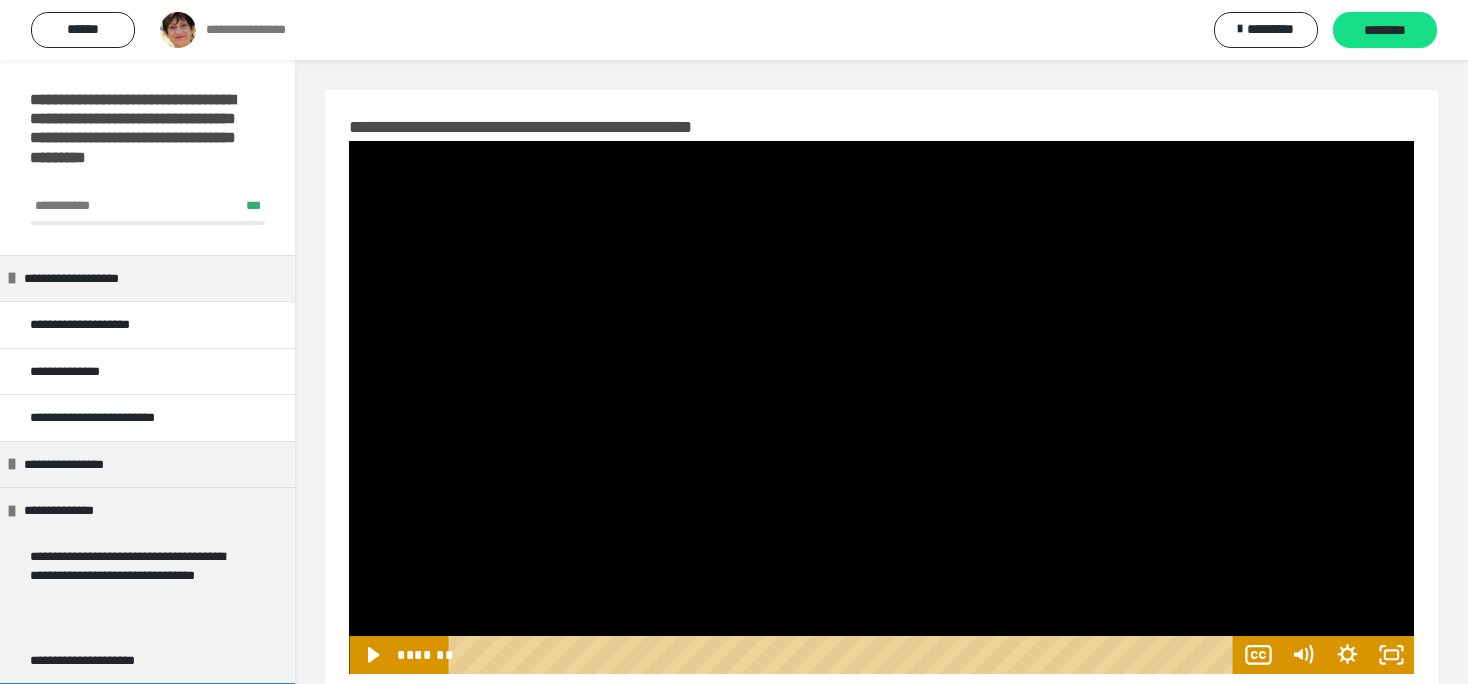 scroll, scrollTop: 0, scrollLeft: 0, axis: both 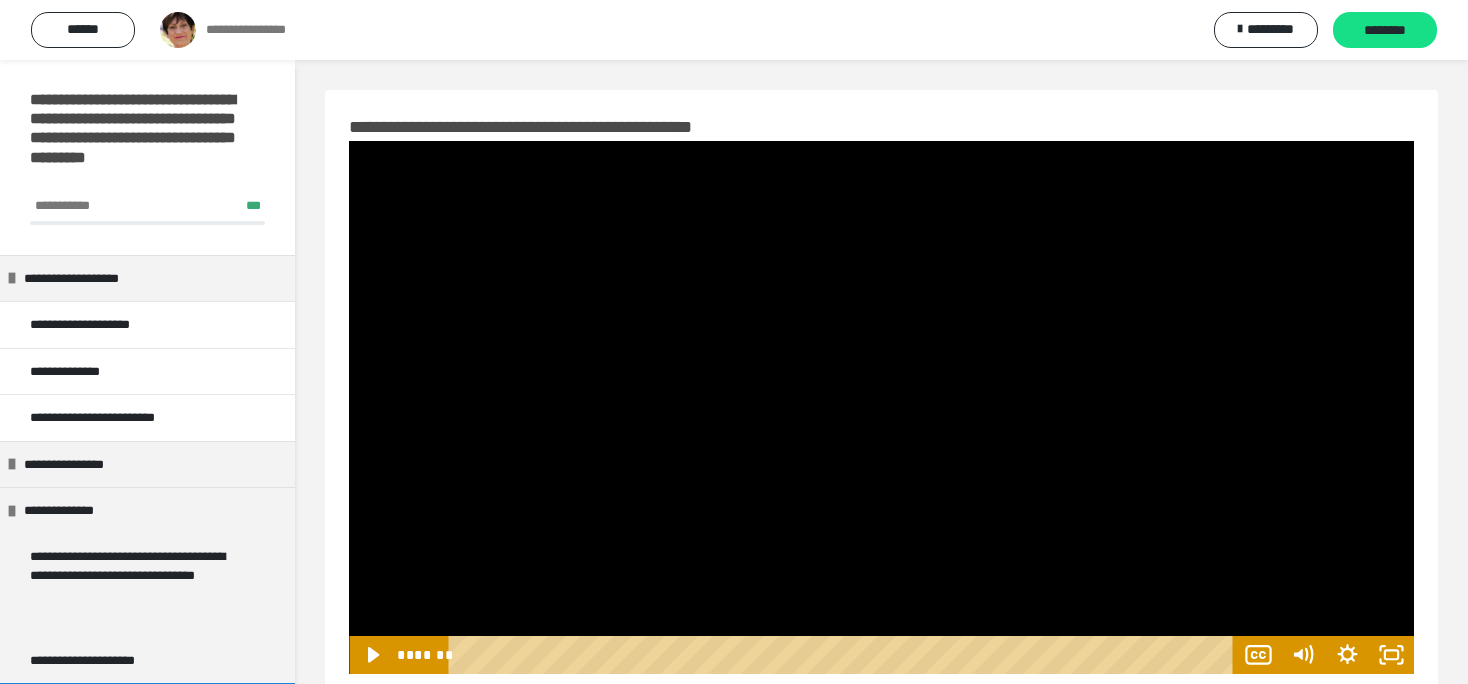 type 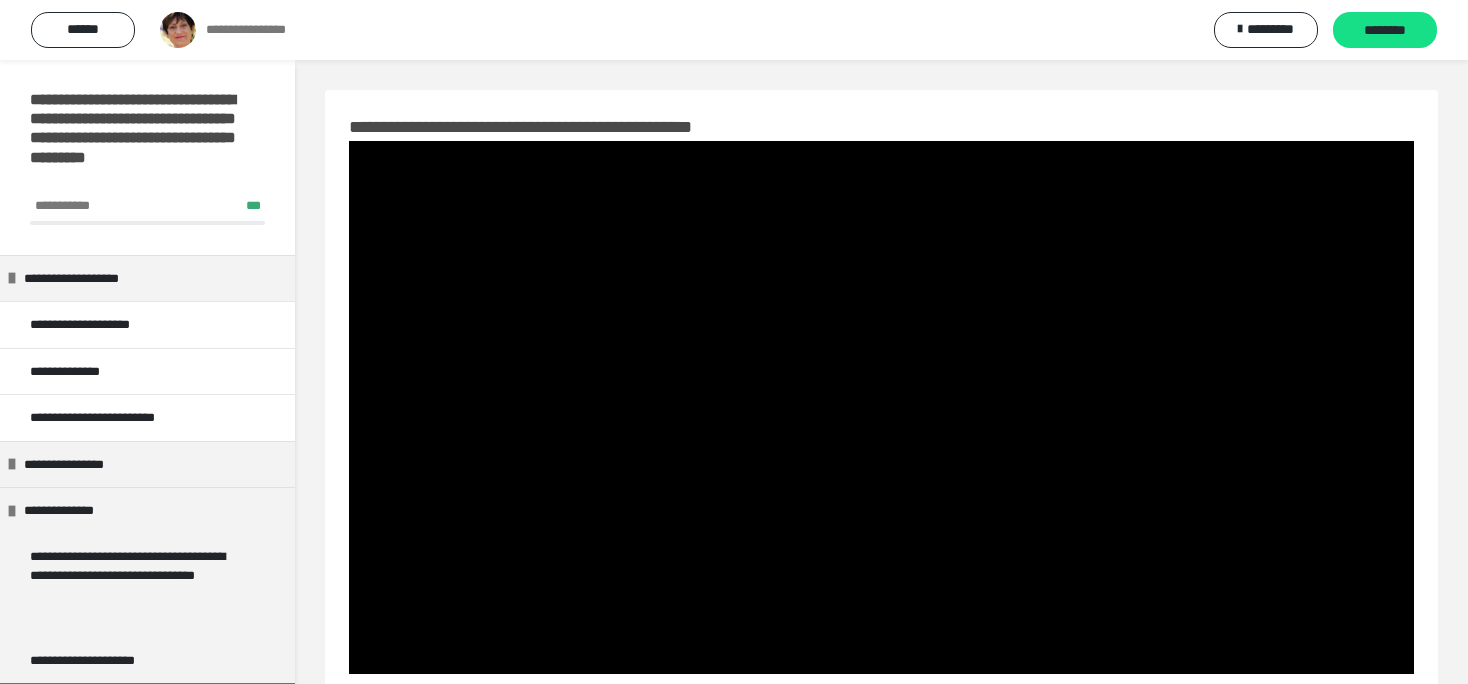 click at bounding box center [881, 407] 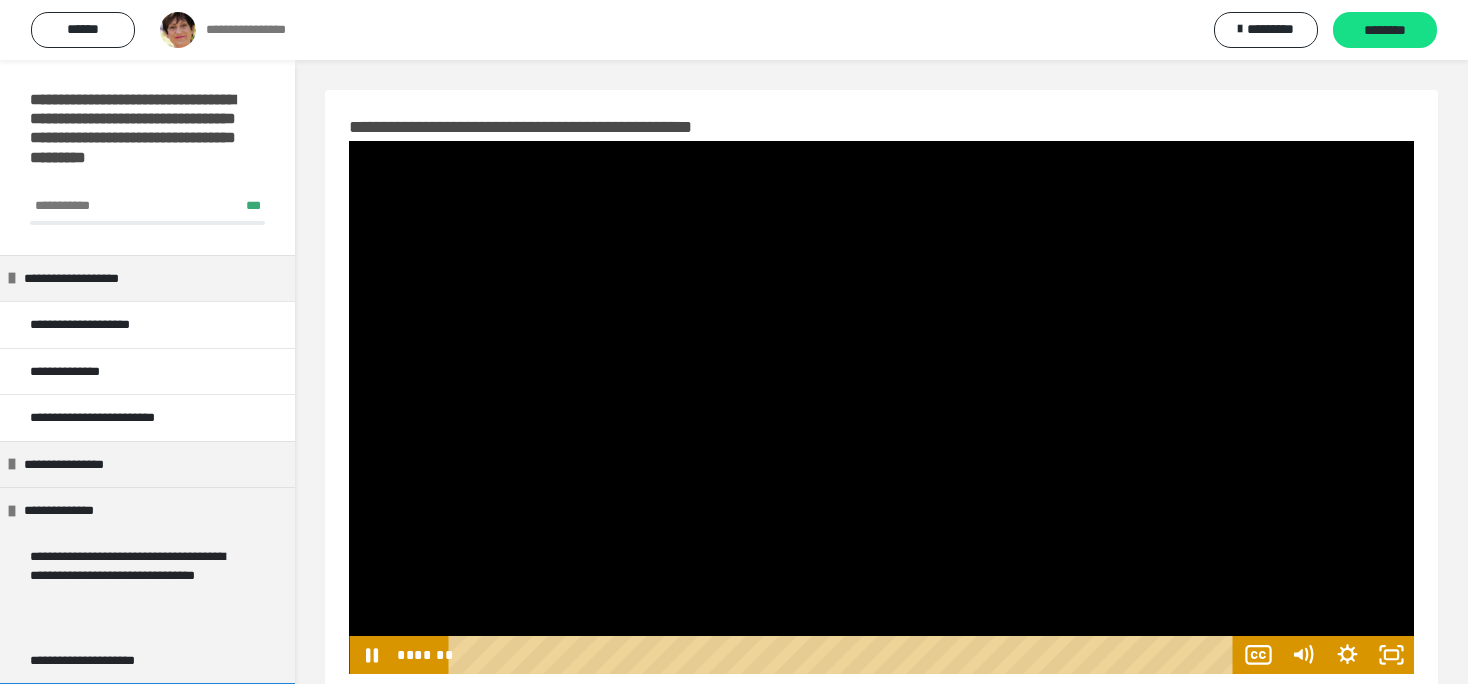 click at bounding box center [881, 407] 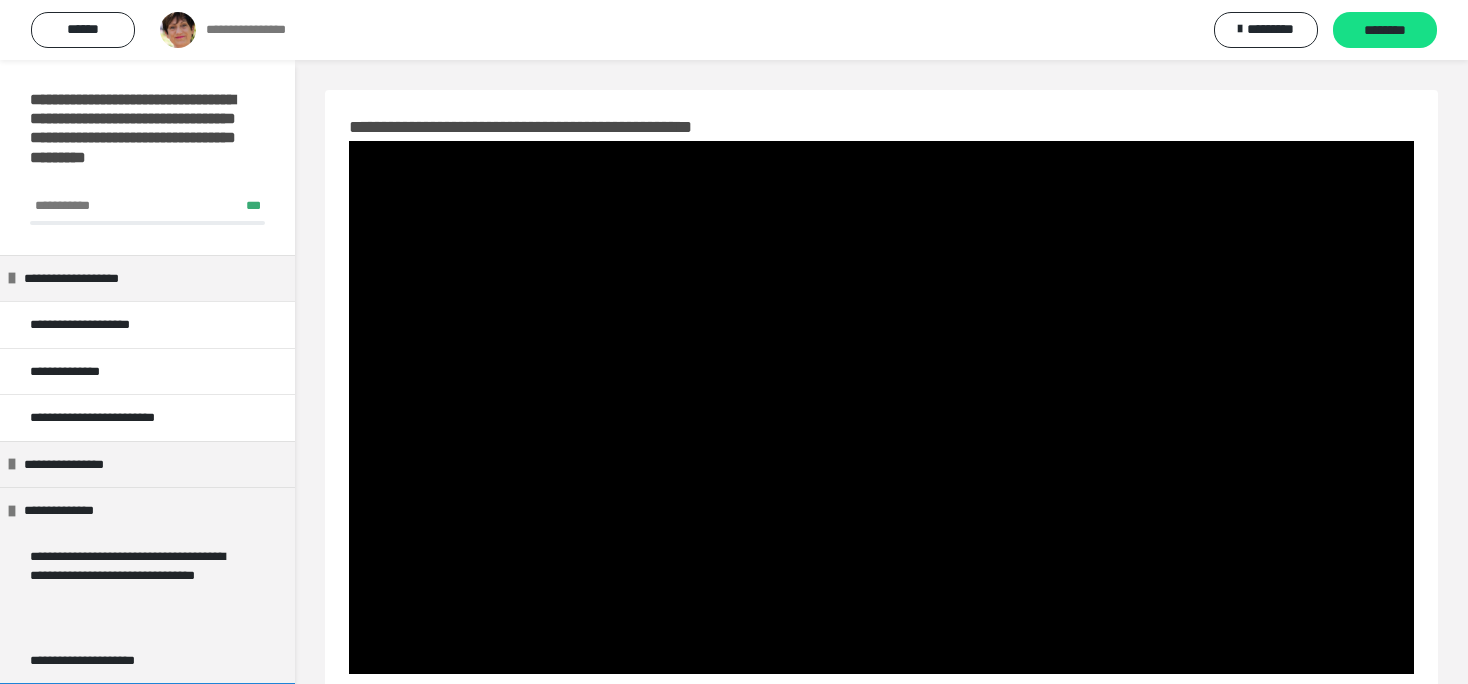click at bounding box center (881, 407) 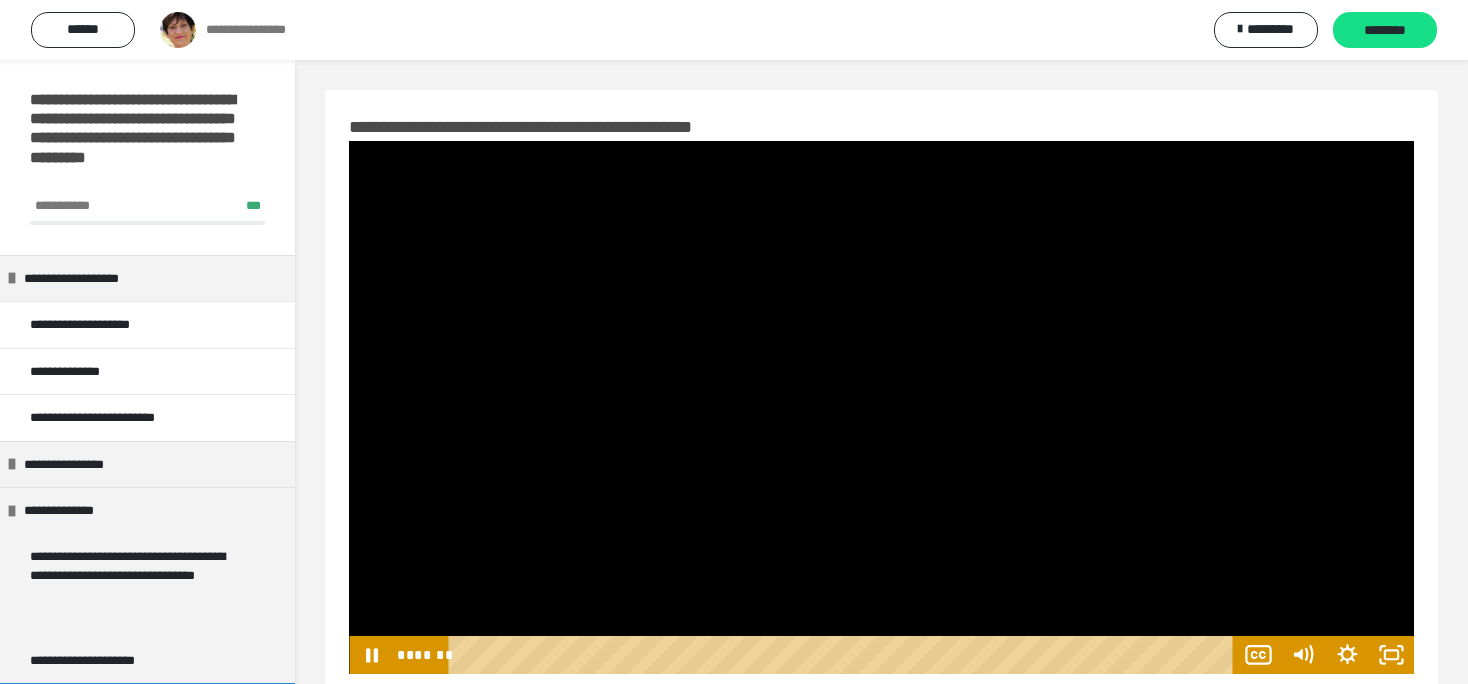 click at bounding box center (881, 407) 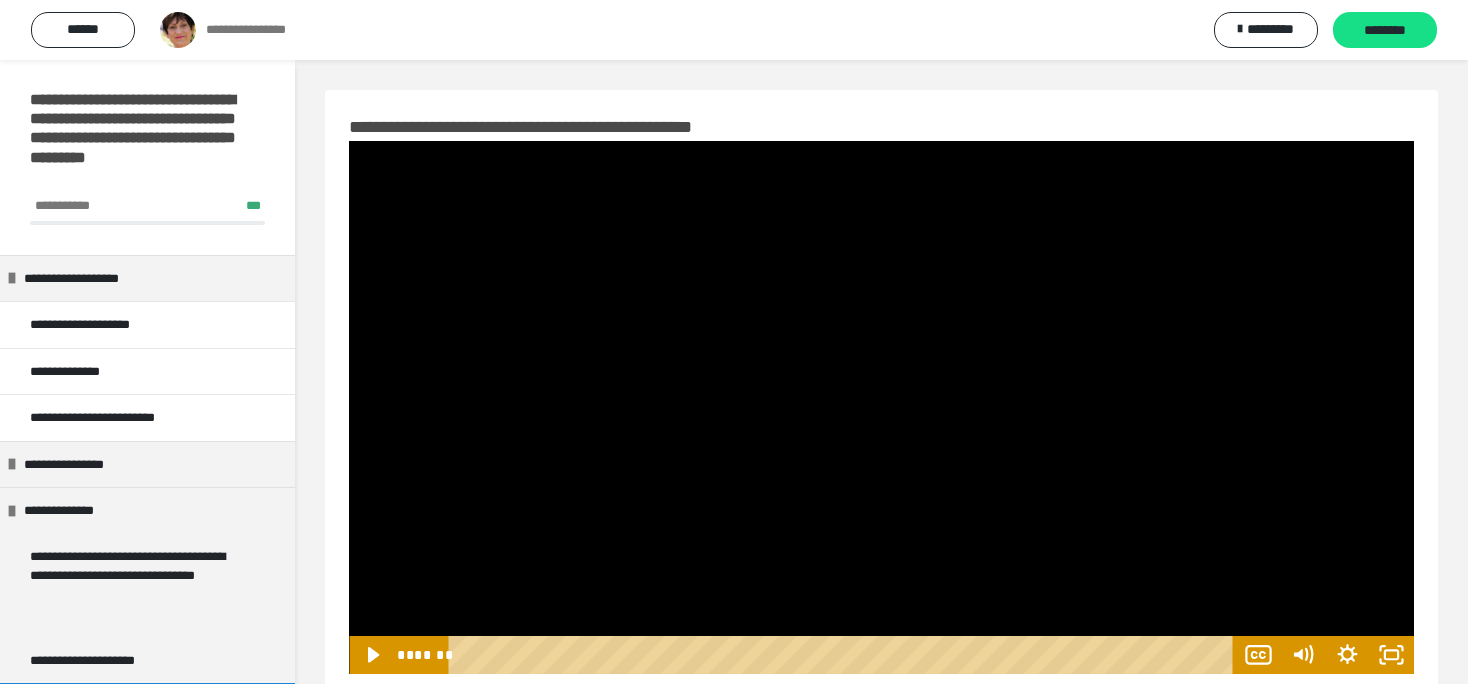 click at bounding box center (881, 407) 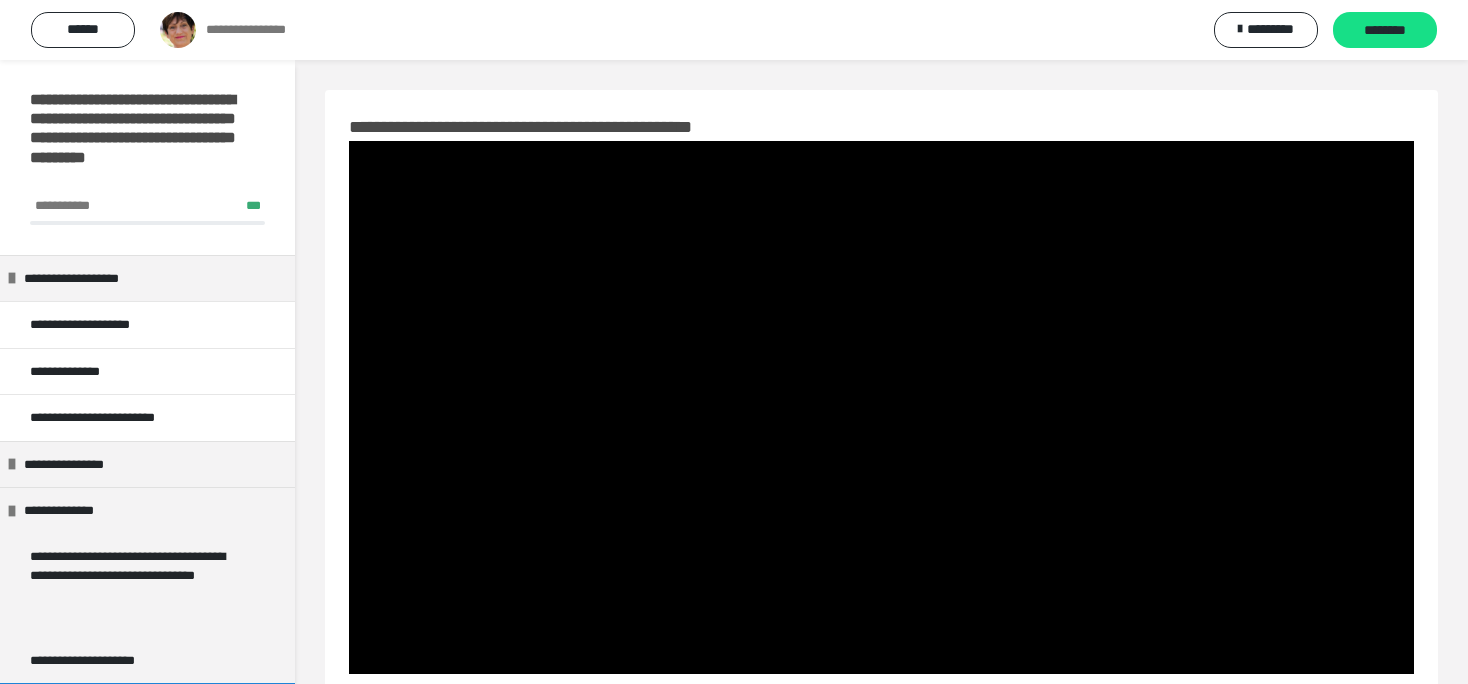 click at bounding box center (881, 407) 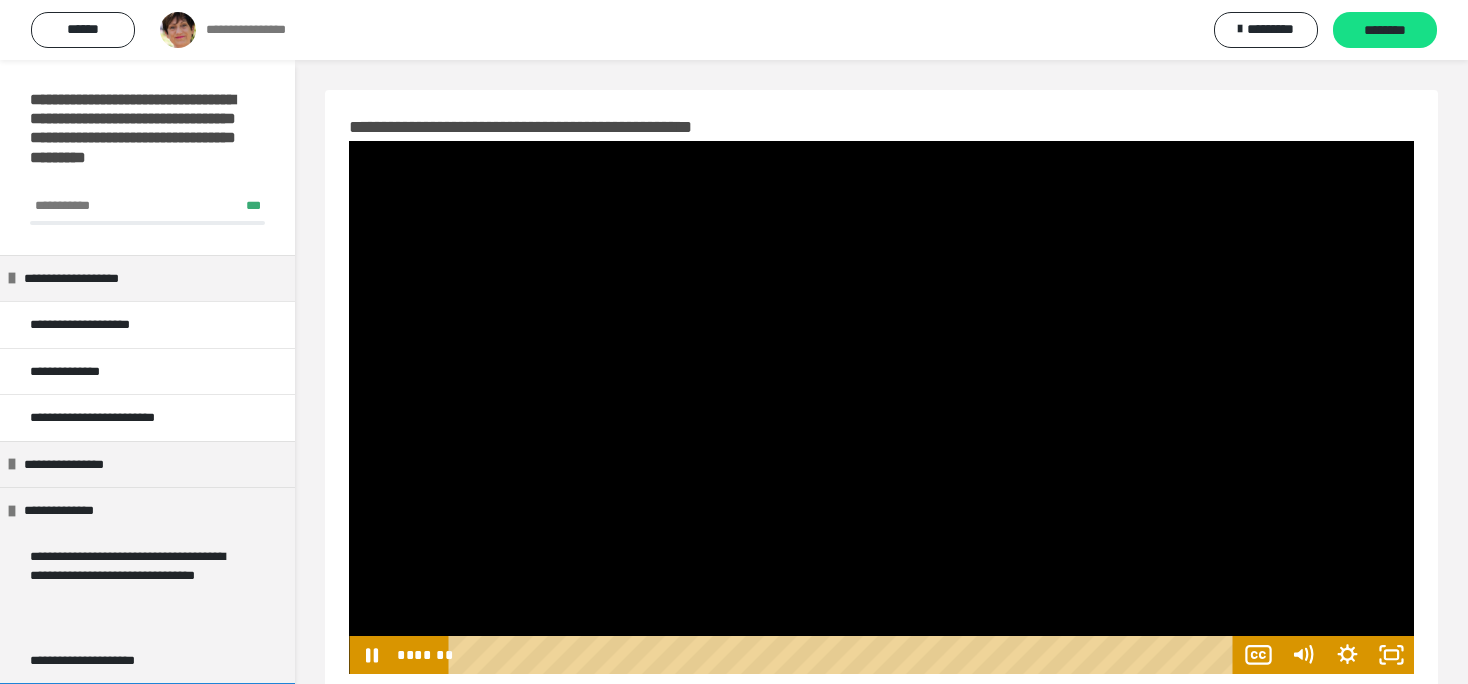 click at bounding box center [881, 407] 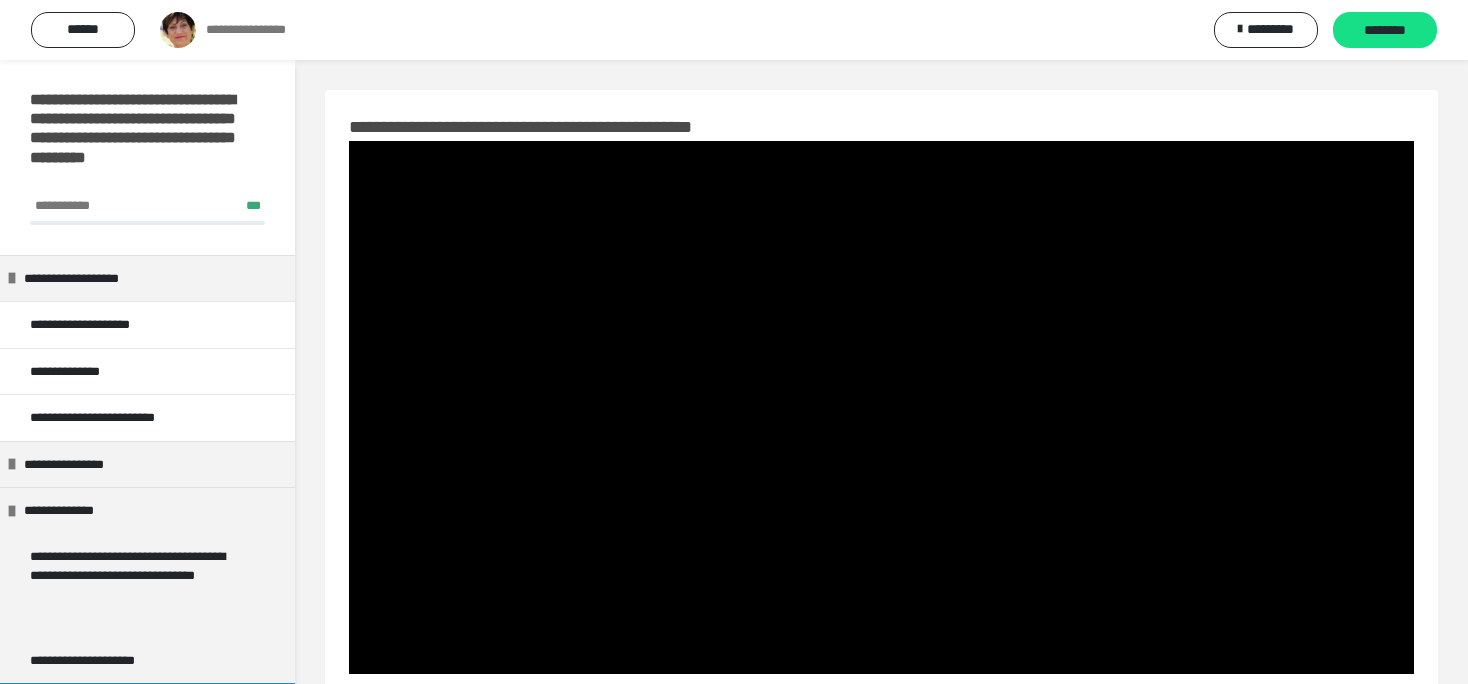 click at bounding box center [881, 407] 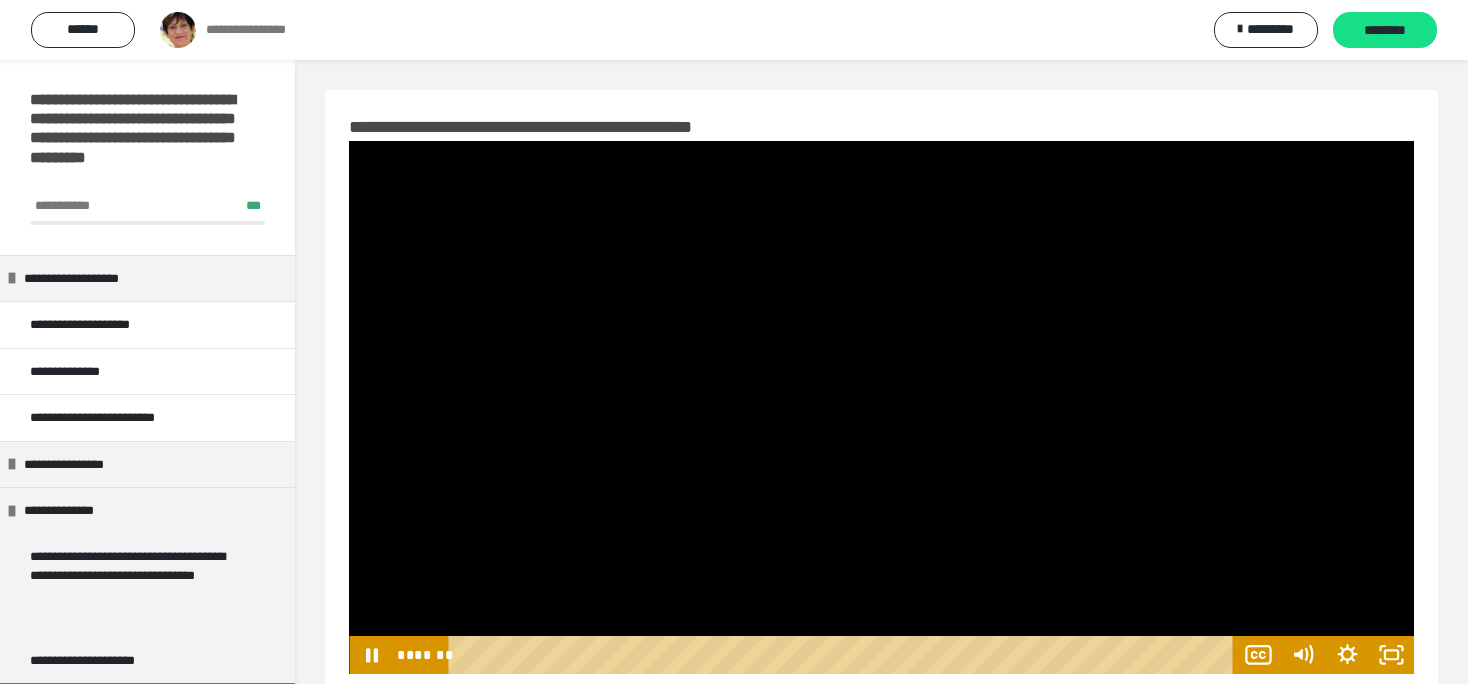 click at bounding box center [881, 407] 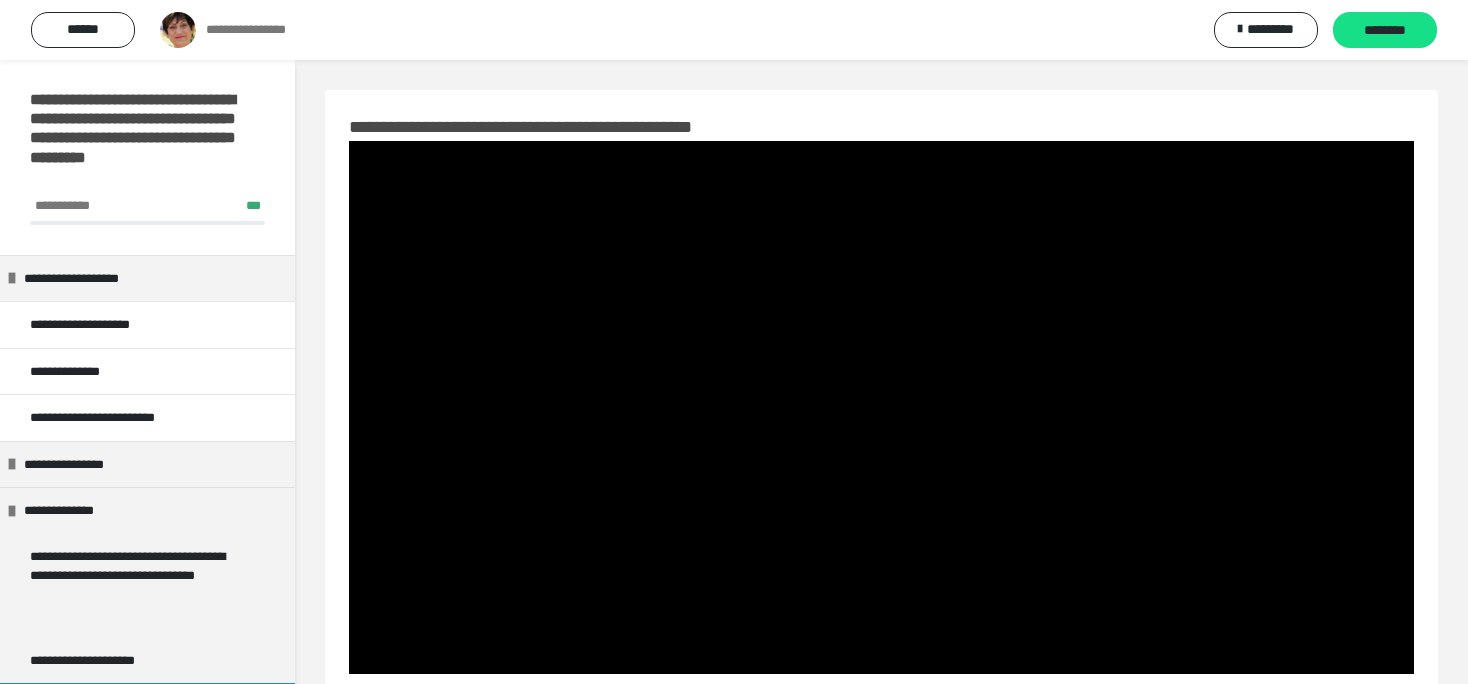 click at bounding box center (881, 407) 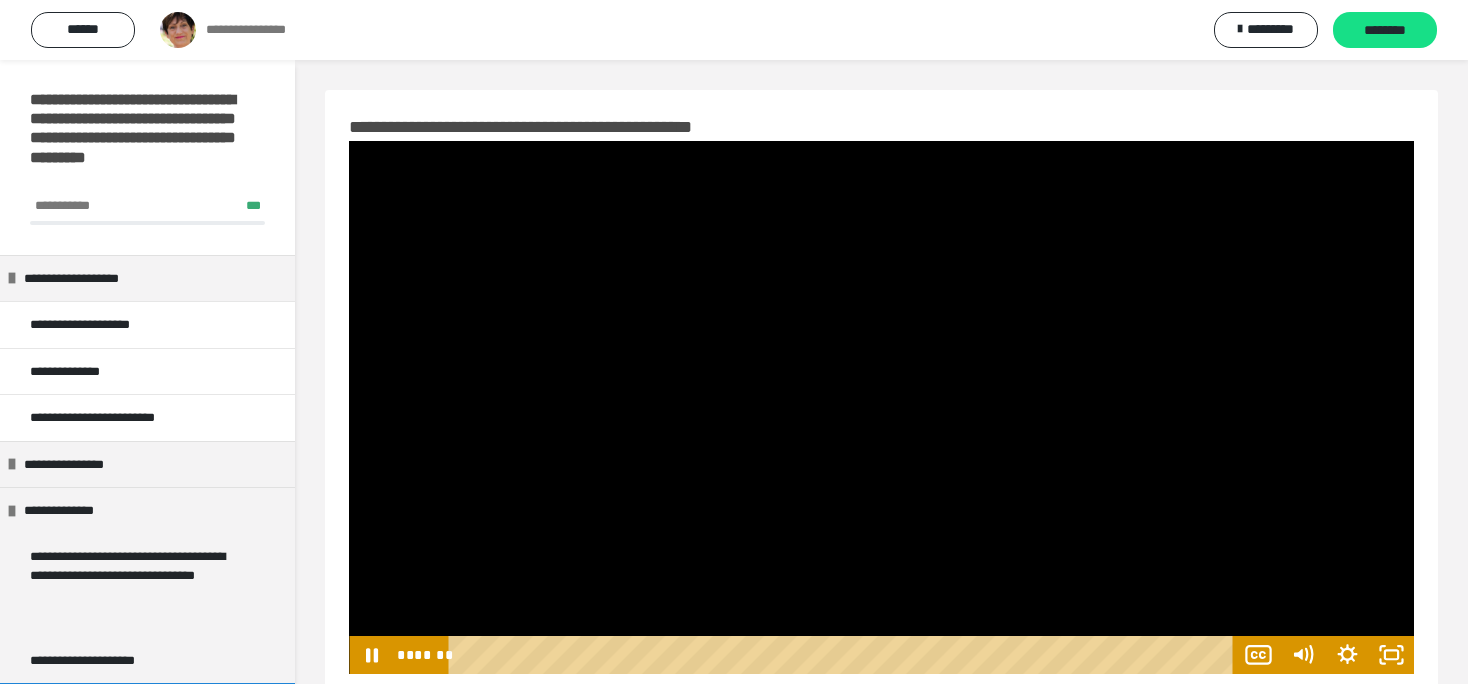 click at bounding box center (881, 407) 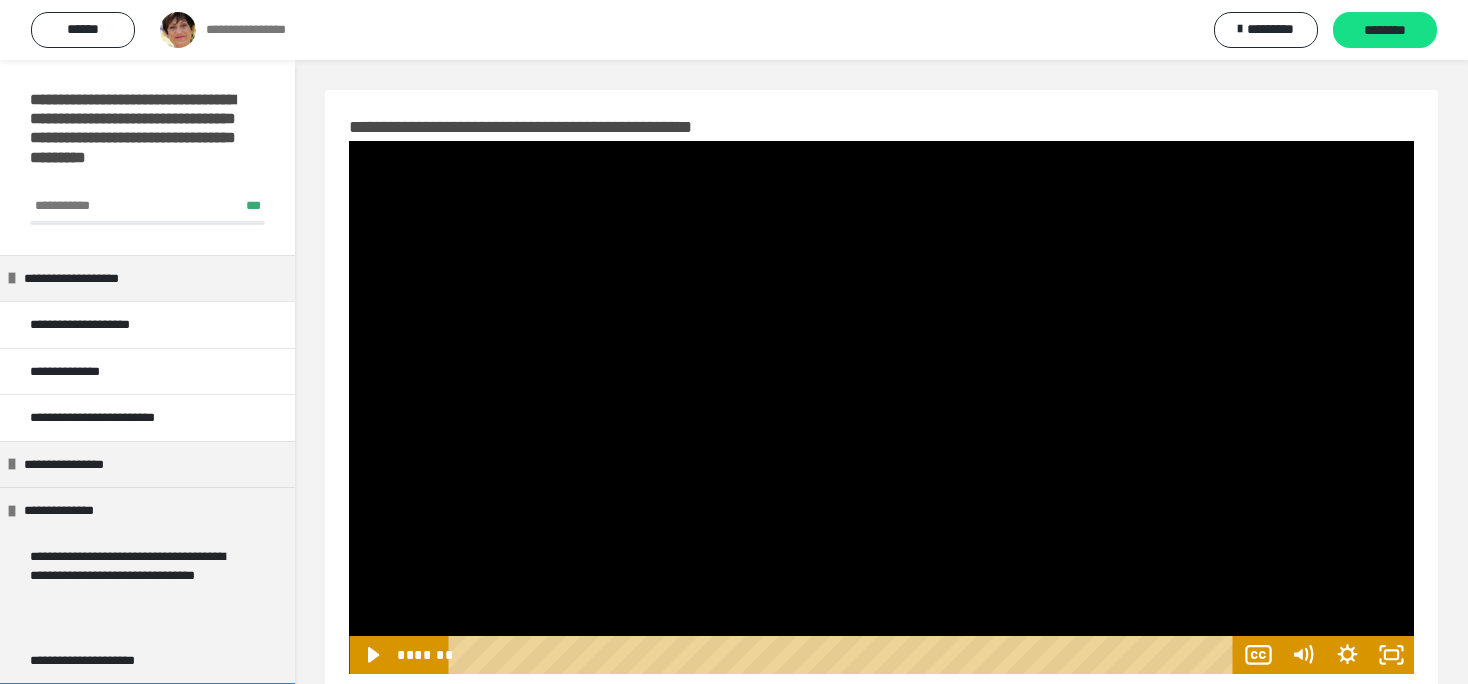 click at bounding box center (881, 407) 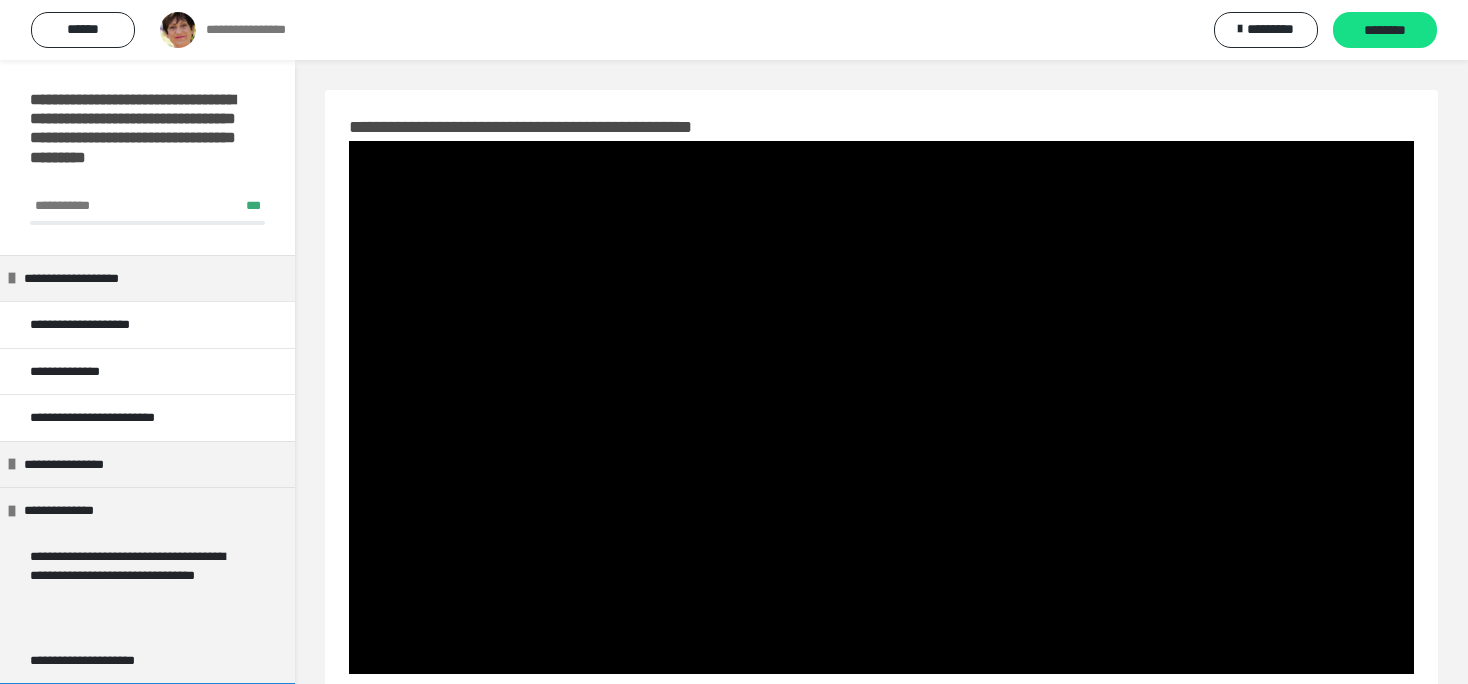 click at bounding box center (881, 407) 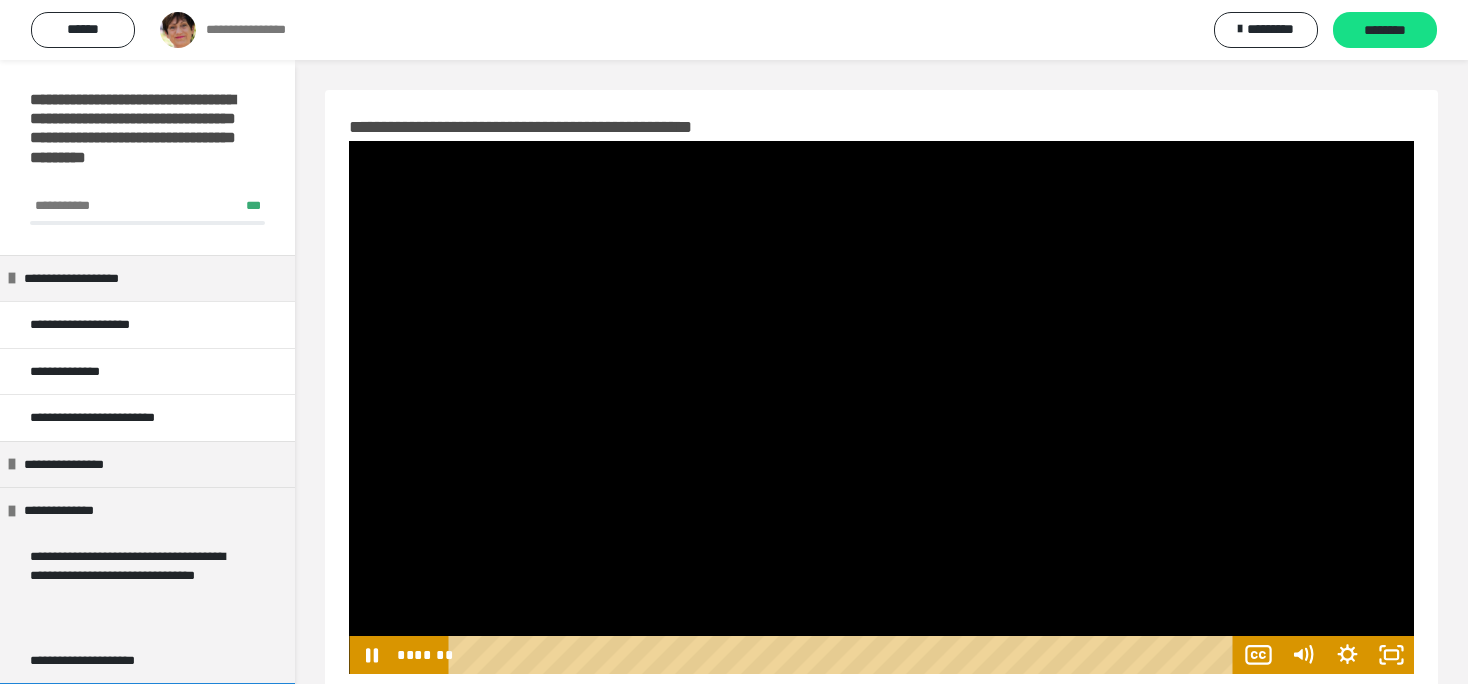 click at bounding box center [881, 407] 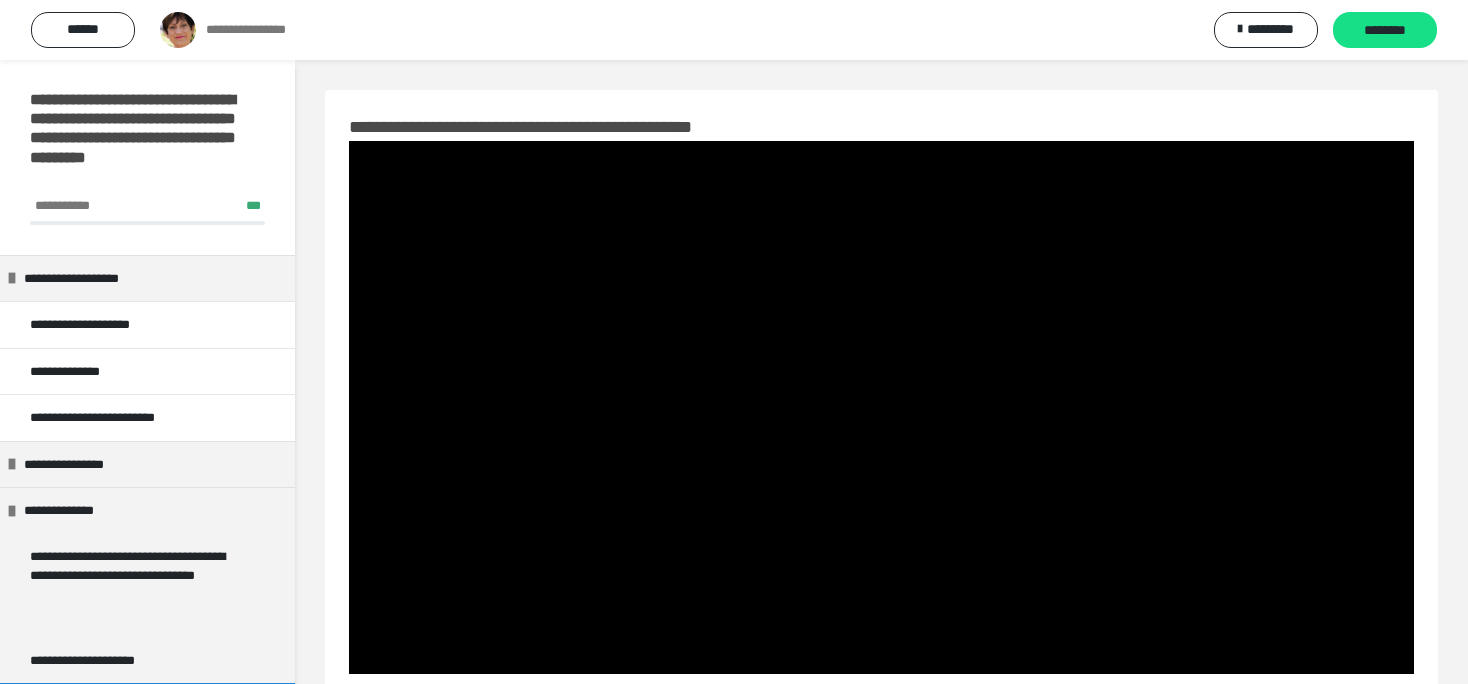 click at bounding box center [881, 407] 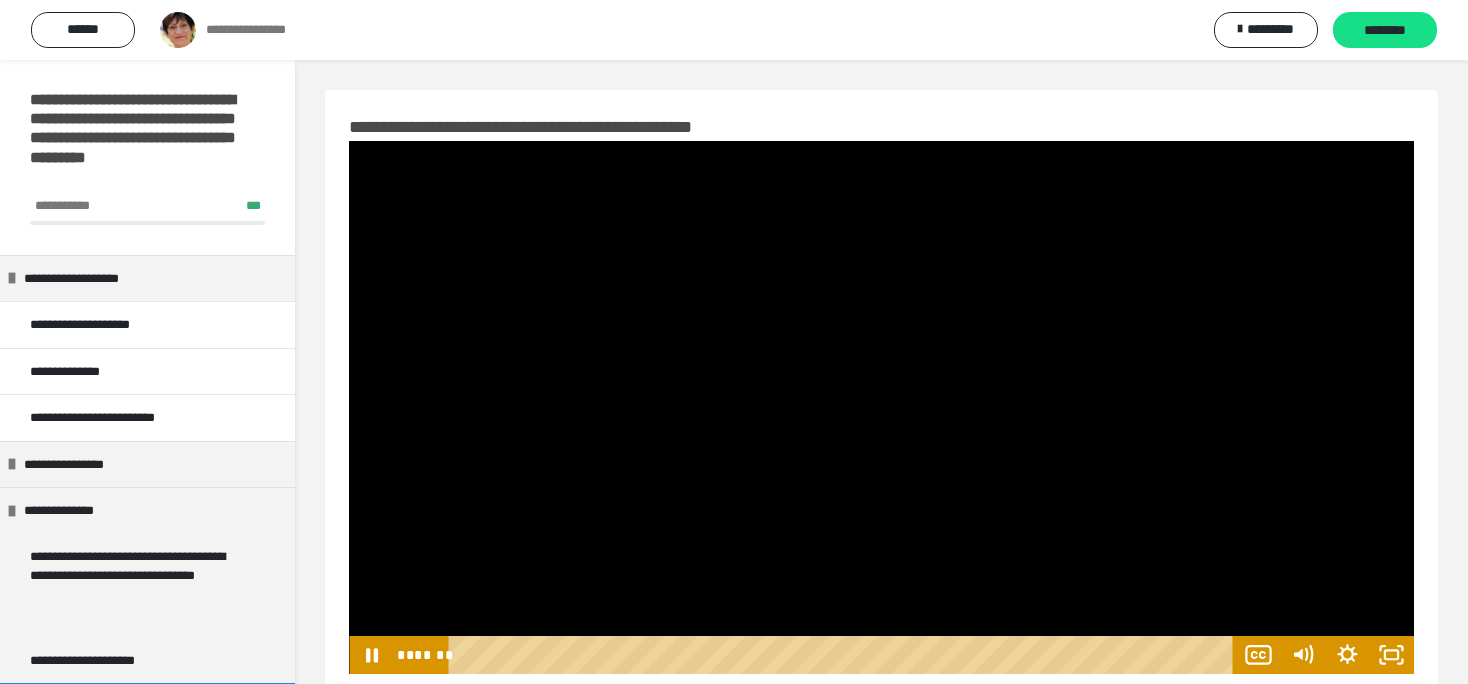 click at bounding box center (881, 407) 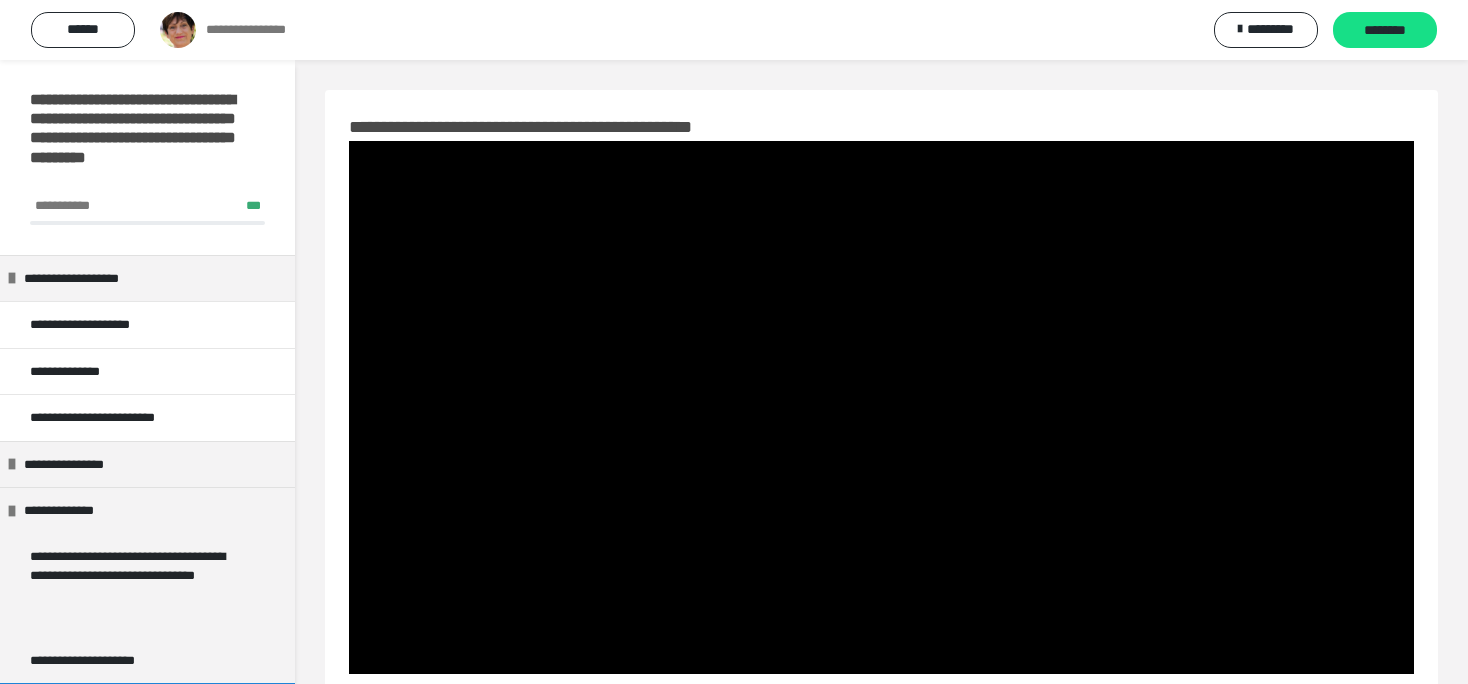 click at bounding box center [881, 407] 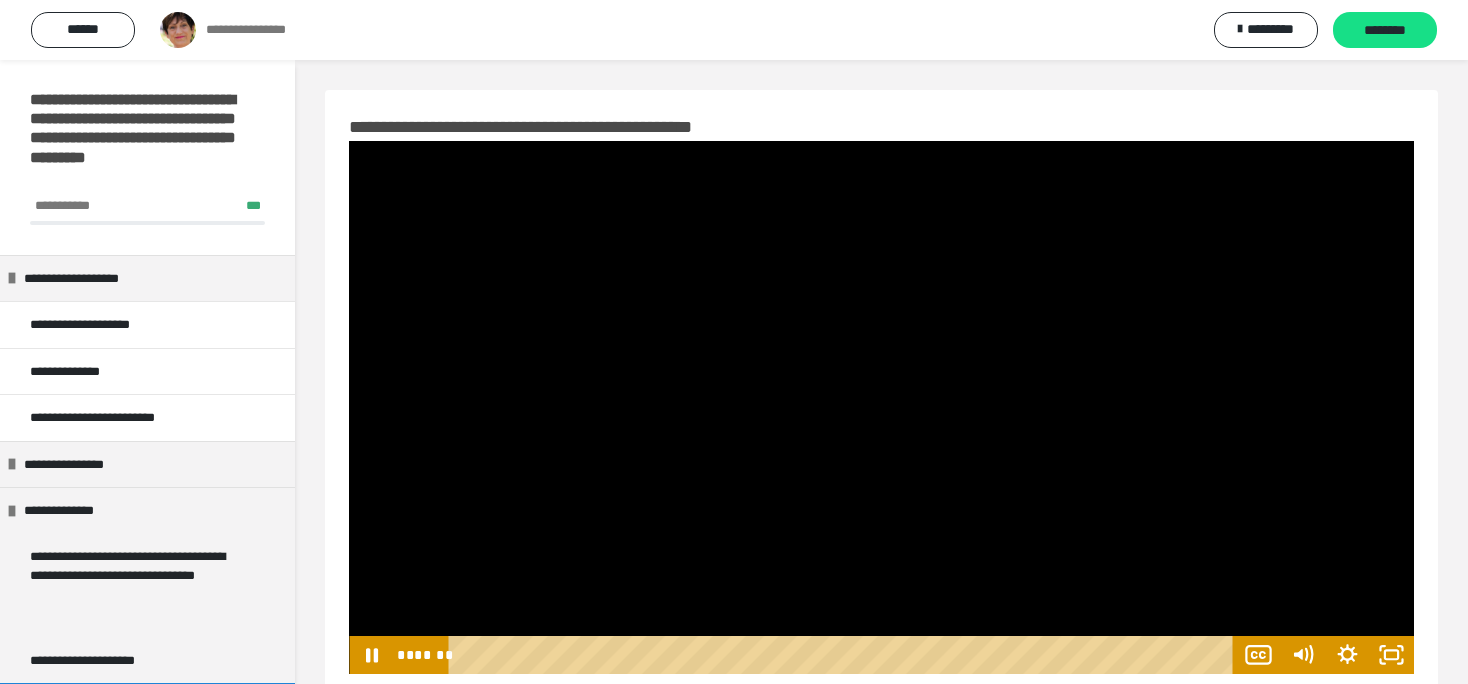 click at bounding box center [881, 407] 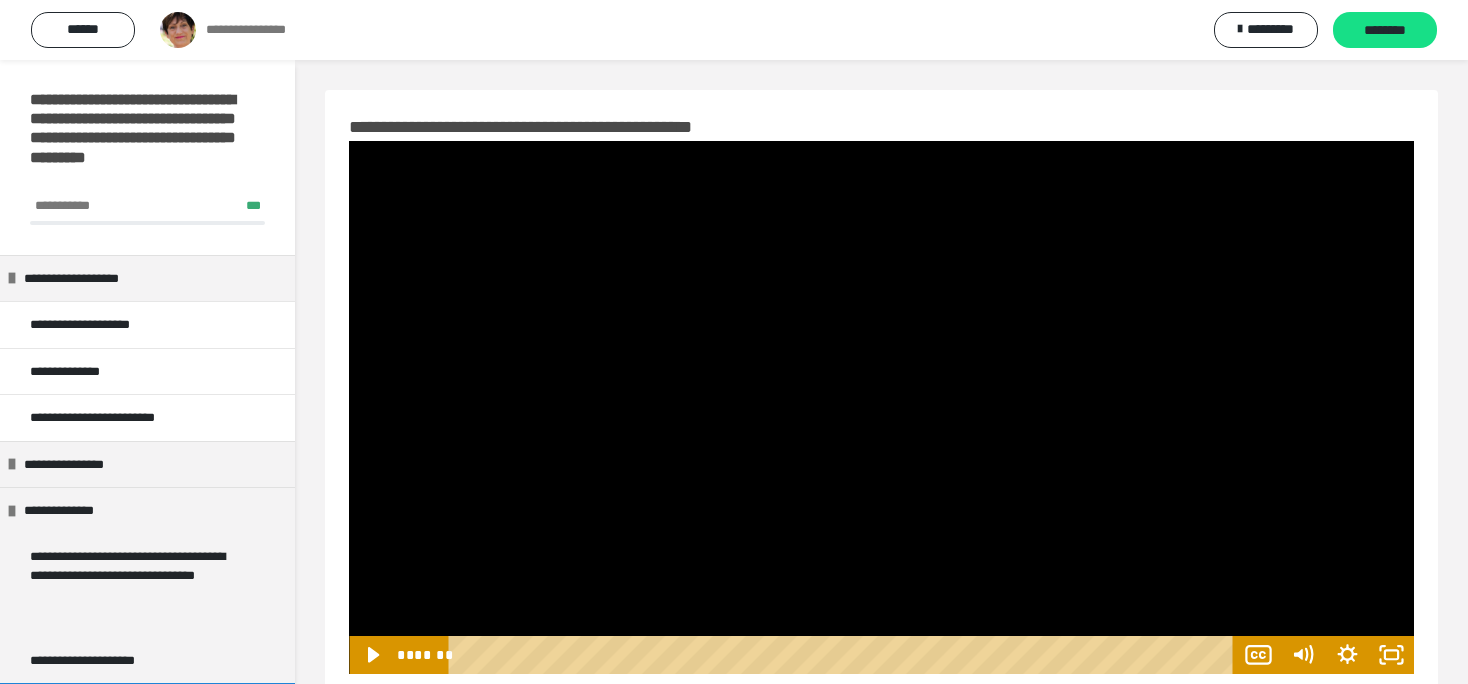 click at bounding box center (881, 407) 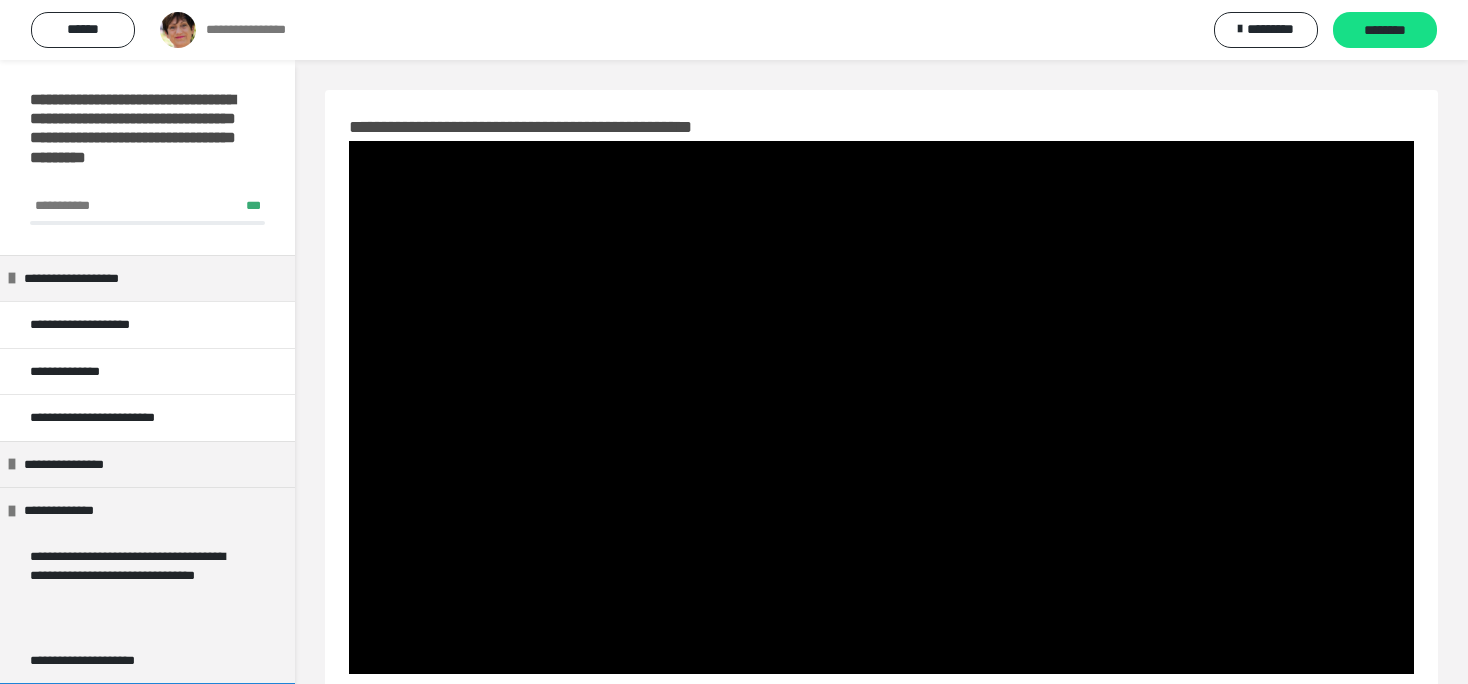 click at bounding box center (881, 407) 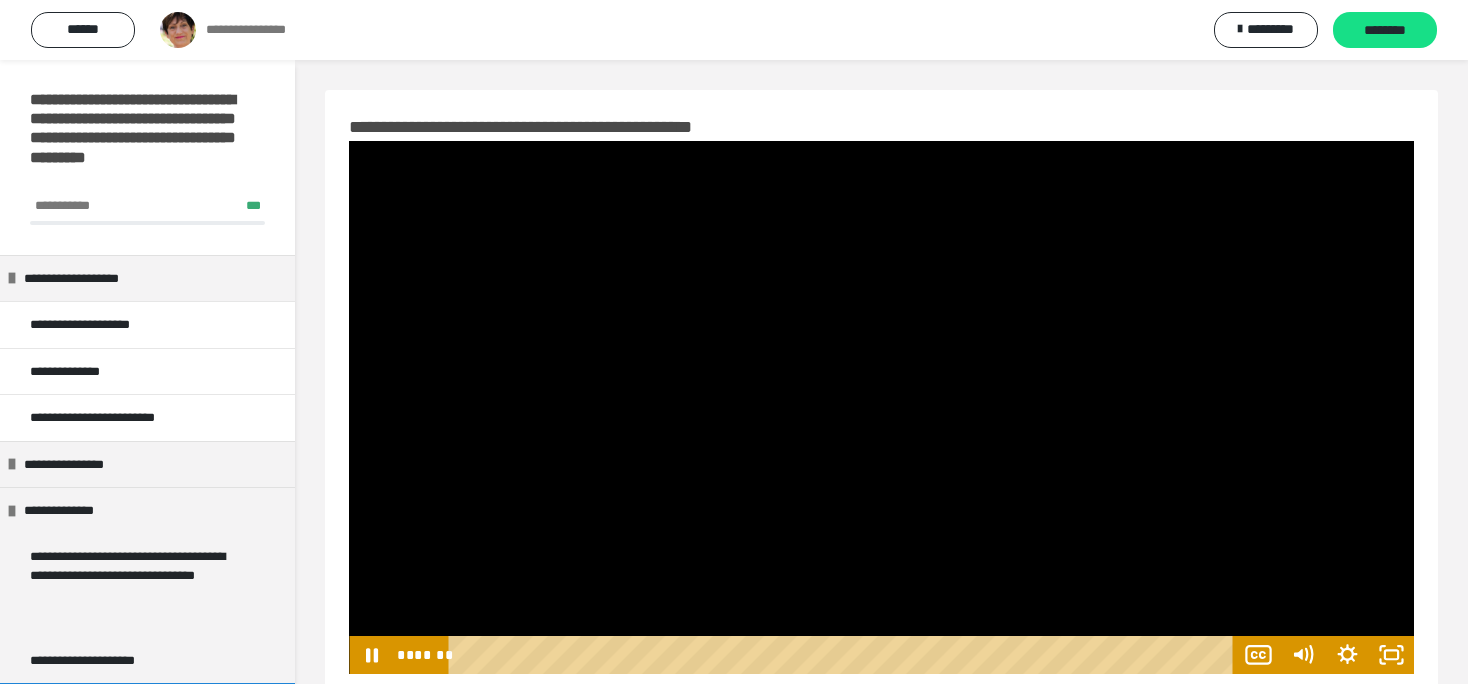click at bounding box center (881, 407) 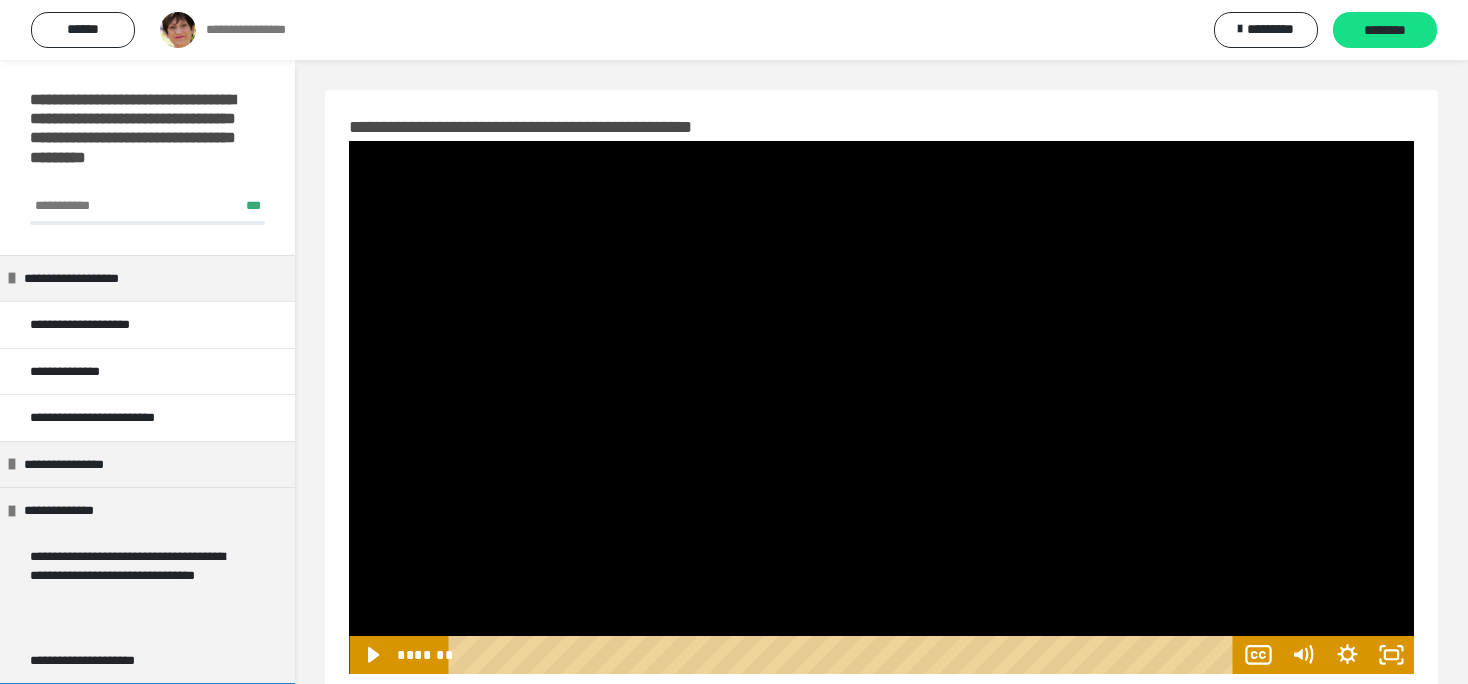 click at bounding box center [881, 407] 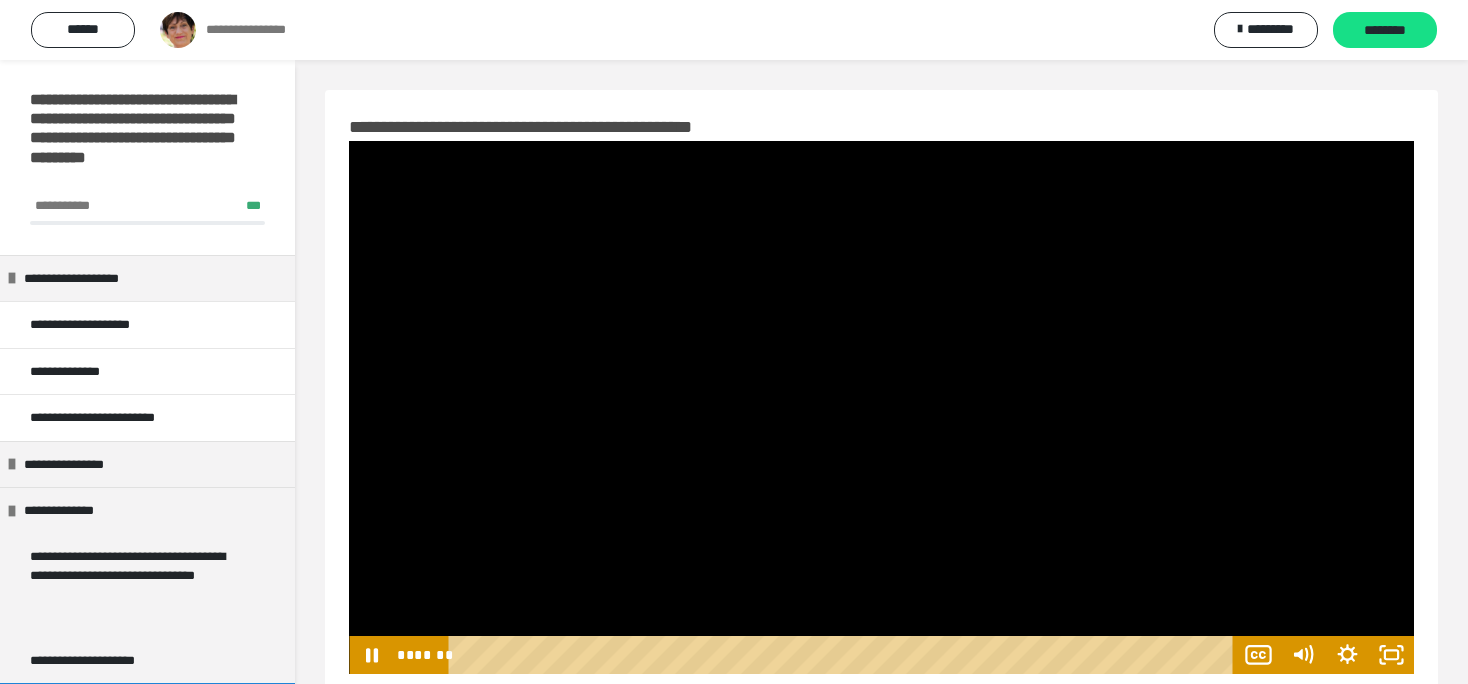 click at bounding box center (881, 407) 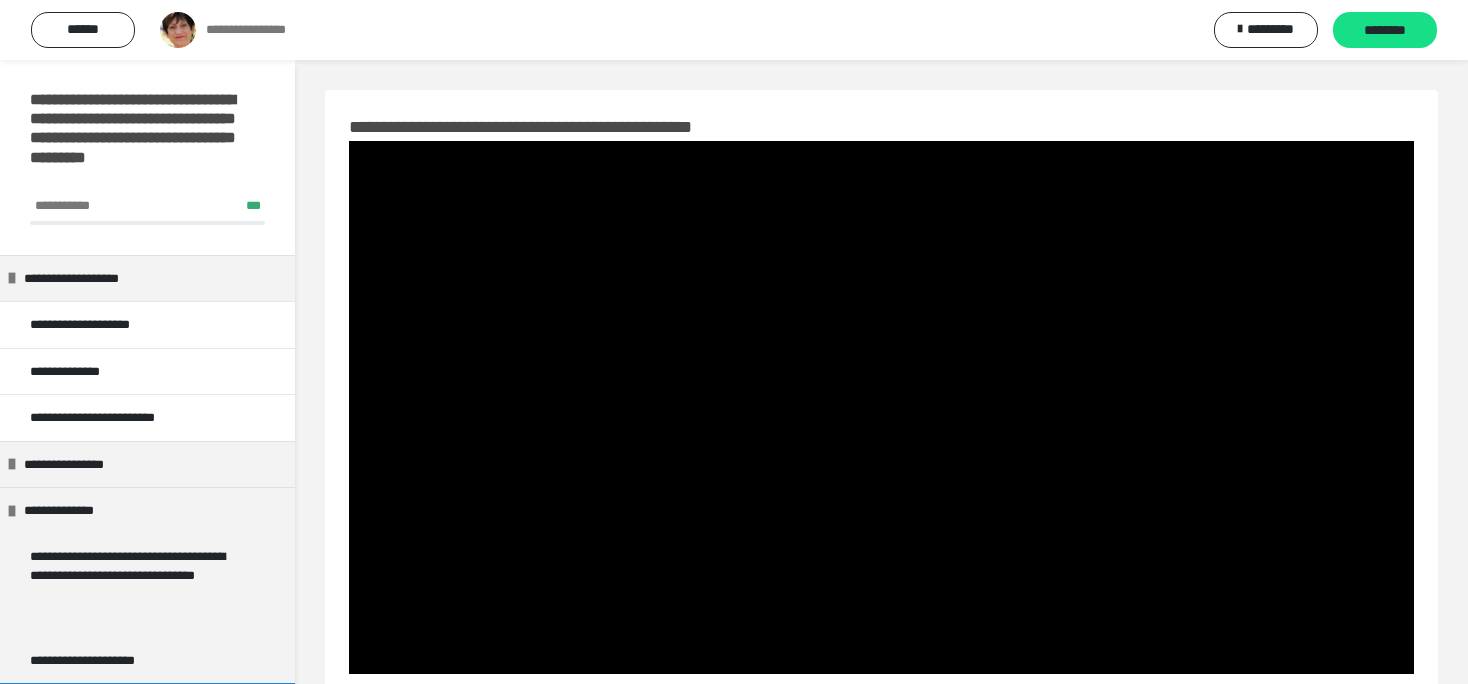 click at bounding box center [881, 407] 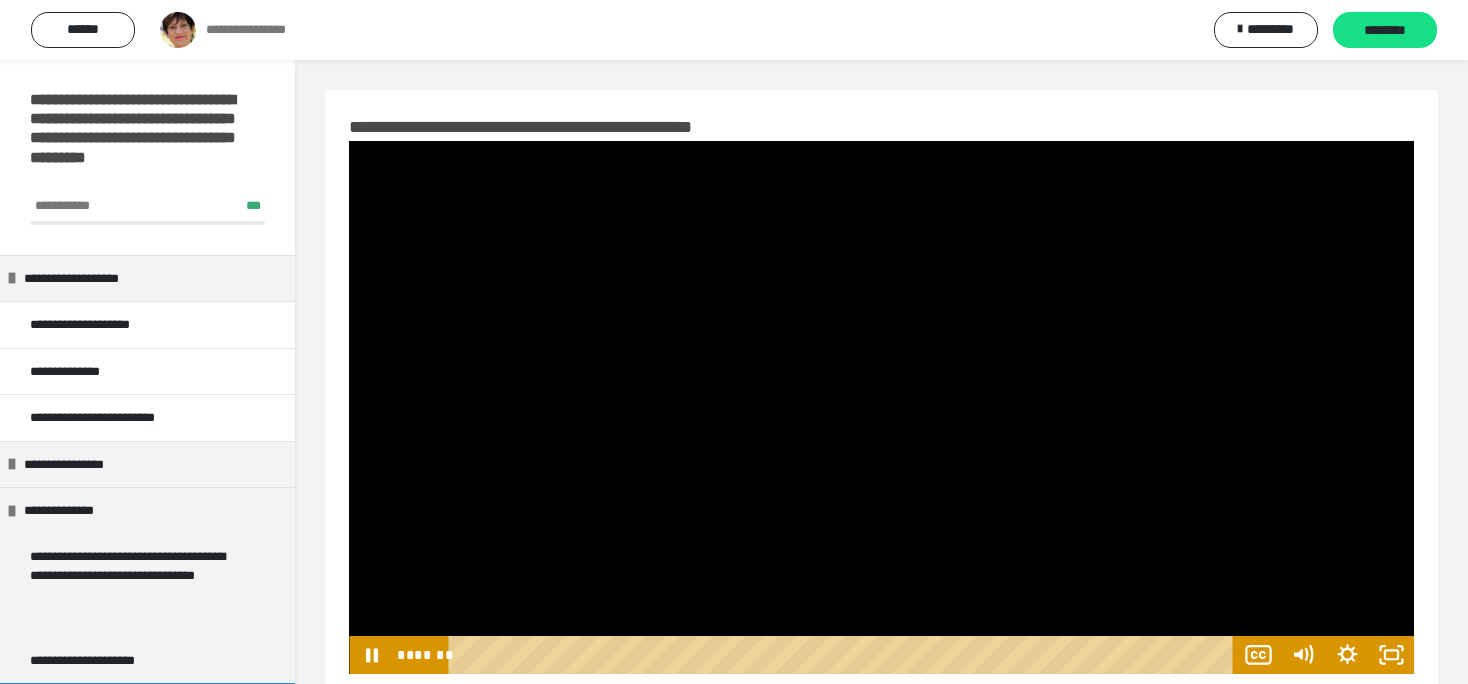 click at bounding box center (881, 407) 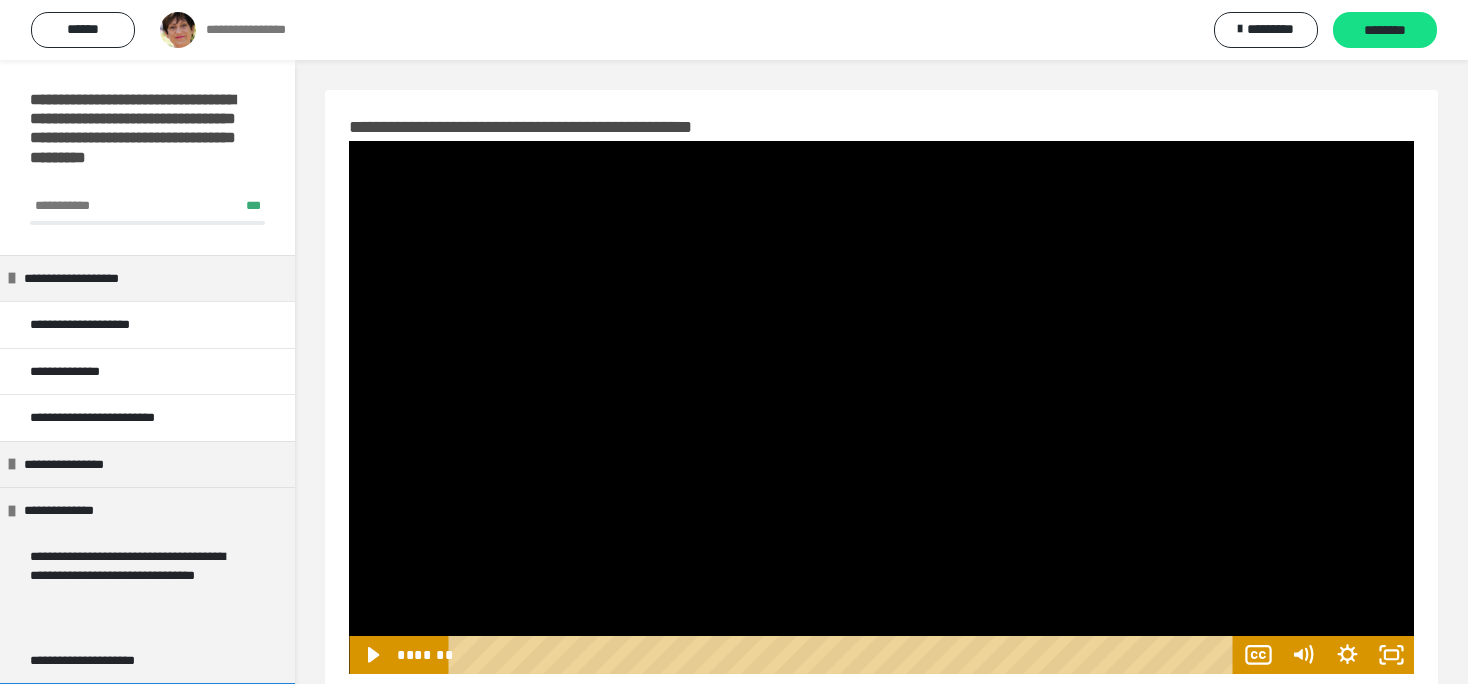 click at bounding box center (881, 407) 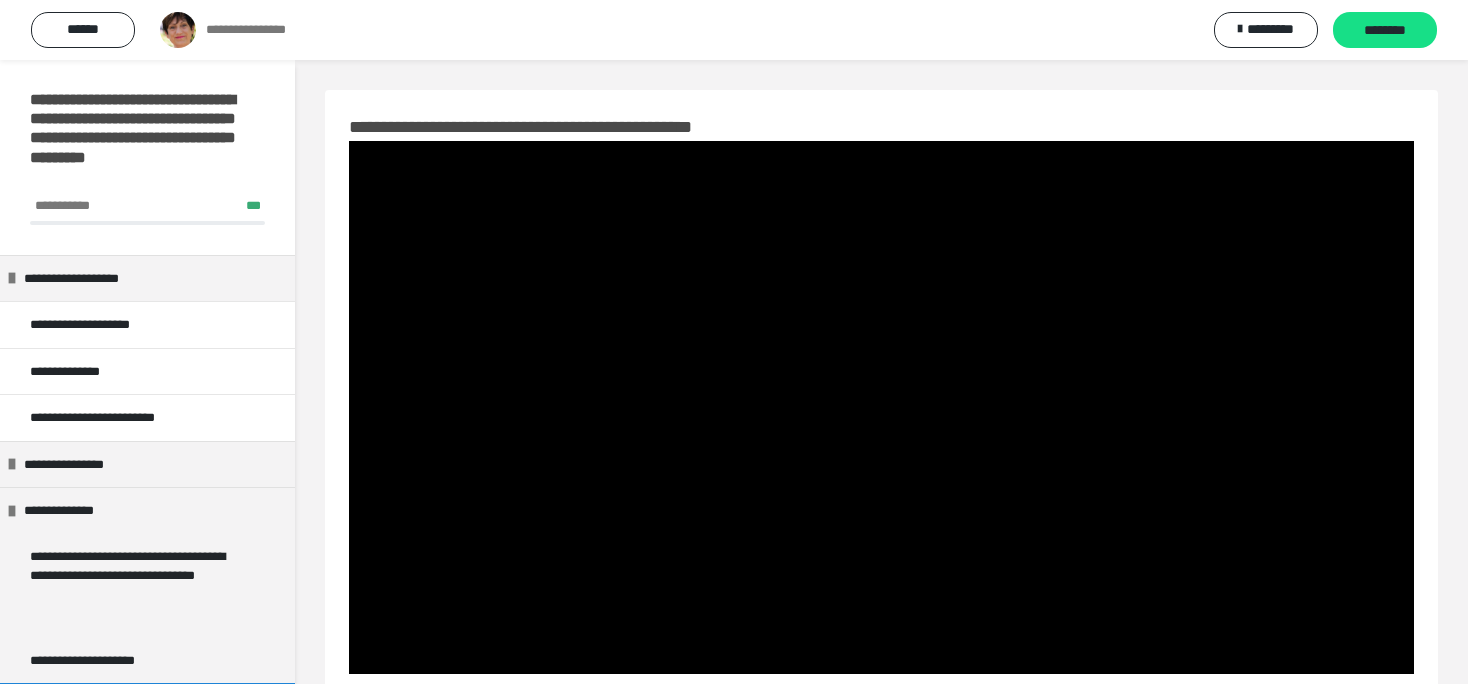 click at bounding box center (881, 407) 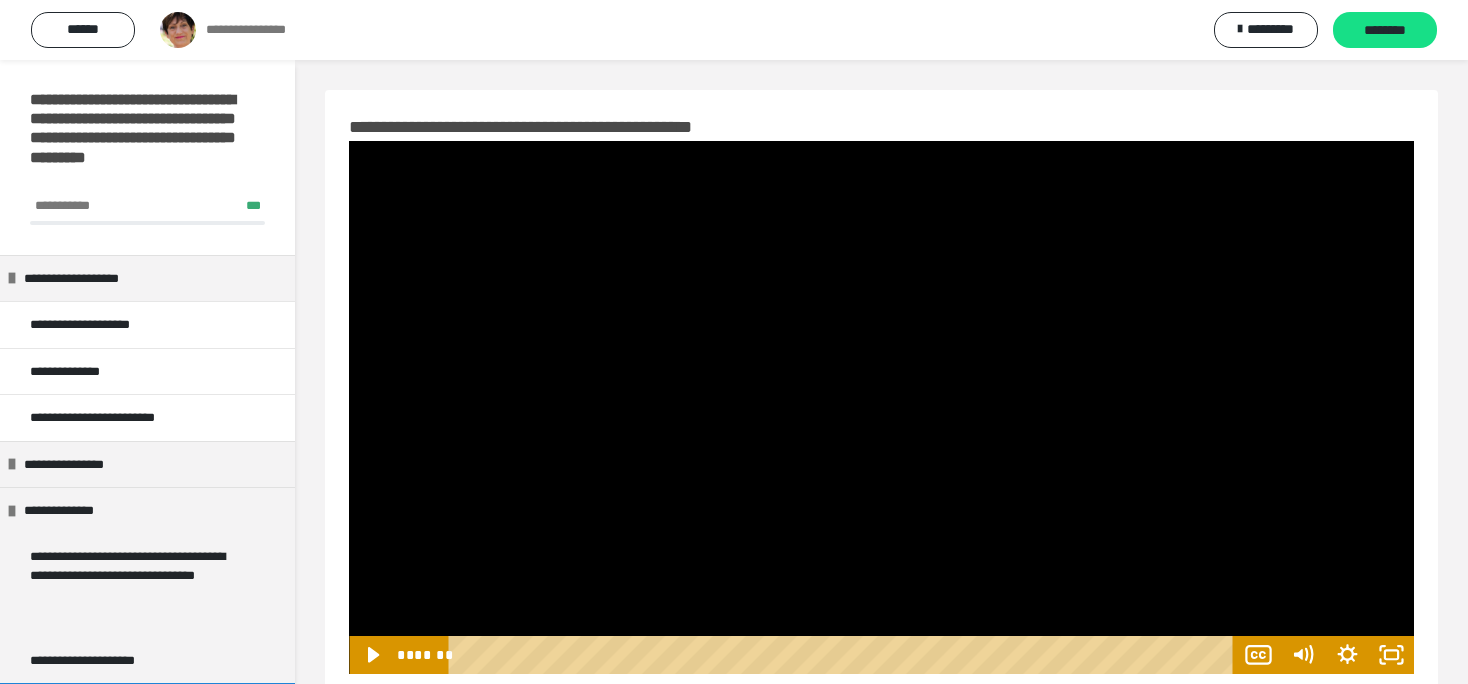 click at bounding box center [881, 407] 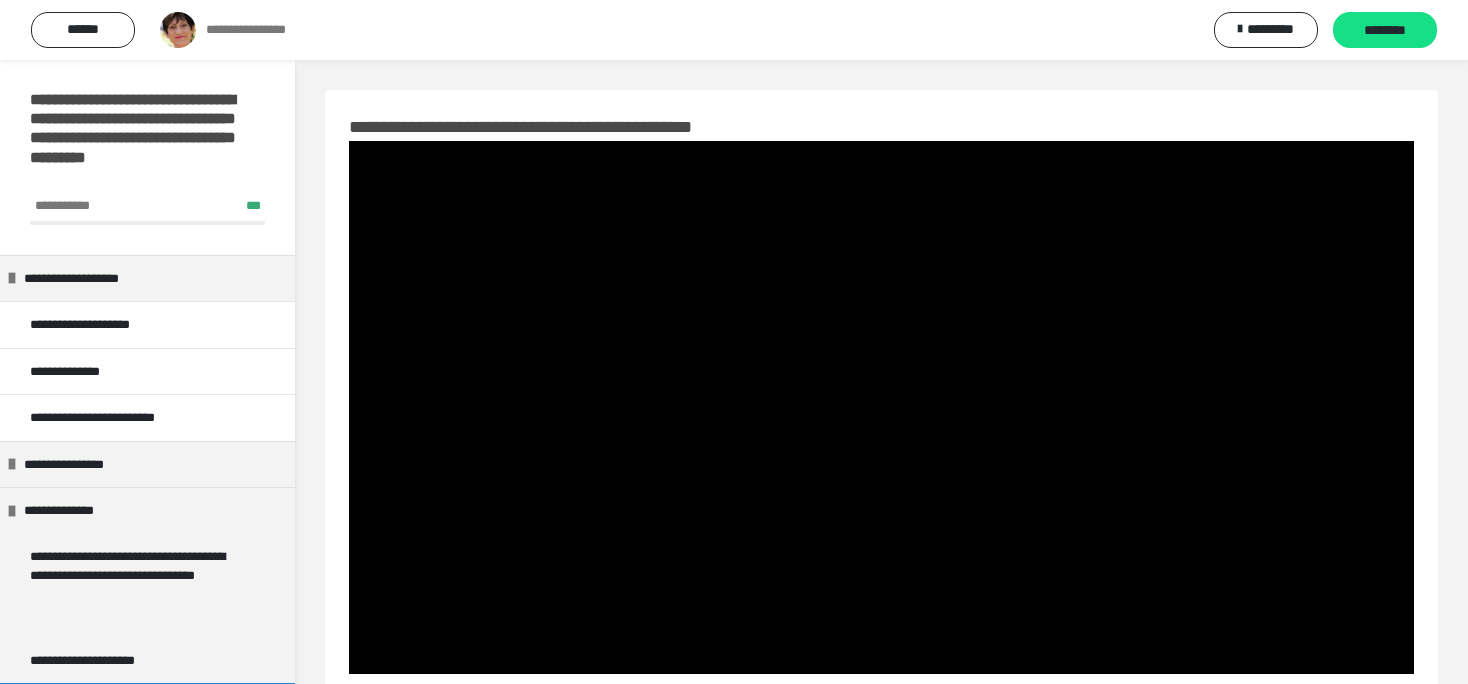 click at bounding box center [881, 407] 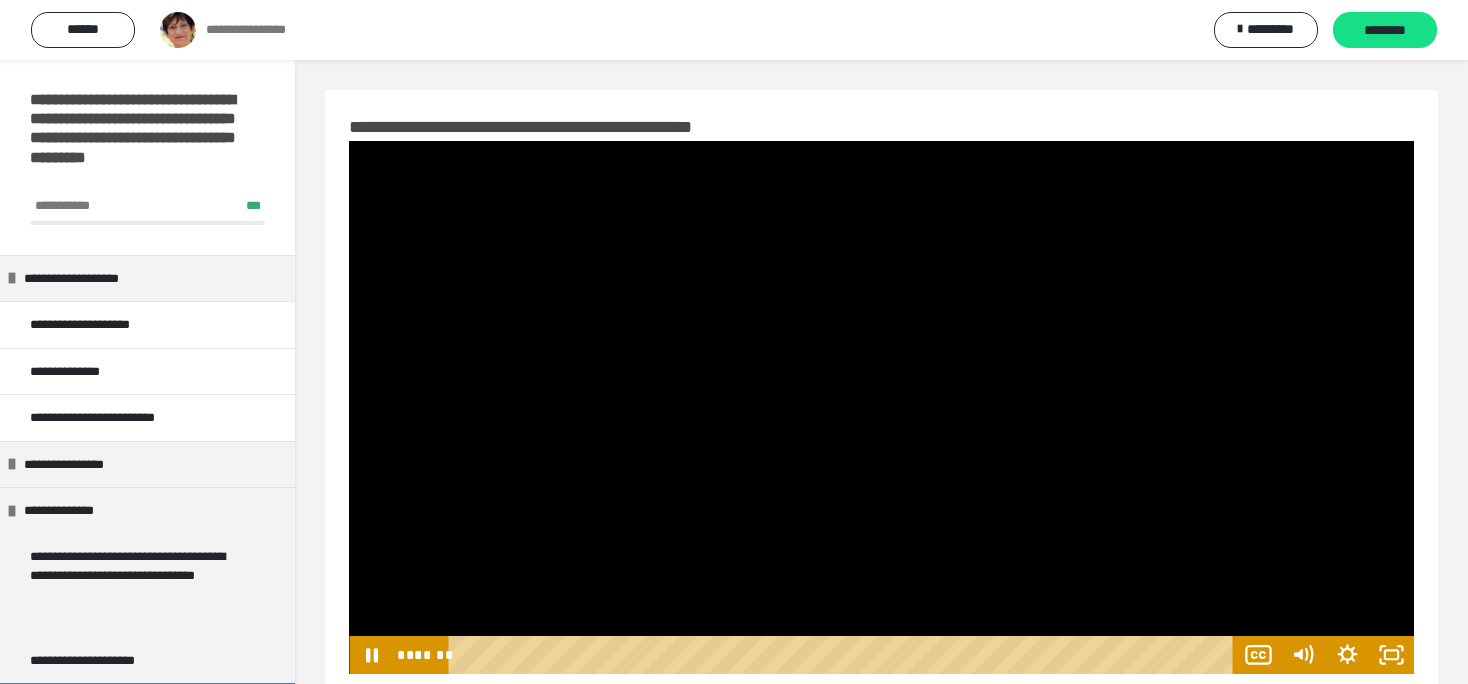 click at bounding box center [881, 407] 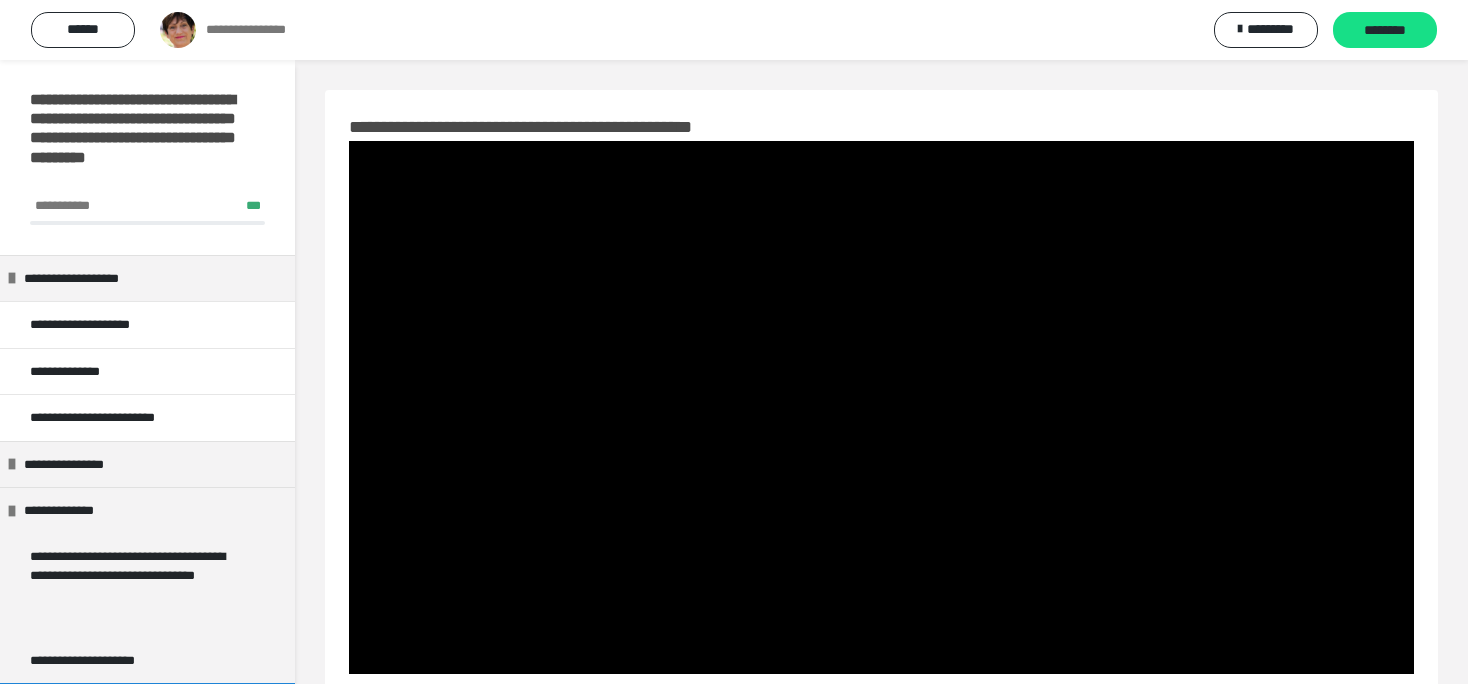 click at bounding box center (881, 407) 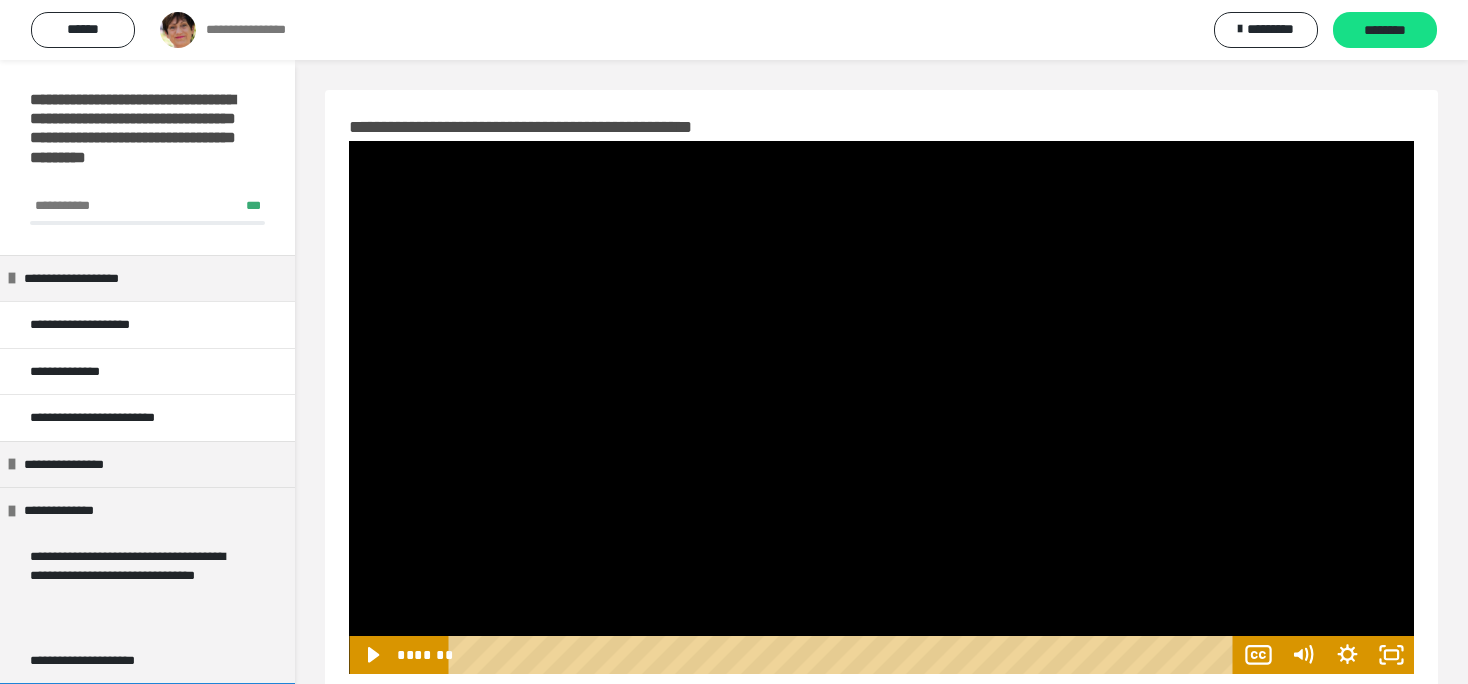 click at bounding box center (881, 407) 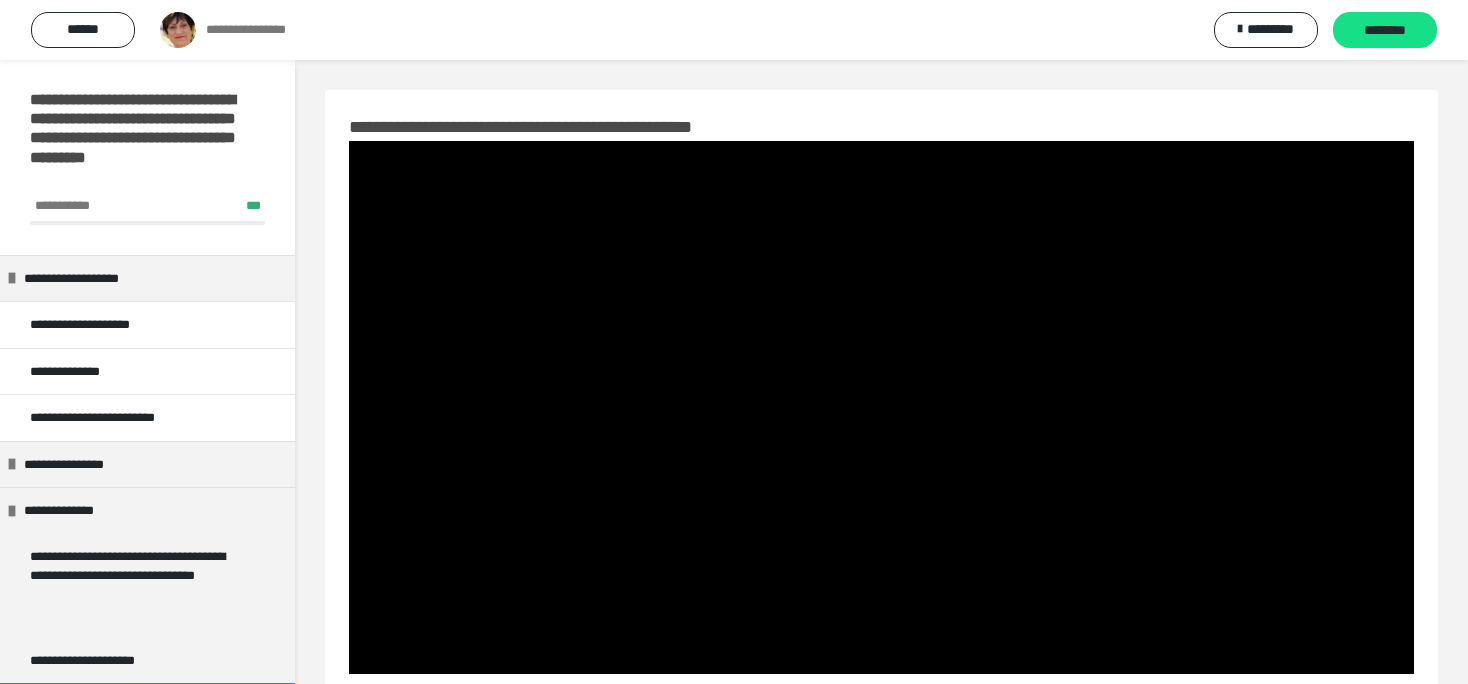 click at bounding box center [881, 407] 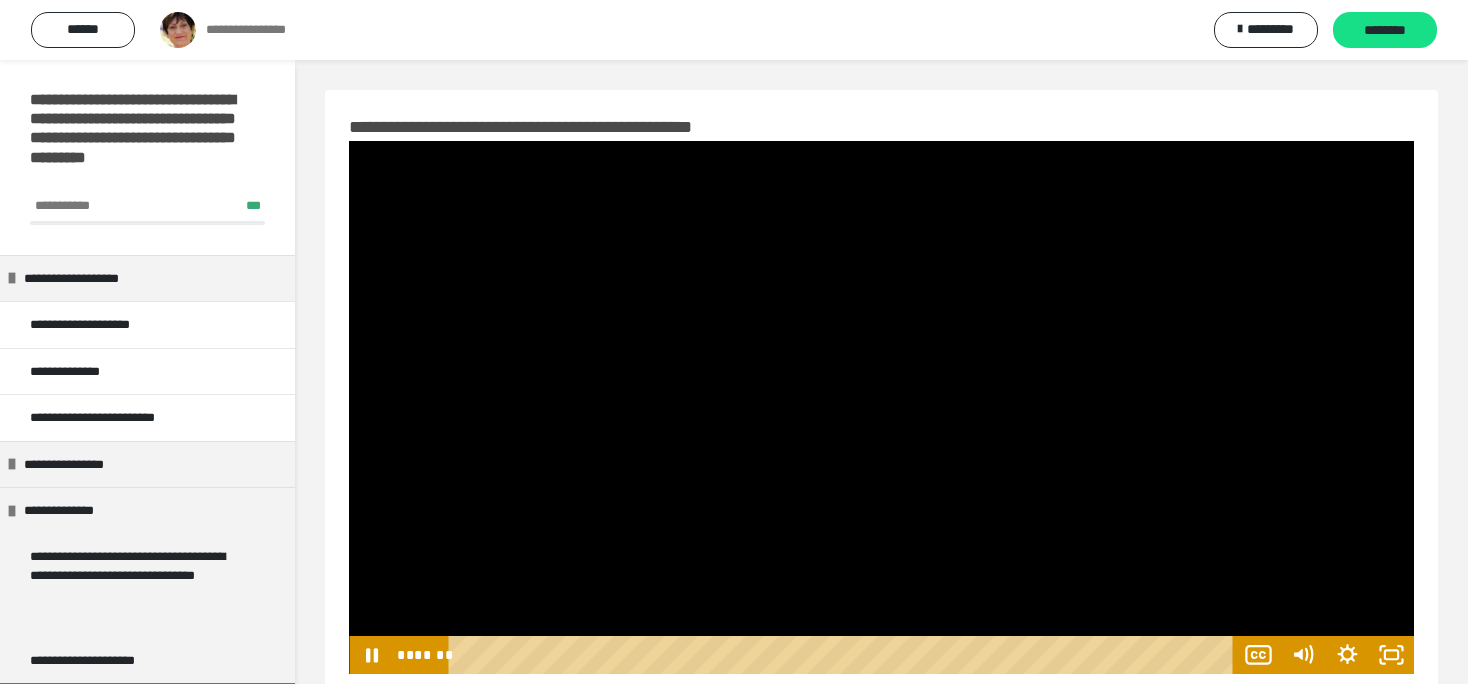 click at bounding box center [881, 407] 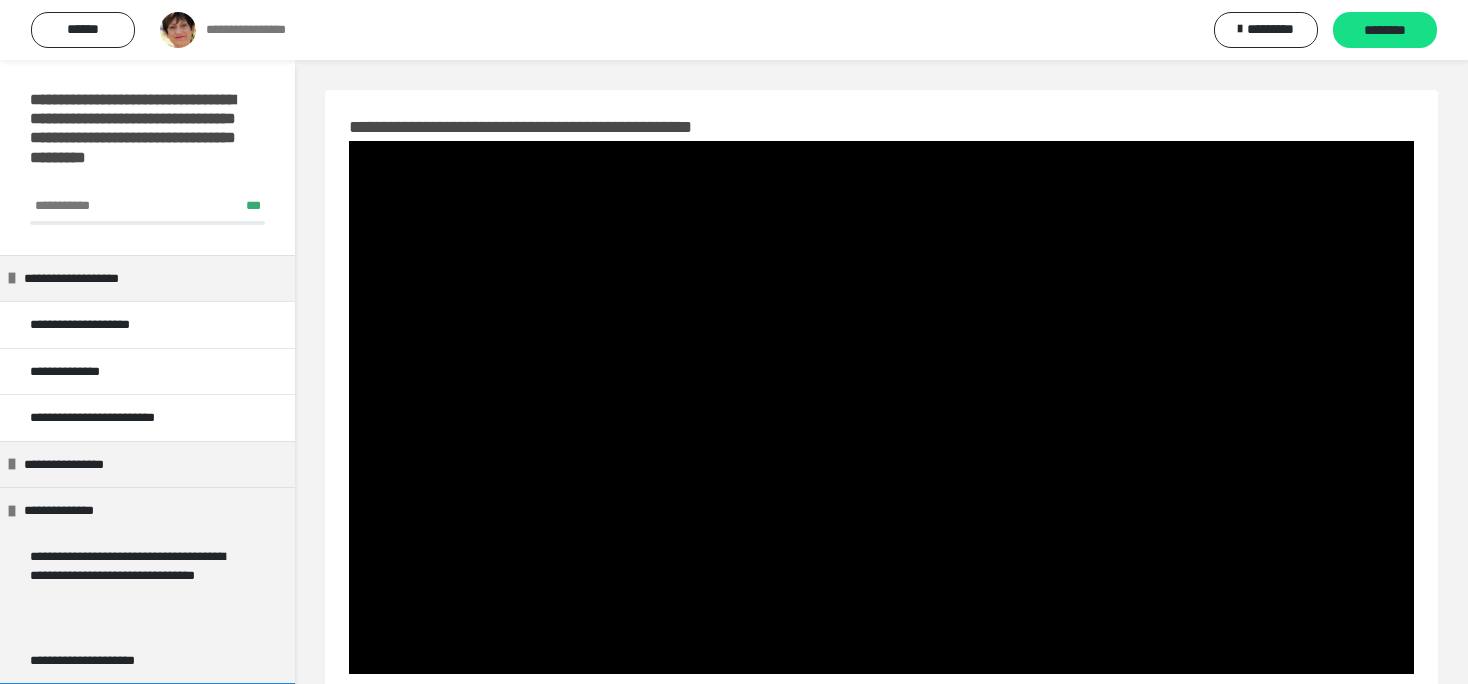 click at bounding box center [881, 407] 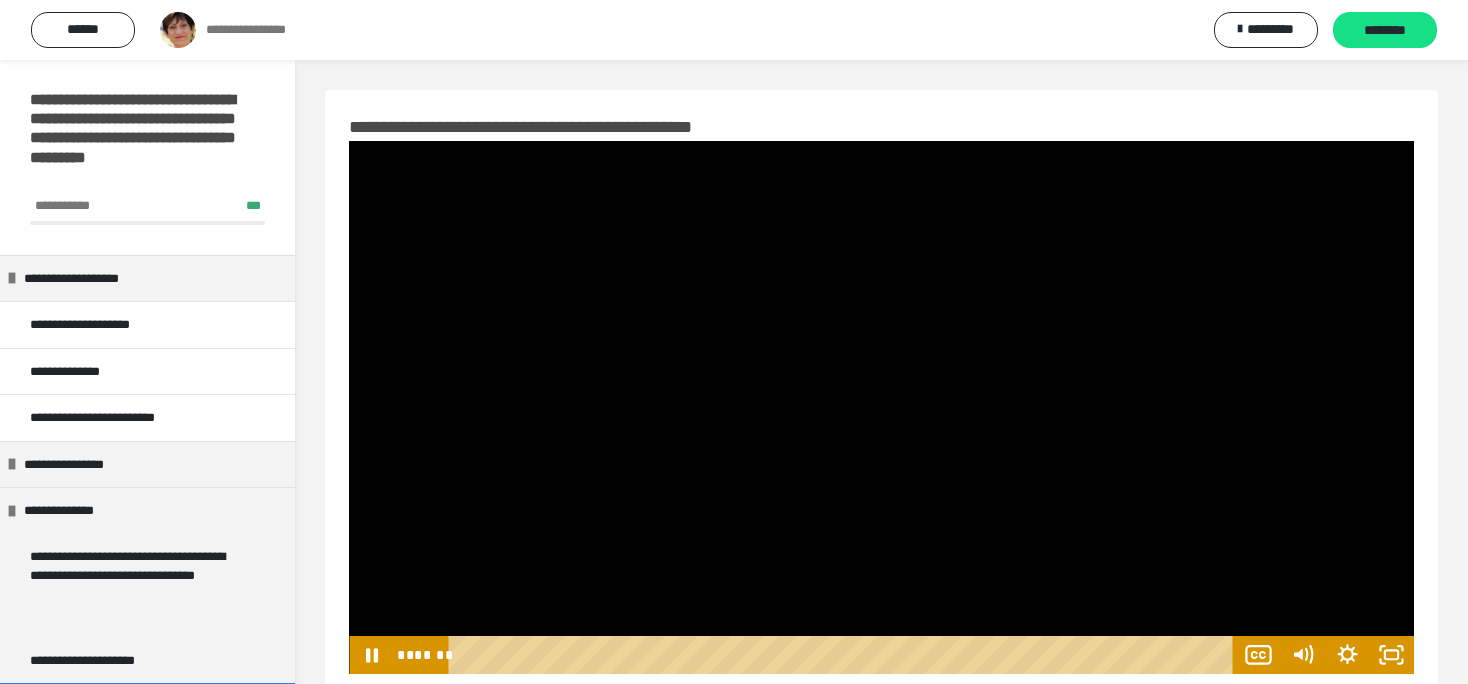 click at bounding box center (881, 407) 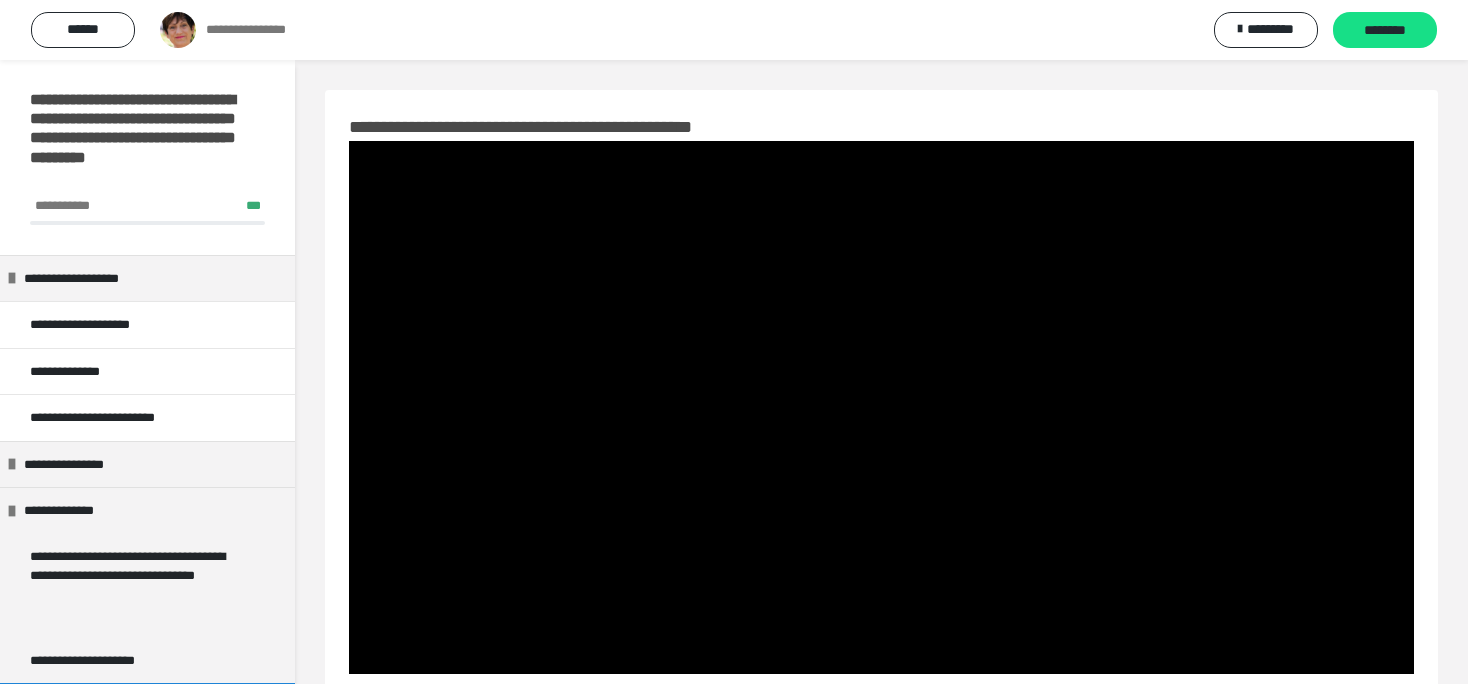 click at bounding box center (881, 407) 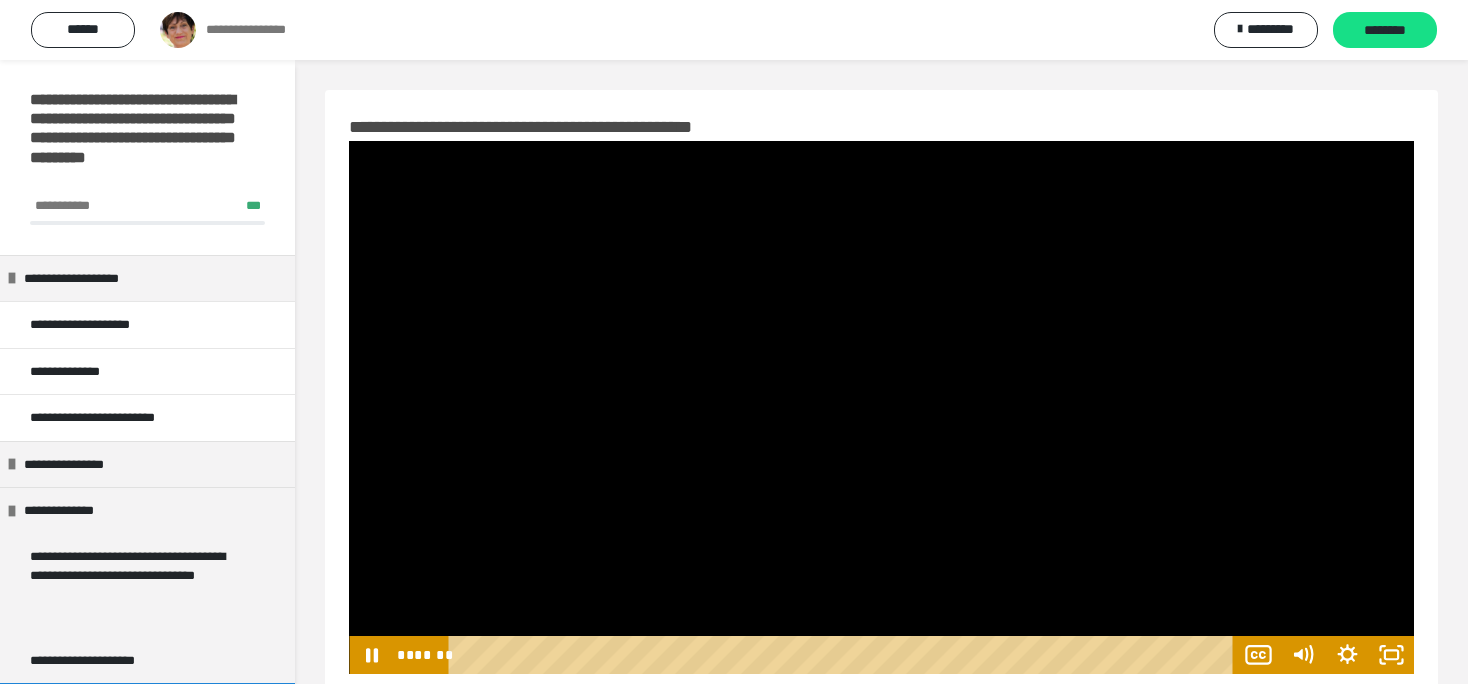 click at bounding box center [881, 407] 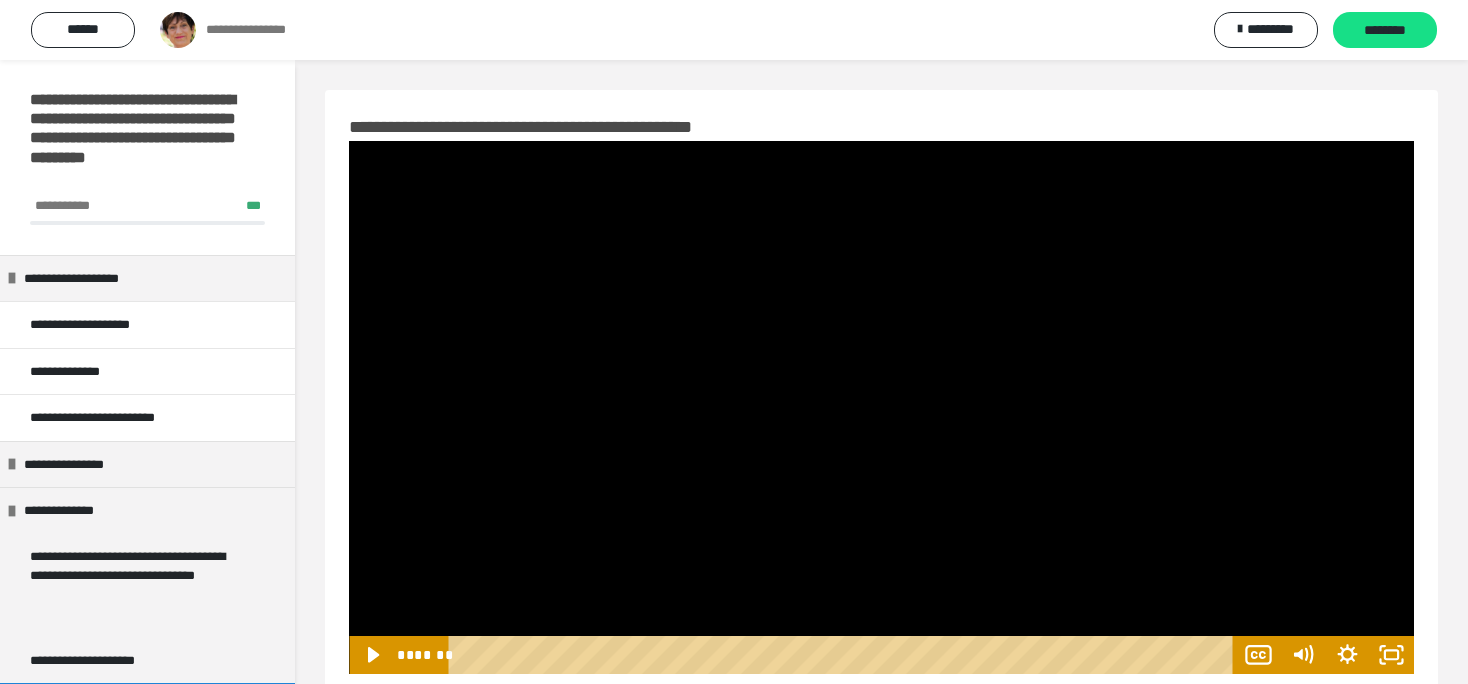 click at bounding box center [881, 407] 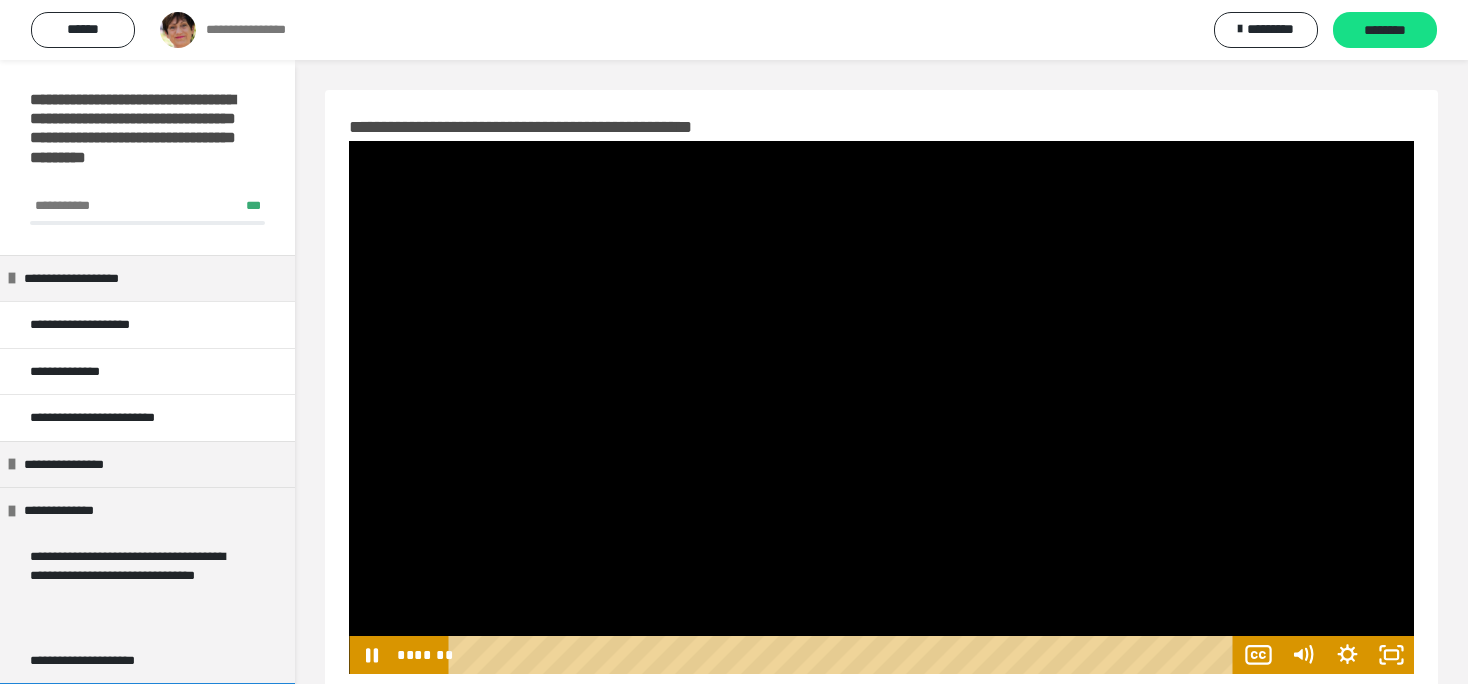 click at bounding box center (881, 407) 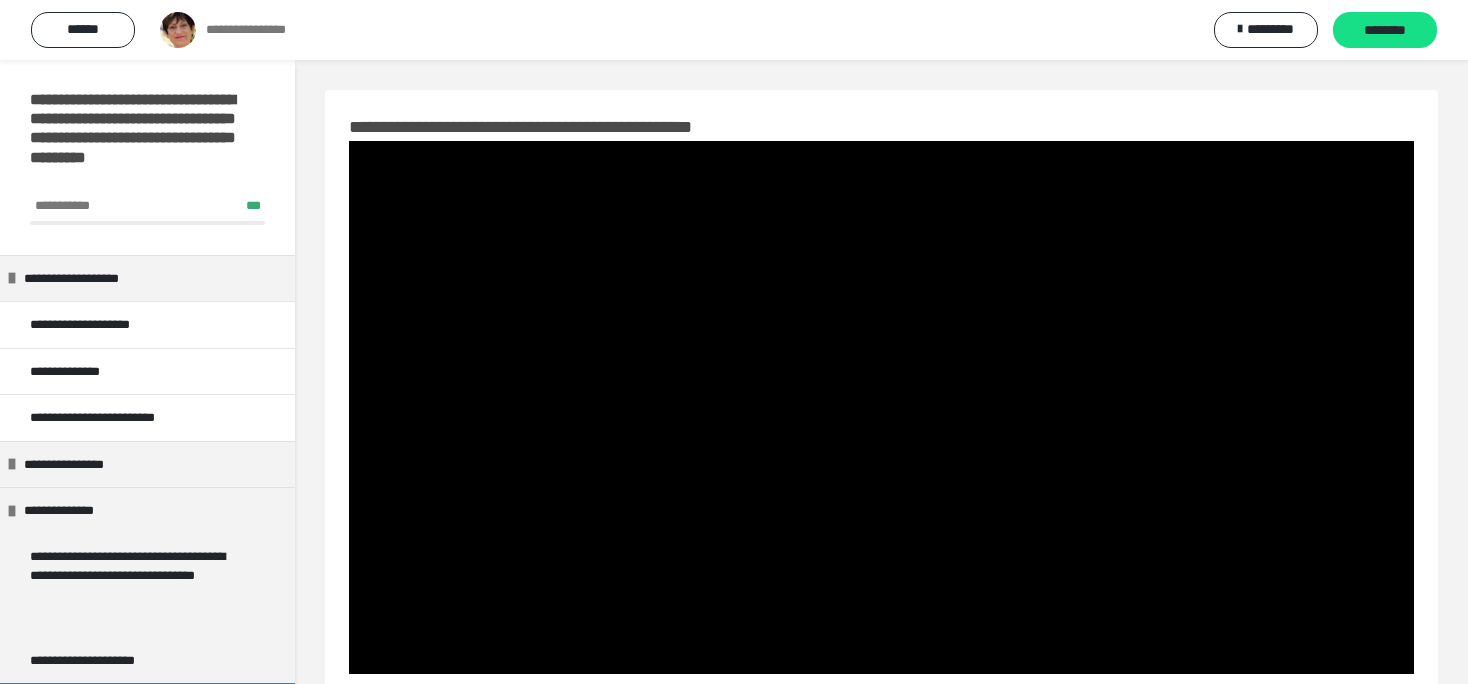 click at bounding box center (881, 407) 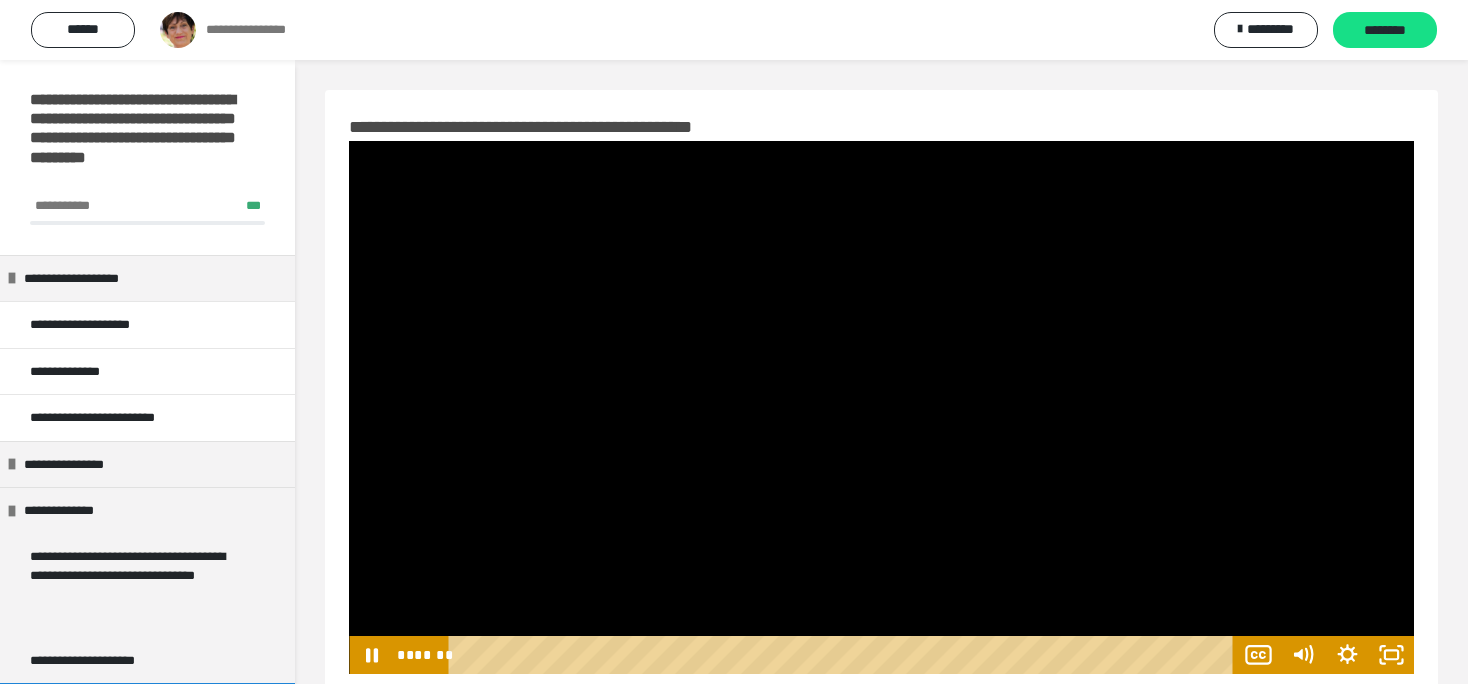 click at bounding box center [881, 407] 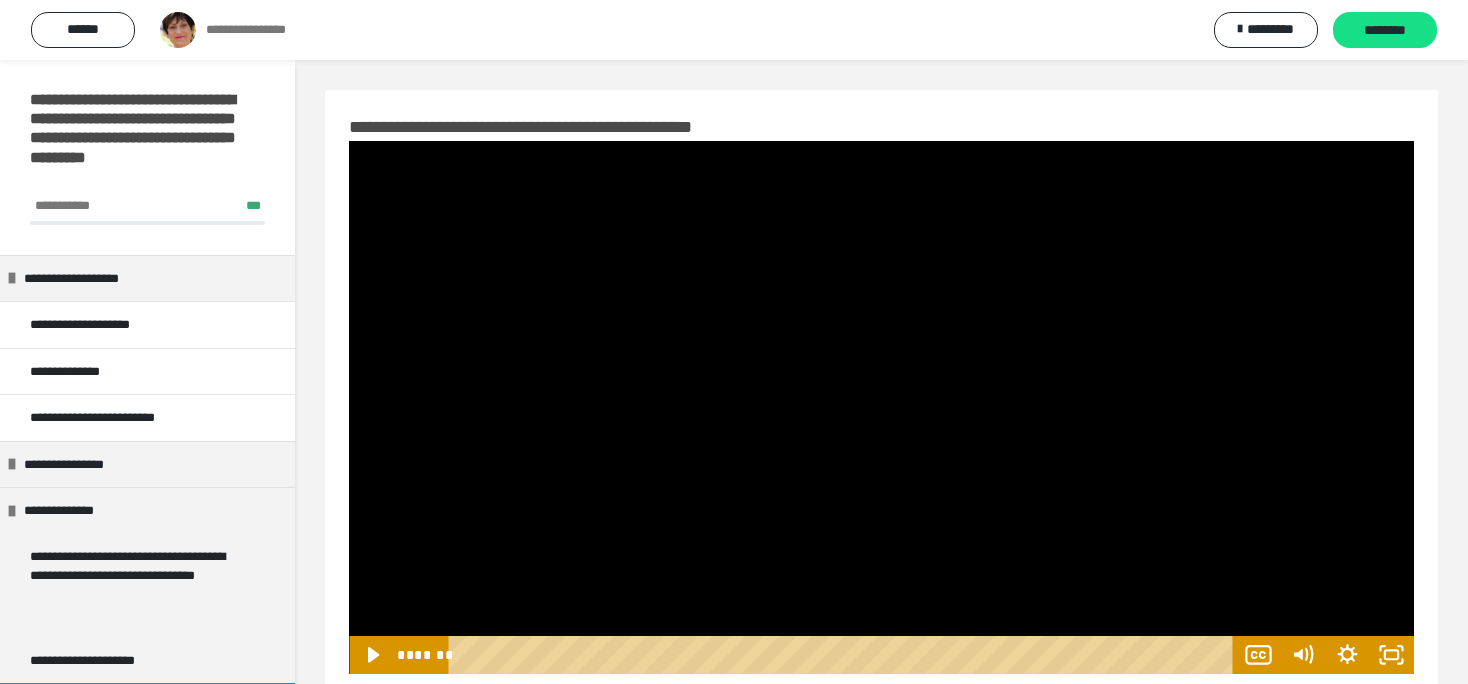 click at bounding box center (881, 407) 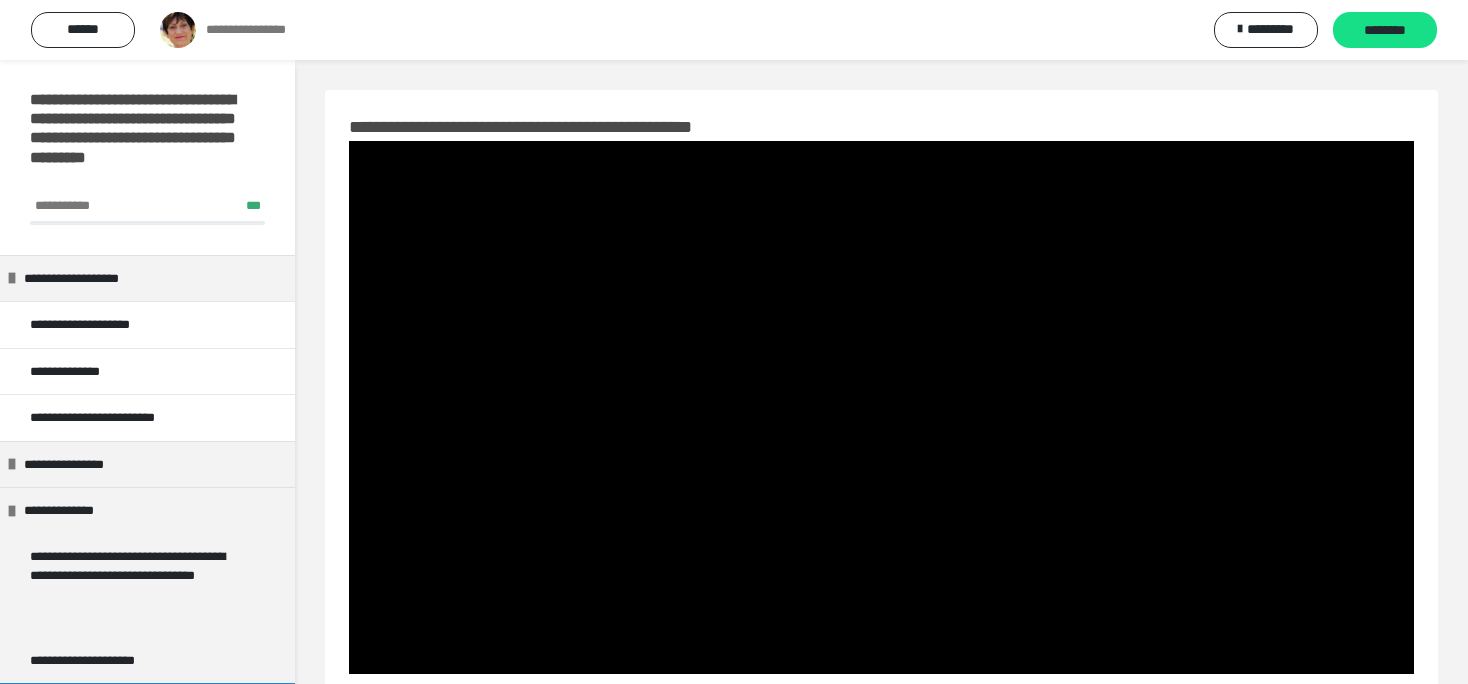 click at bounding box center (881, 407) 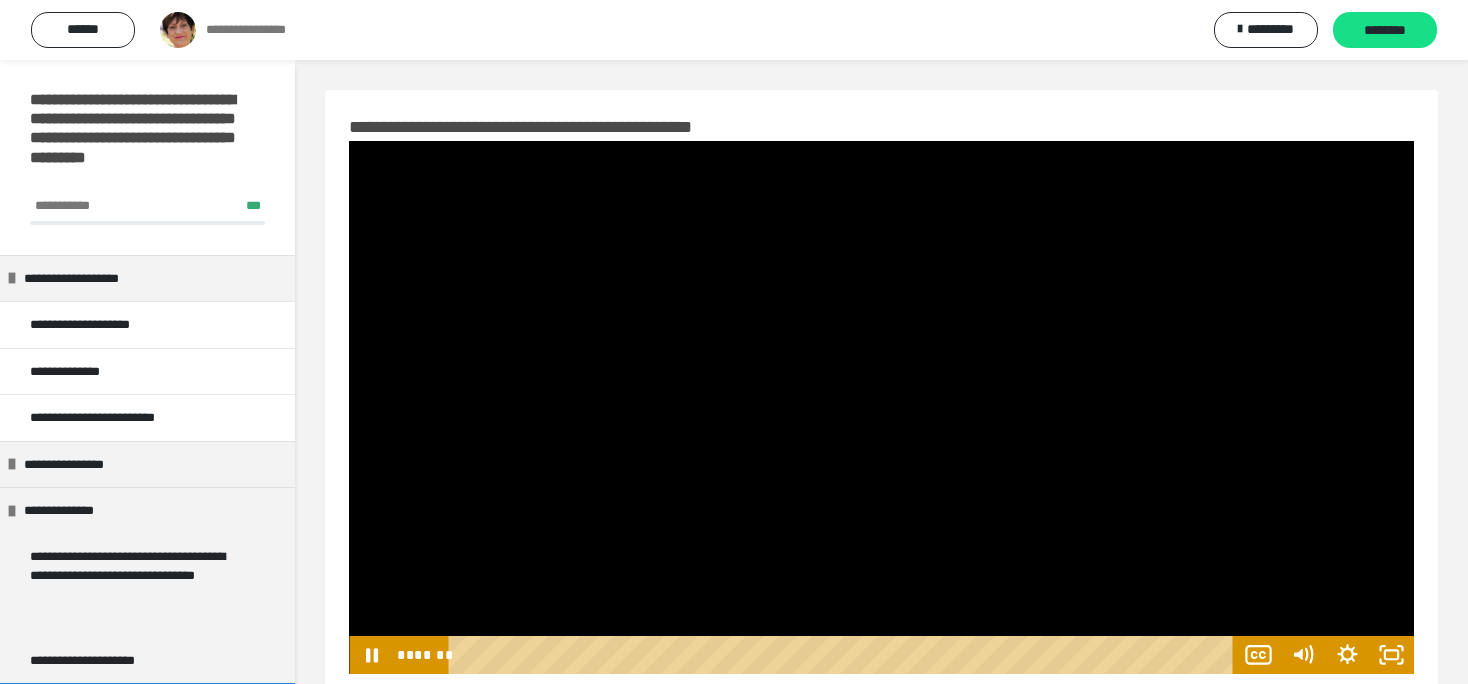 click at bounding box center [881, 407] 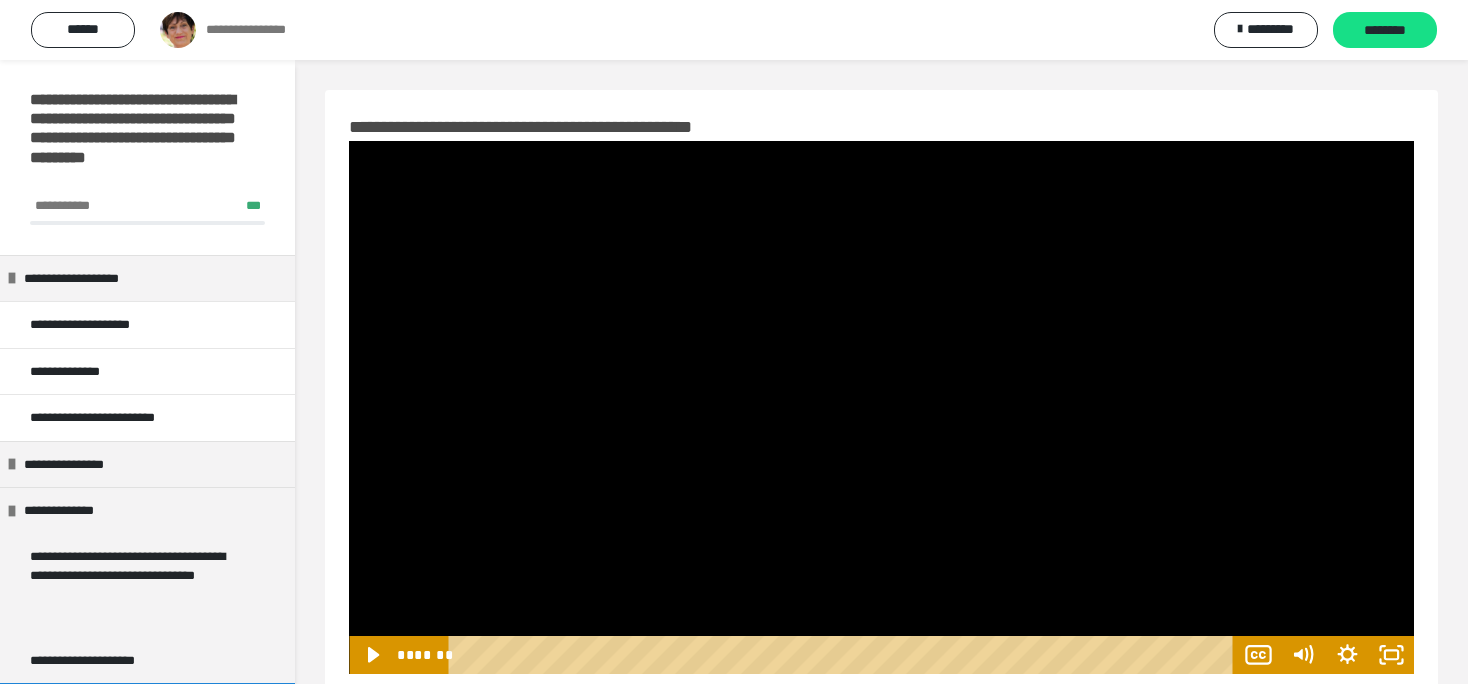 click at bounding box center (881, 407) 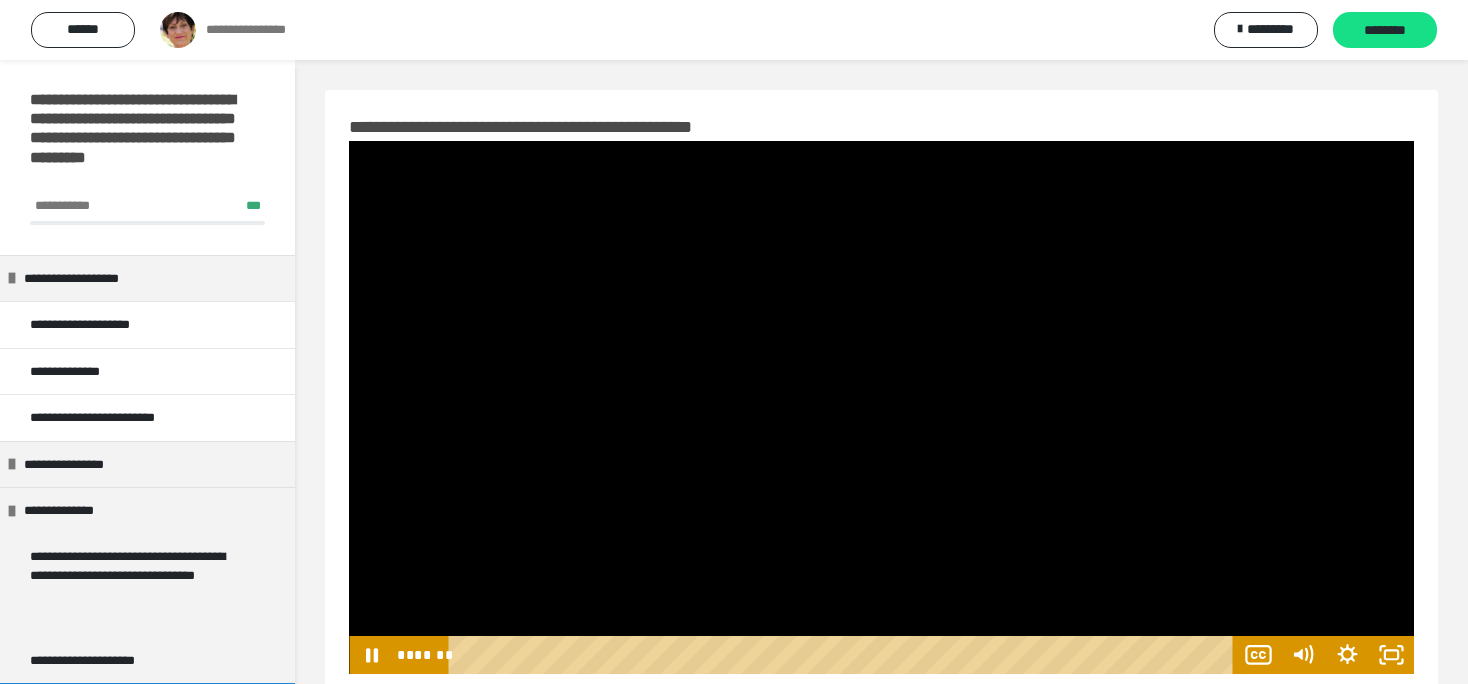 click at bounding box center [881, 407] 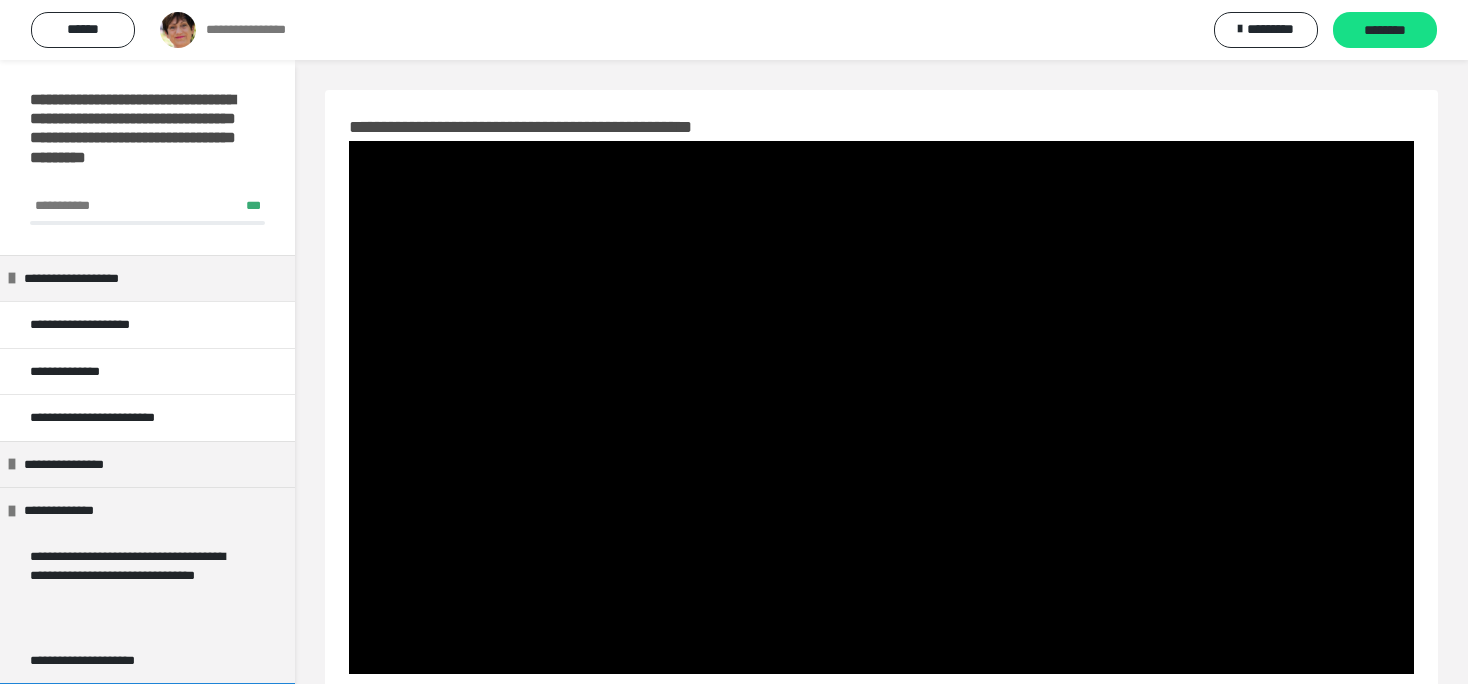 click at bounding box center (881, 407) 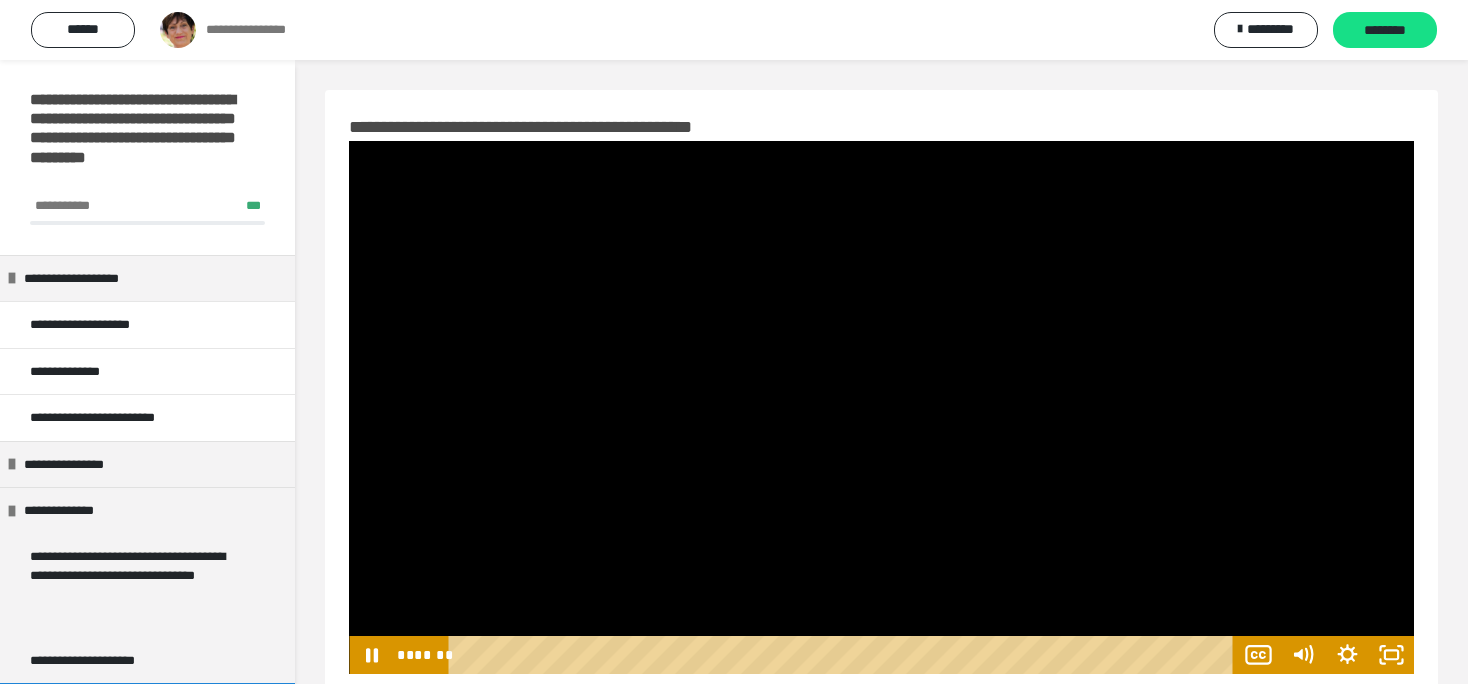 click at bounding box center (881, 407) 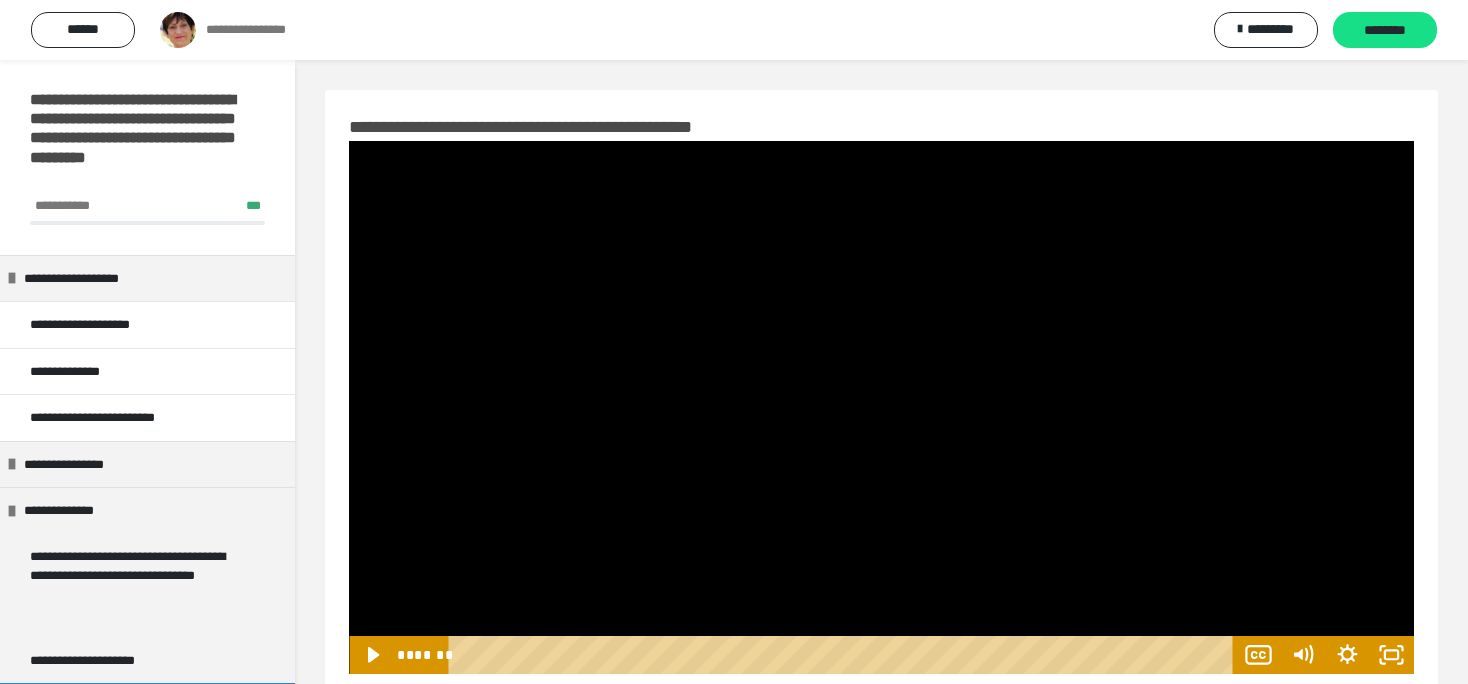 click at bounding box center (881, 407) 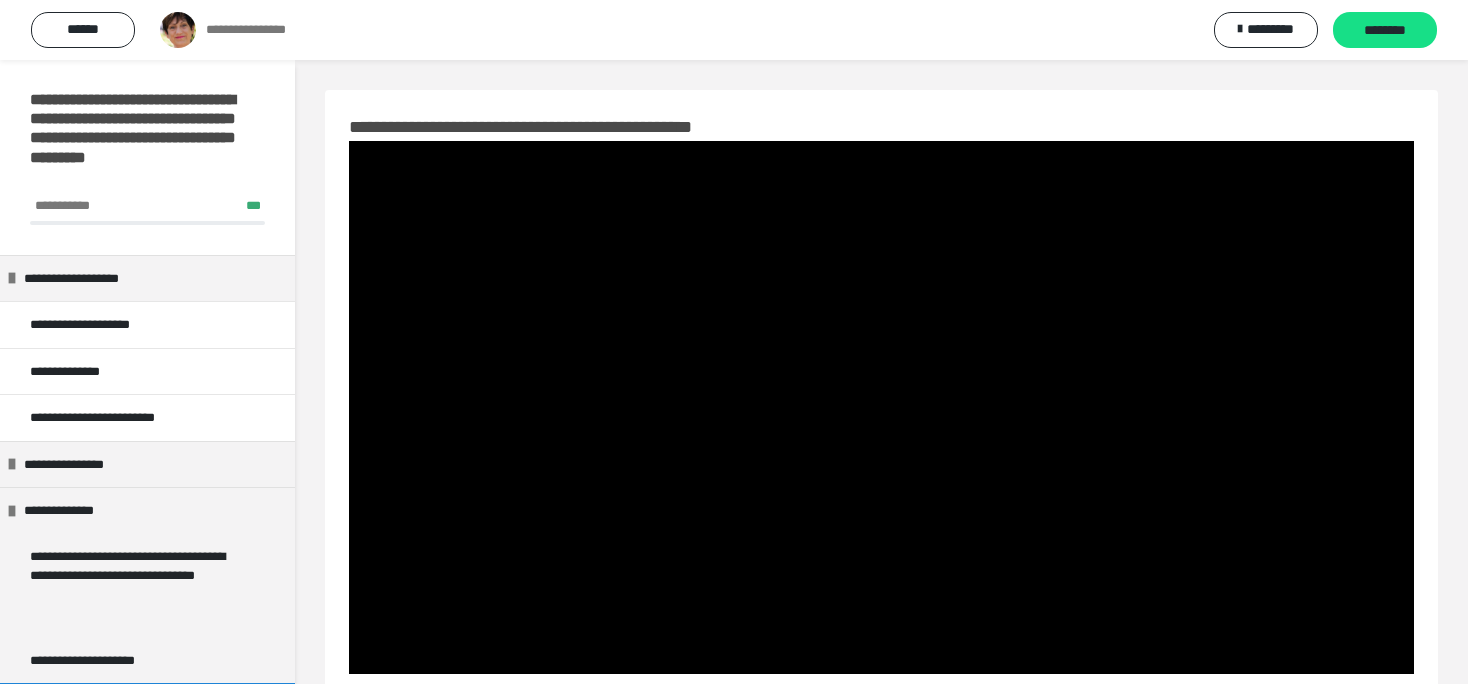 click at bounding box center [881, 407] 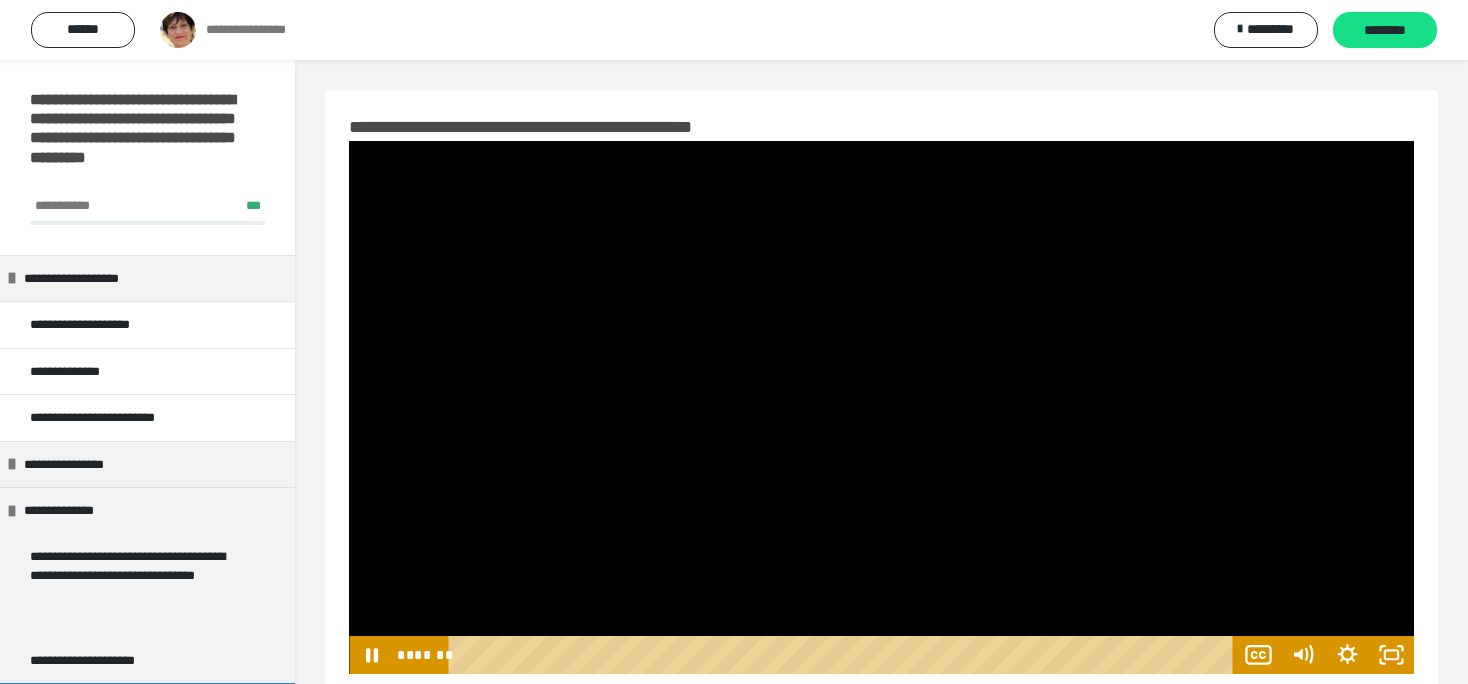click at bounding box center (881, 407) 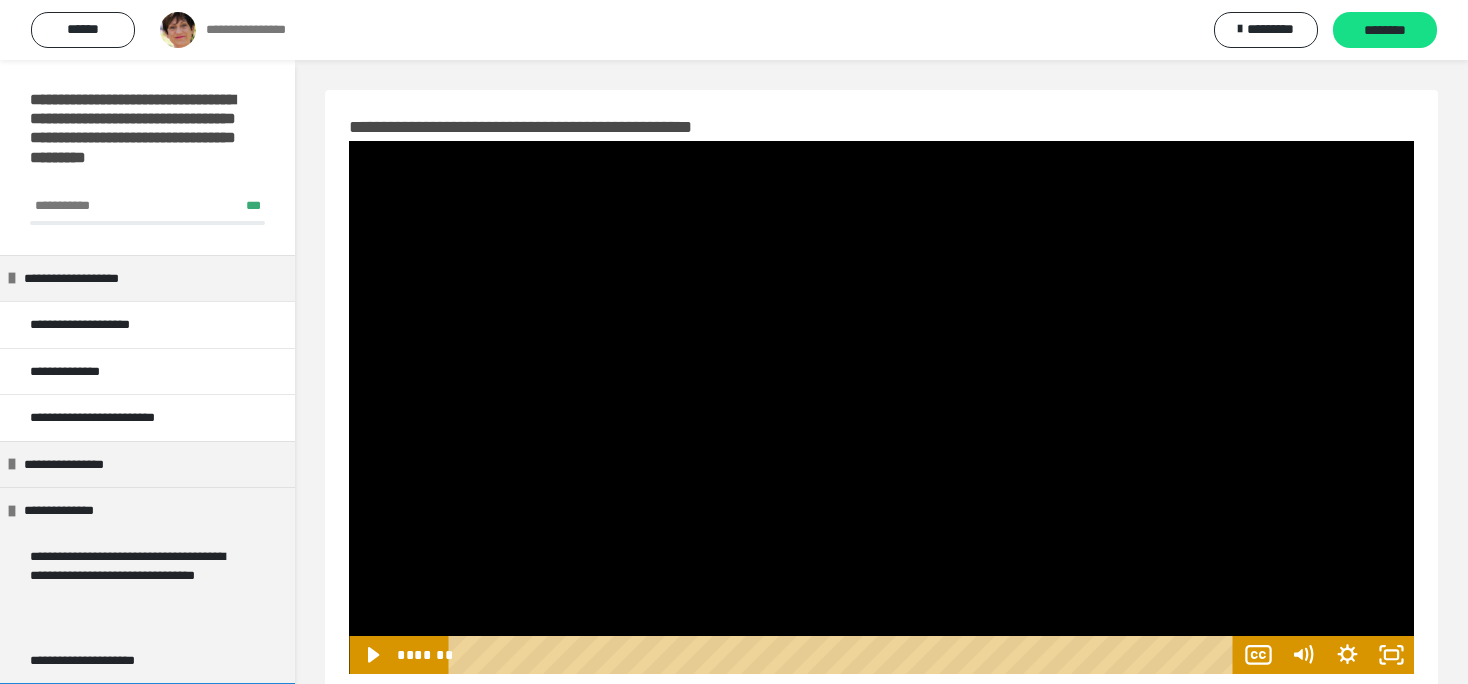 click at bounding box center [881, 407] 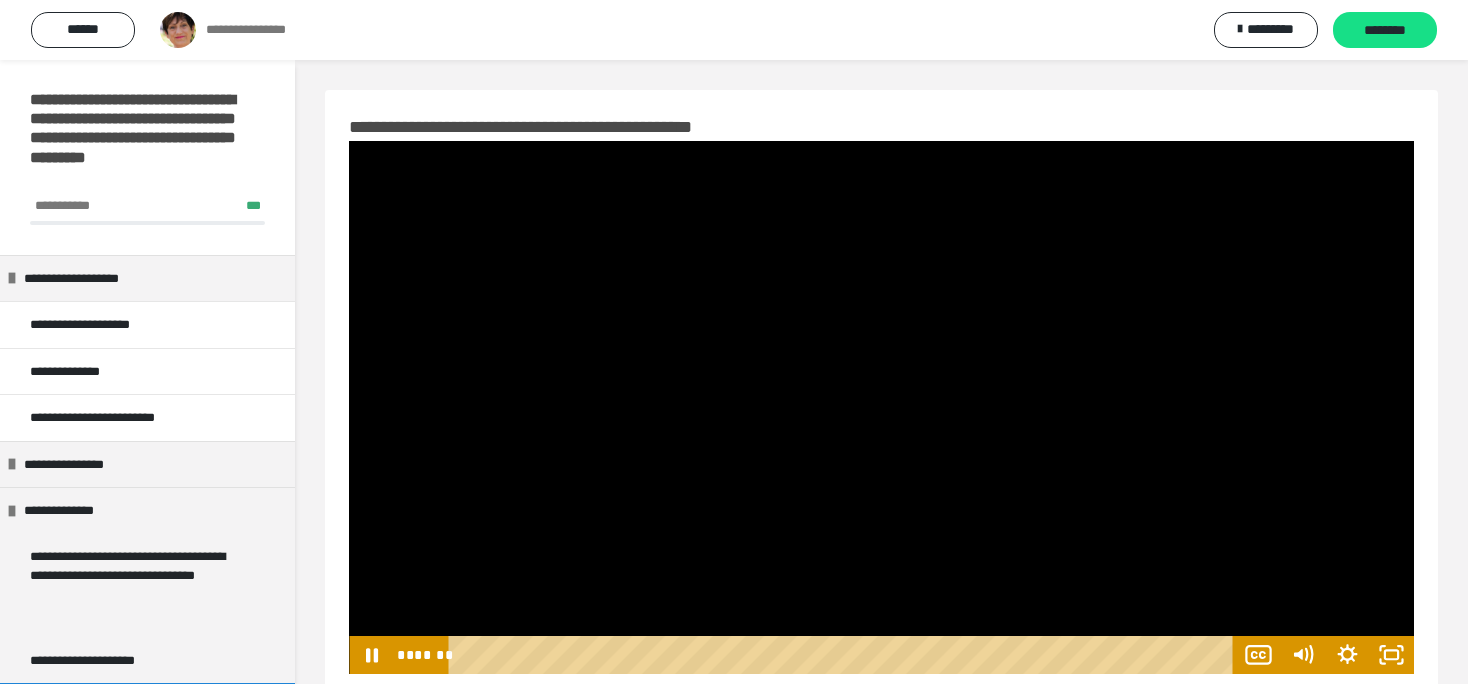 click at bounding box center [881, 407] 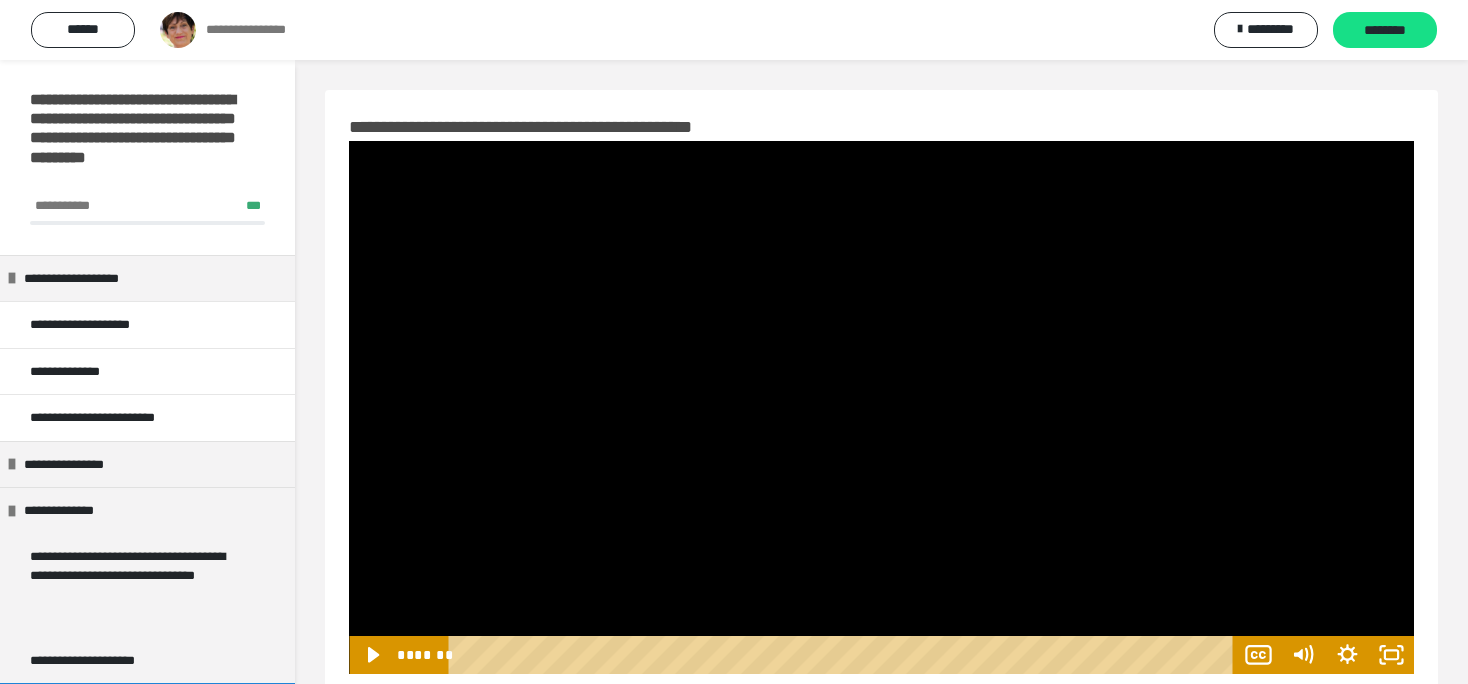 click at bounding box center [881, 407] 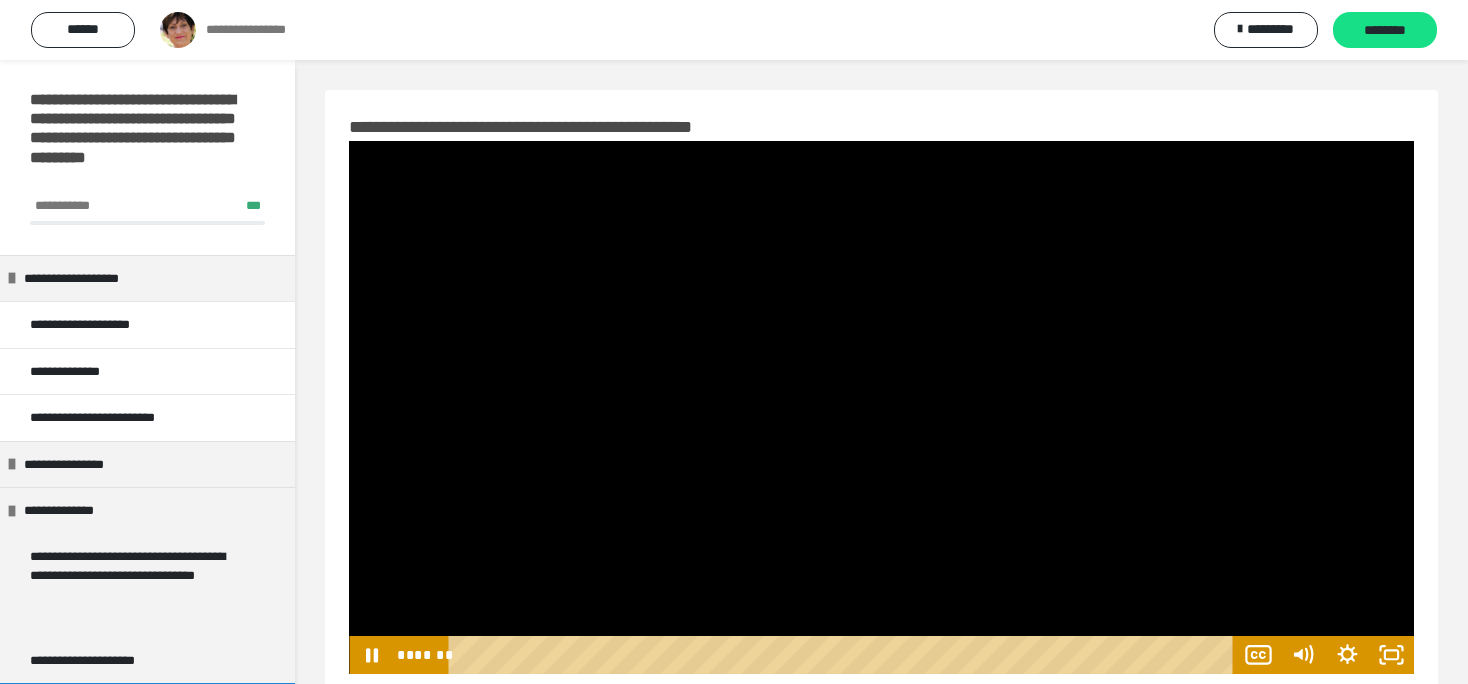 click at bounding box center [881, 407] 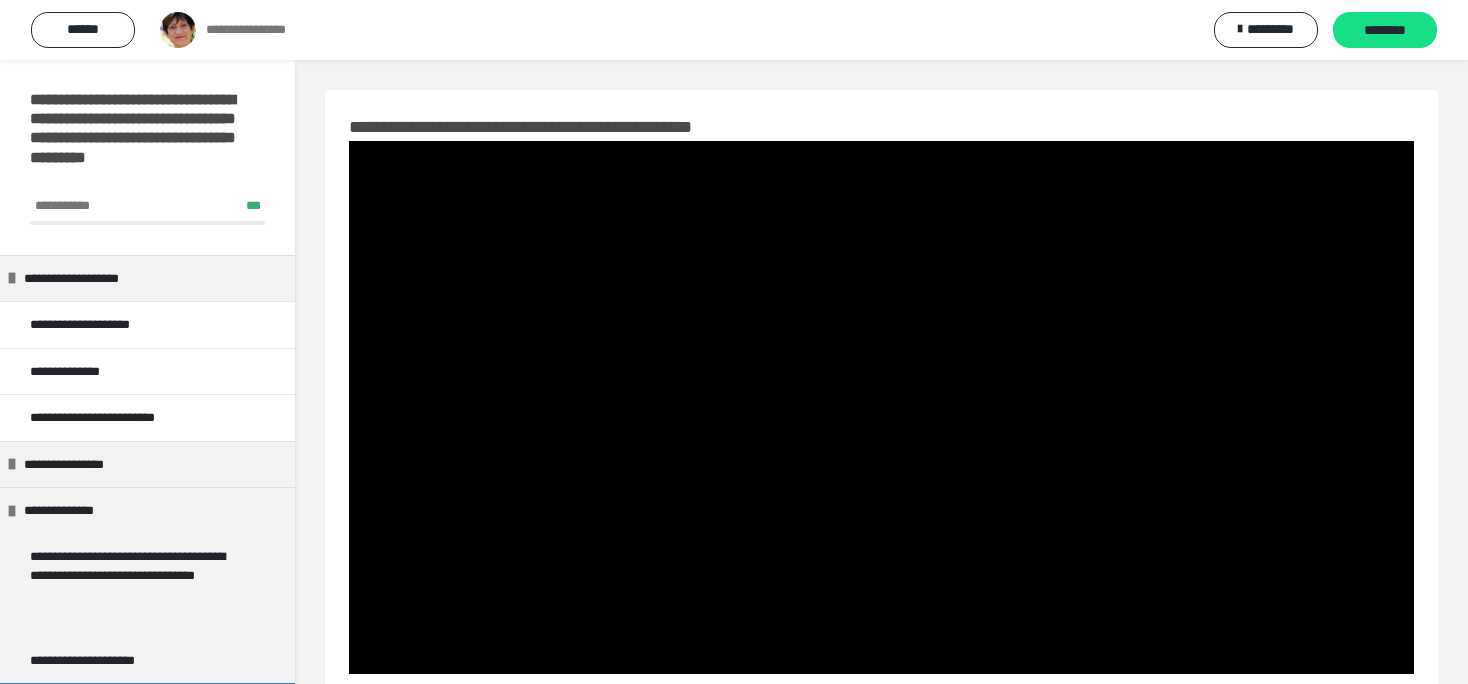 click at bounding box center [881, 407] 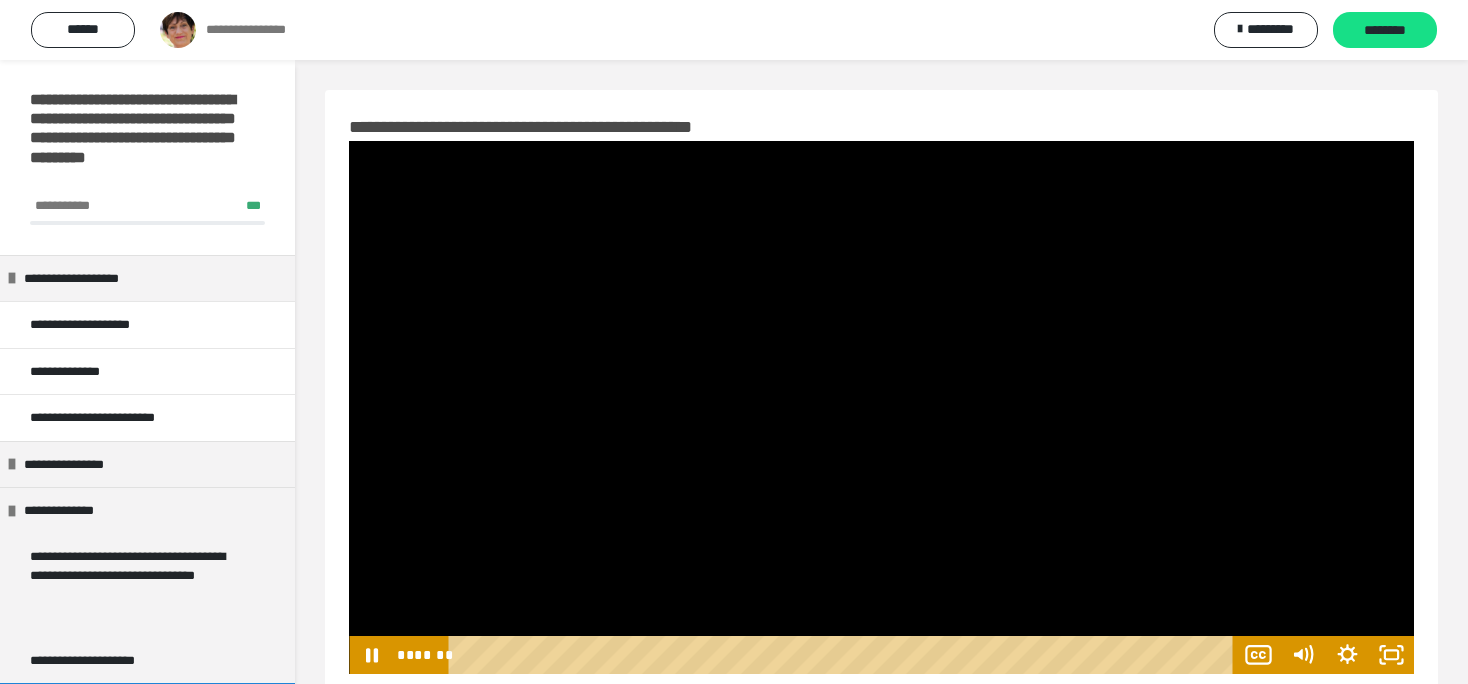 click at bounding box center (881, 407) 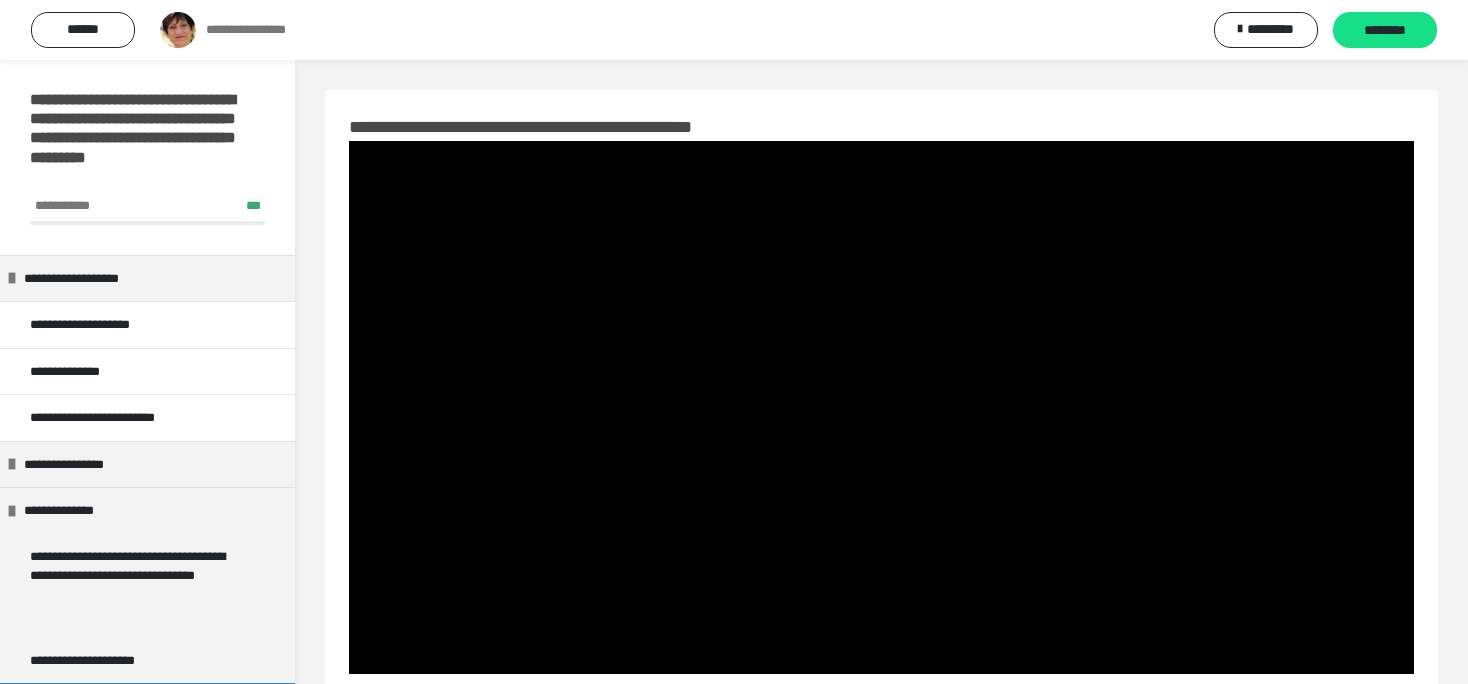 click at bounding box center (881, 407) 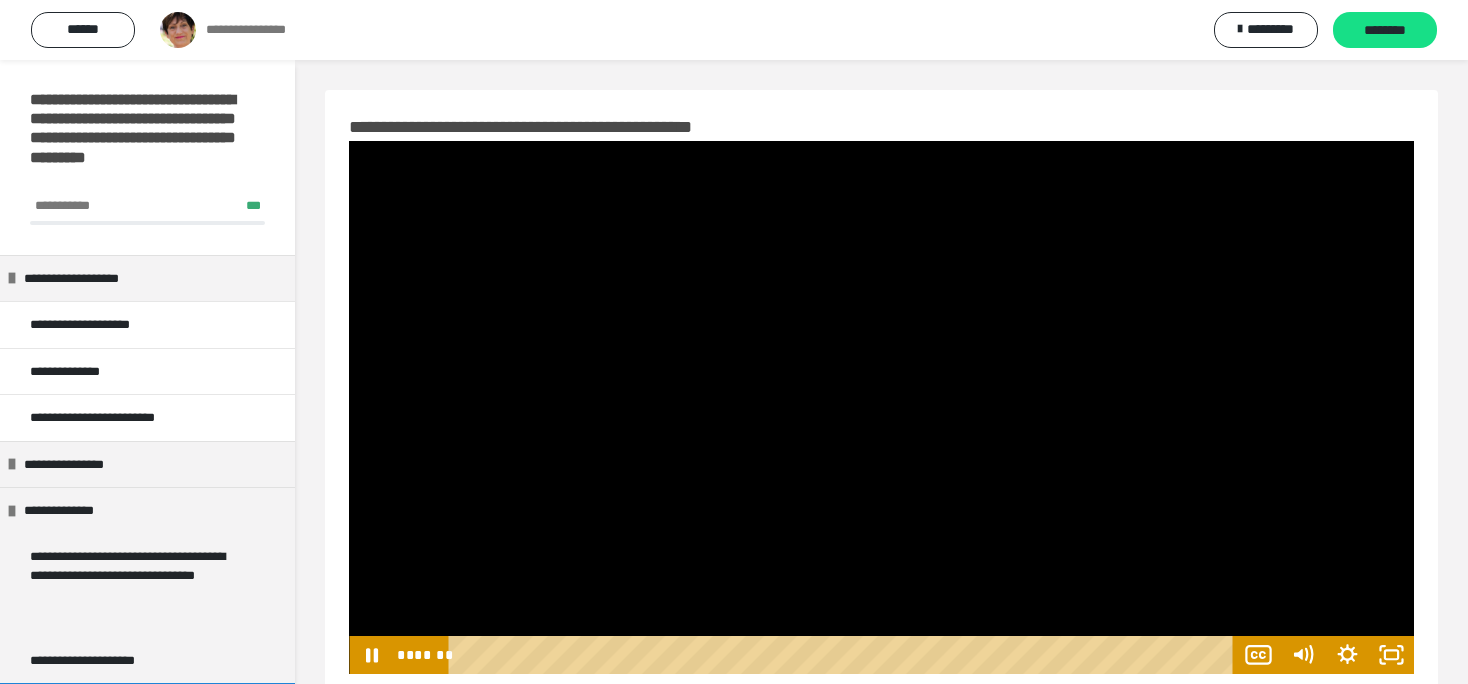 click at bounding box center [881, 407] 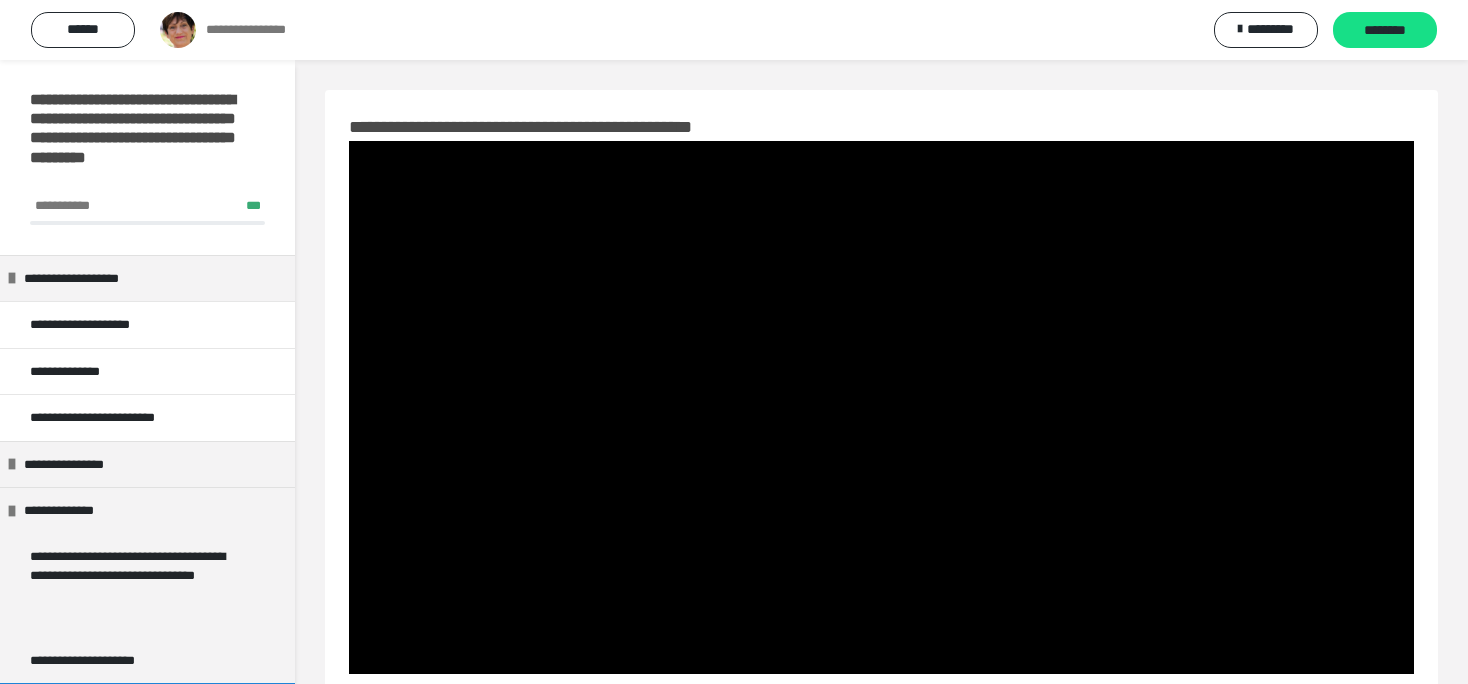 click at bounding box center (881, 407) 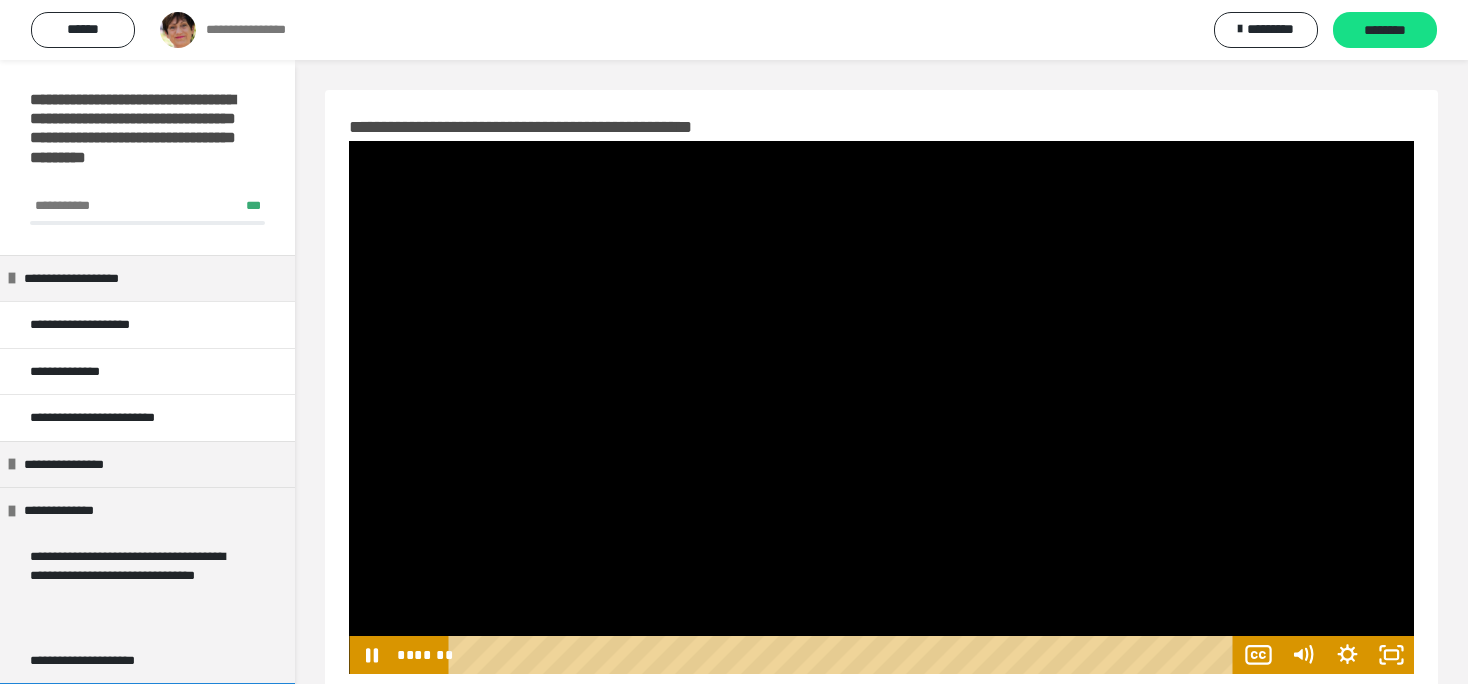 click at bounding box center (881, 407) 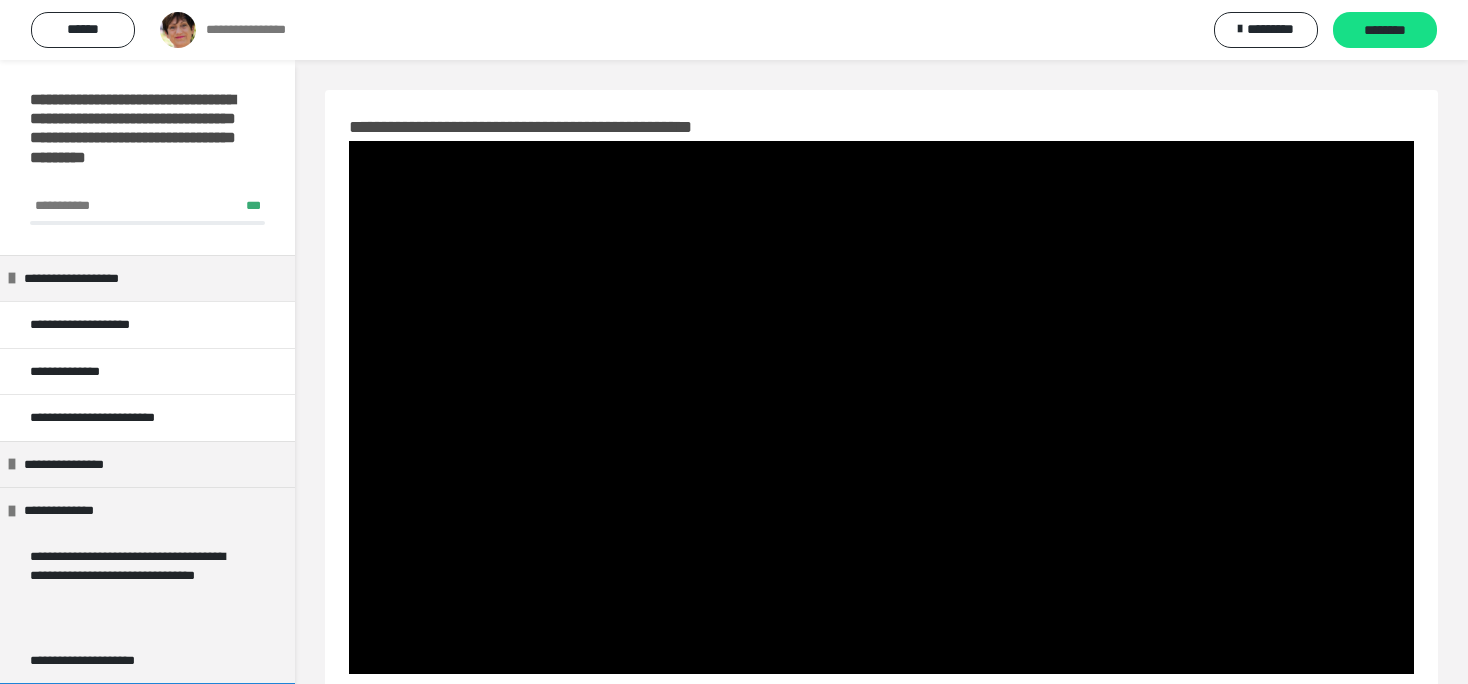 click at bounding box center [881, 407] 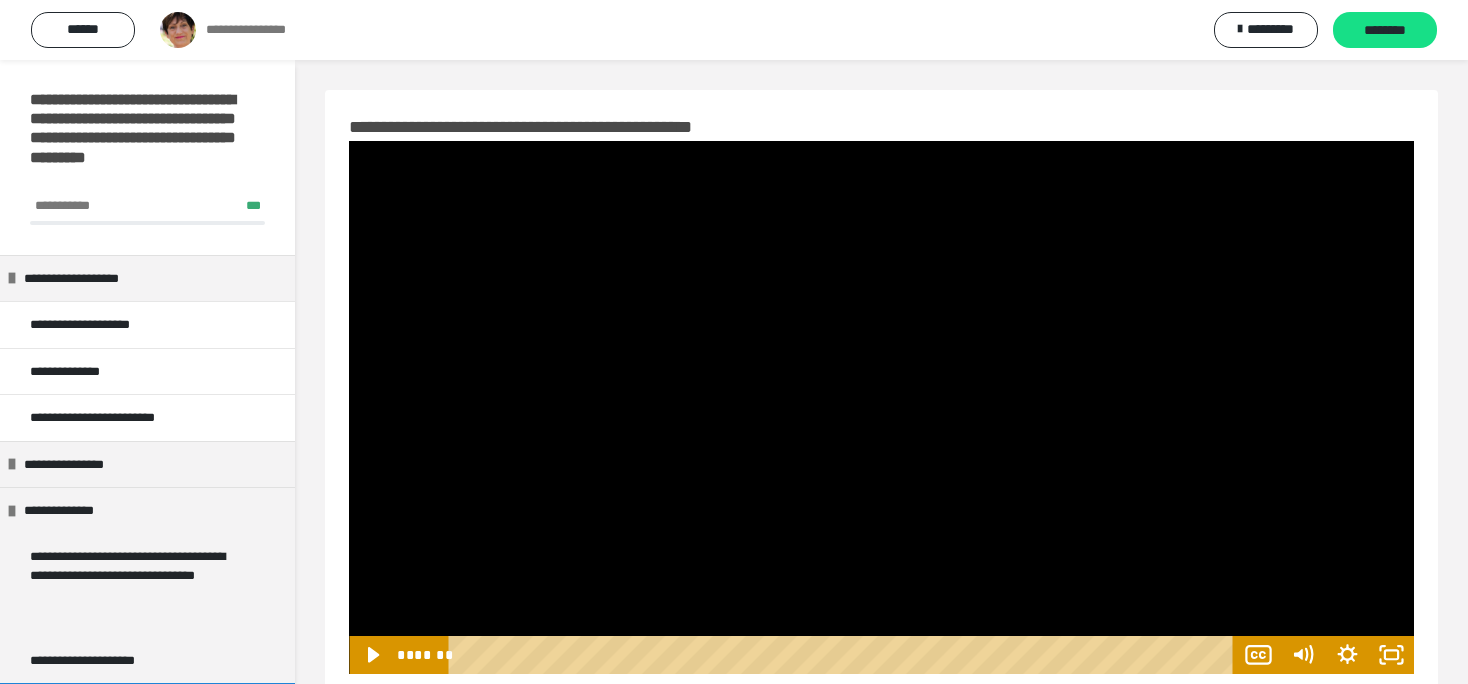 click at bounding box center [881, 407] 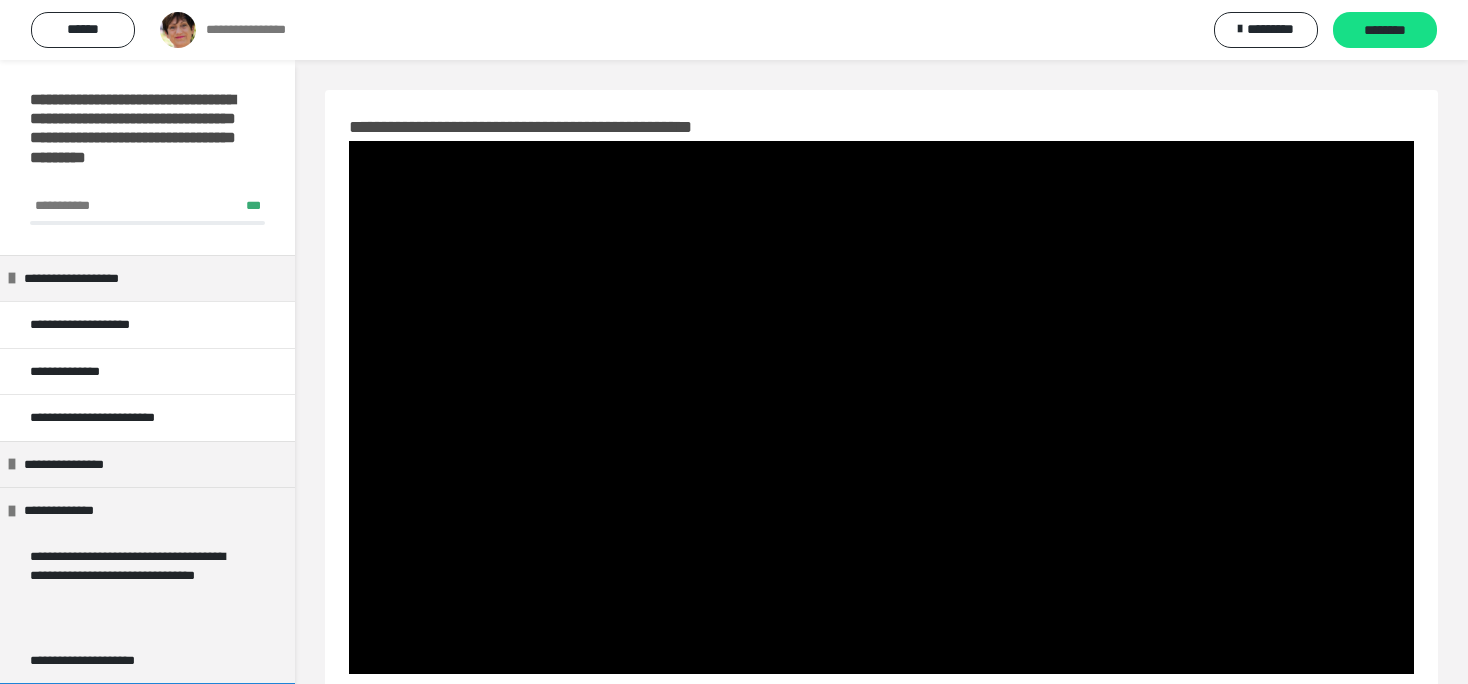 click at bounding box center (881, 407) 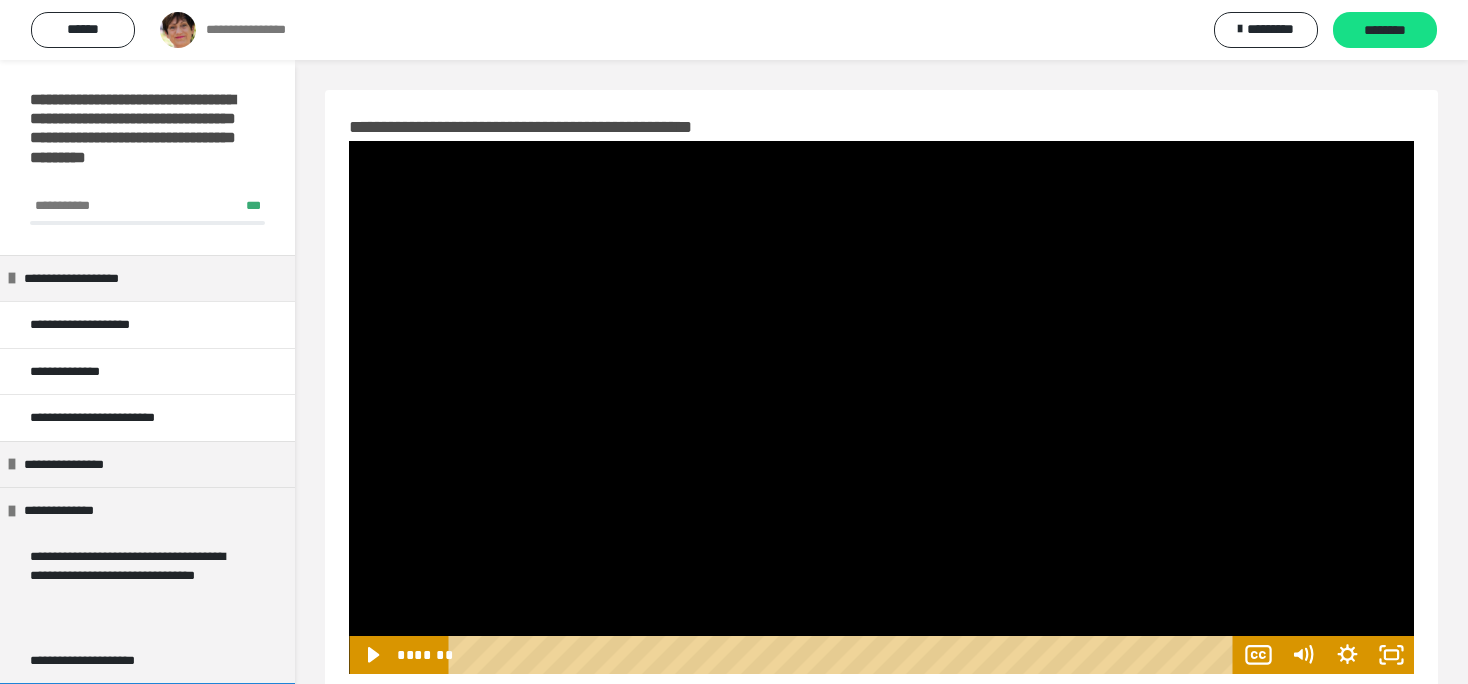 click at bounding box center (881, 407) 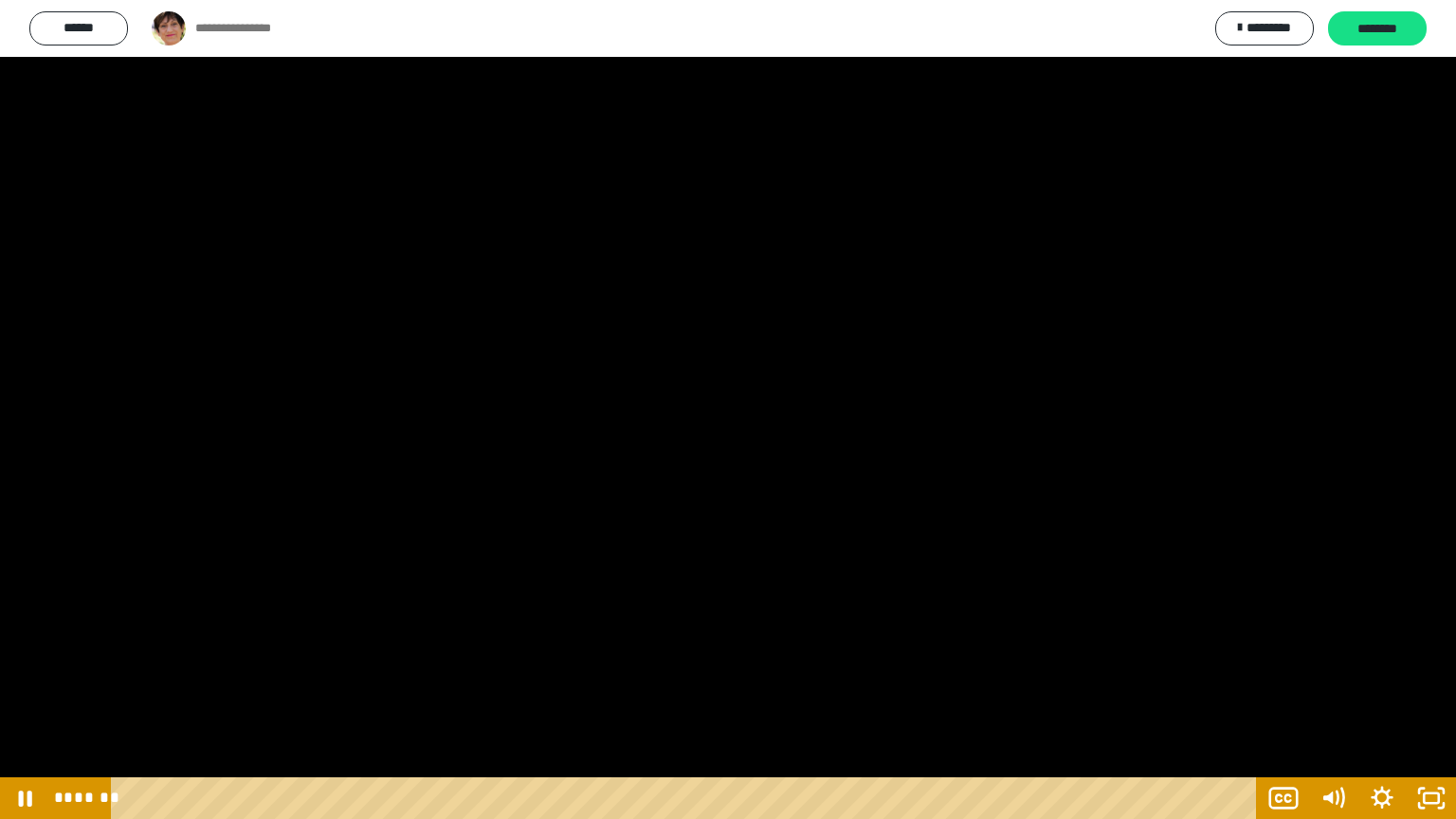 click at bounding box center [728, 410] 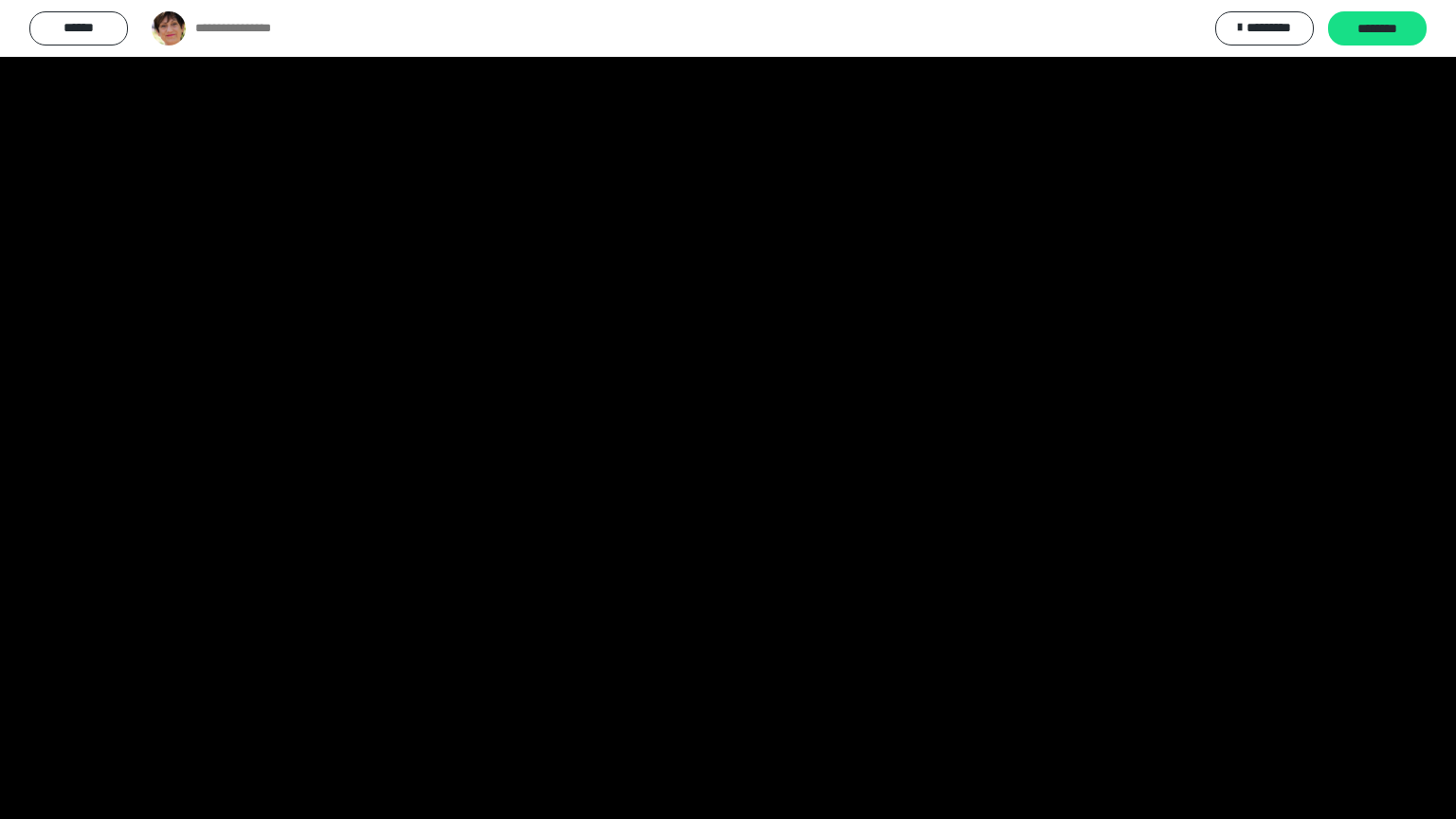 click at bounding box center (728, 410) 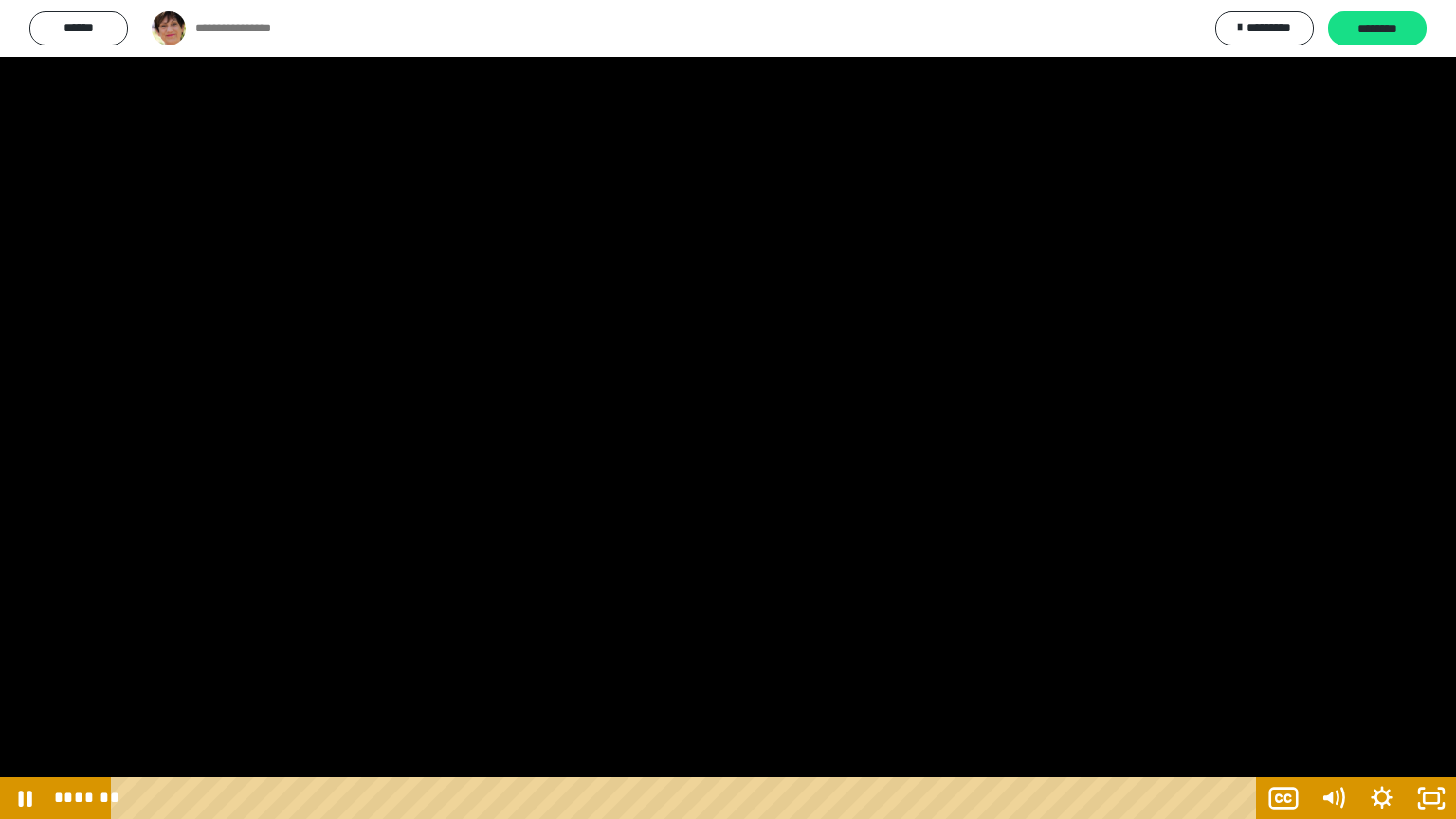 click at bounding box center [728, 410] 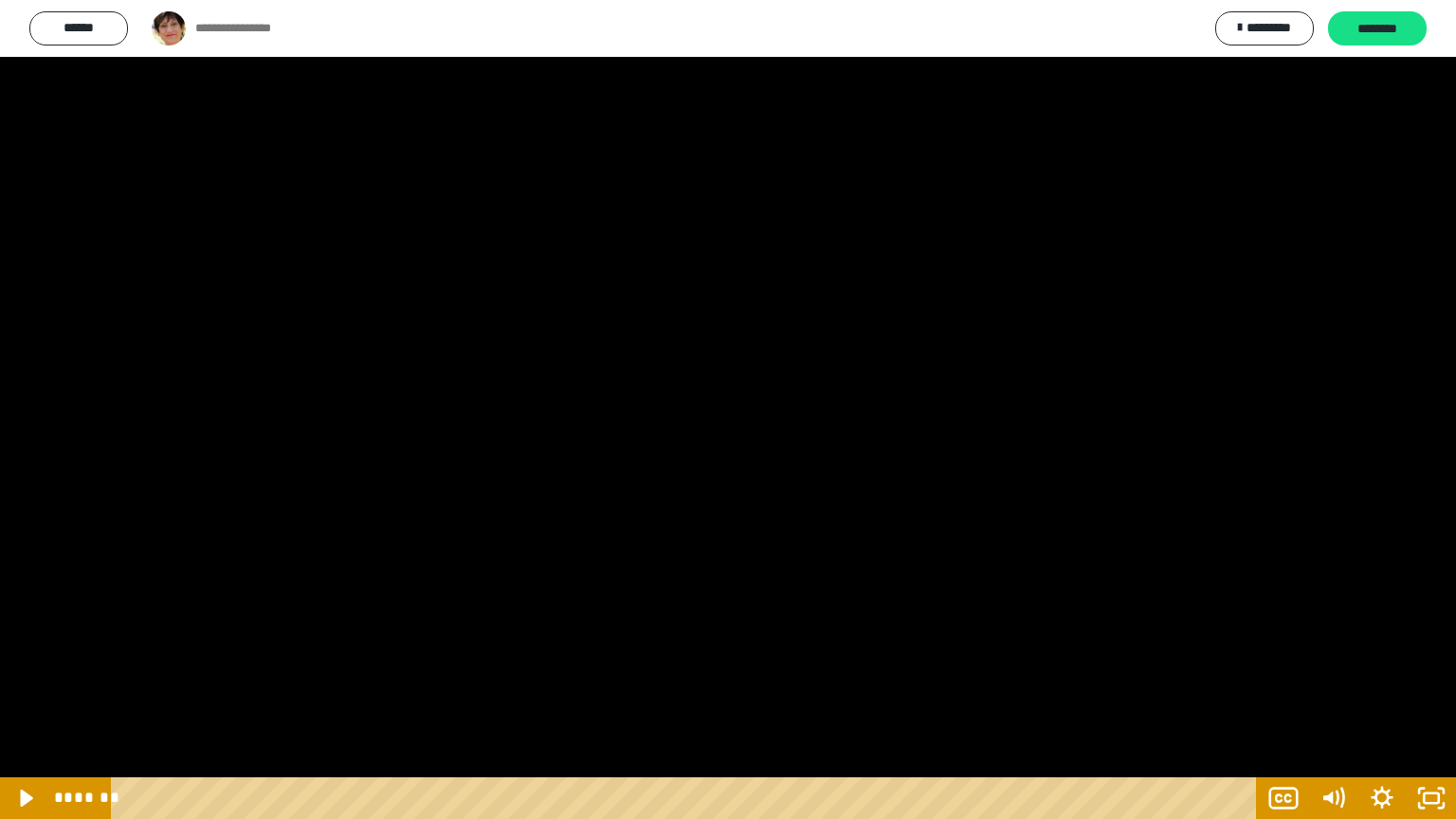 click at bounding box center (728, 410) 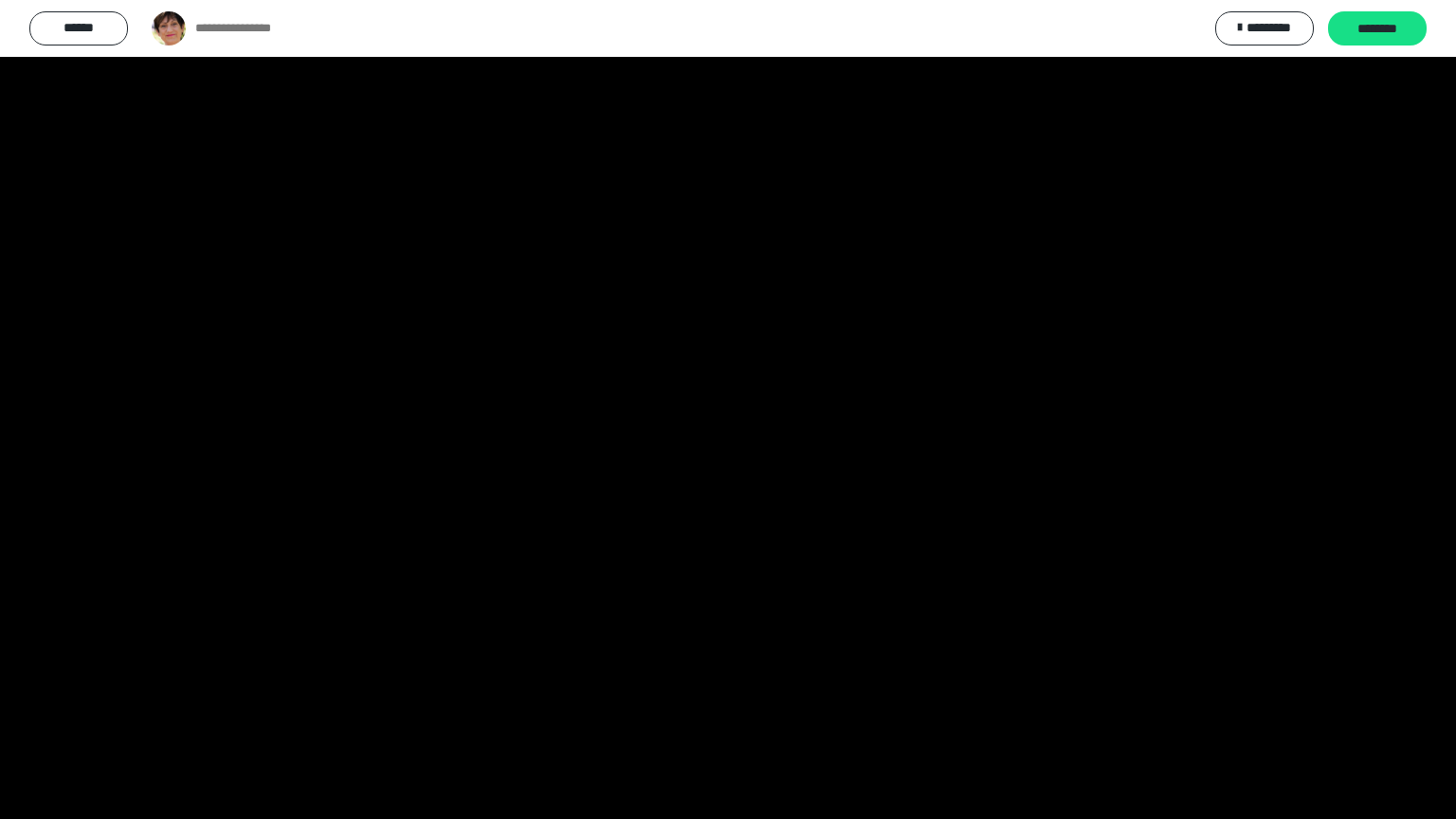 click at bounding box center [728, 410] 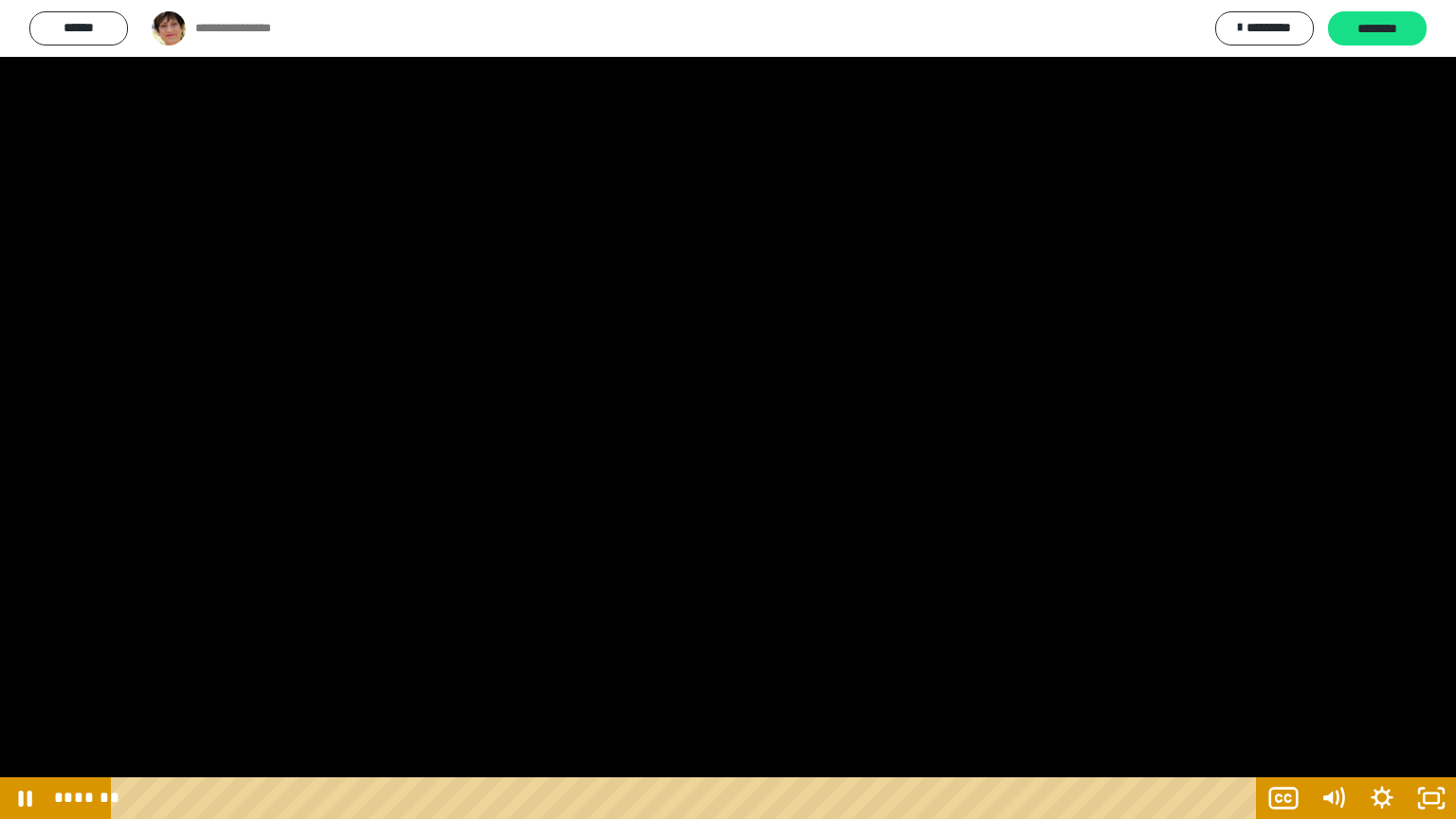 click at bounding box center (728, 410) 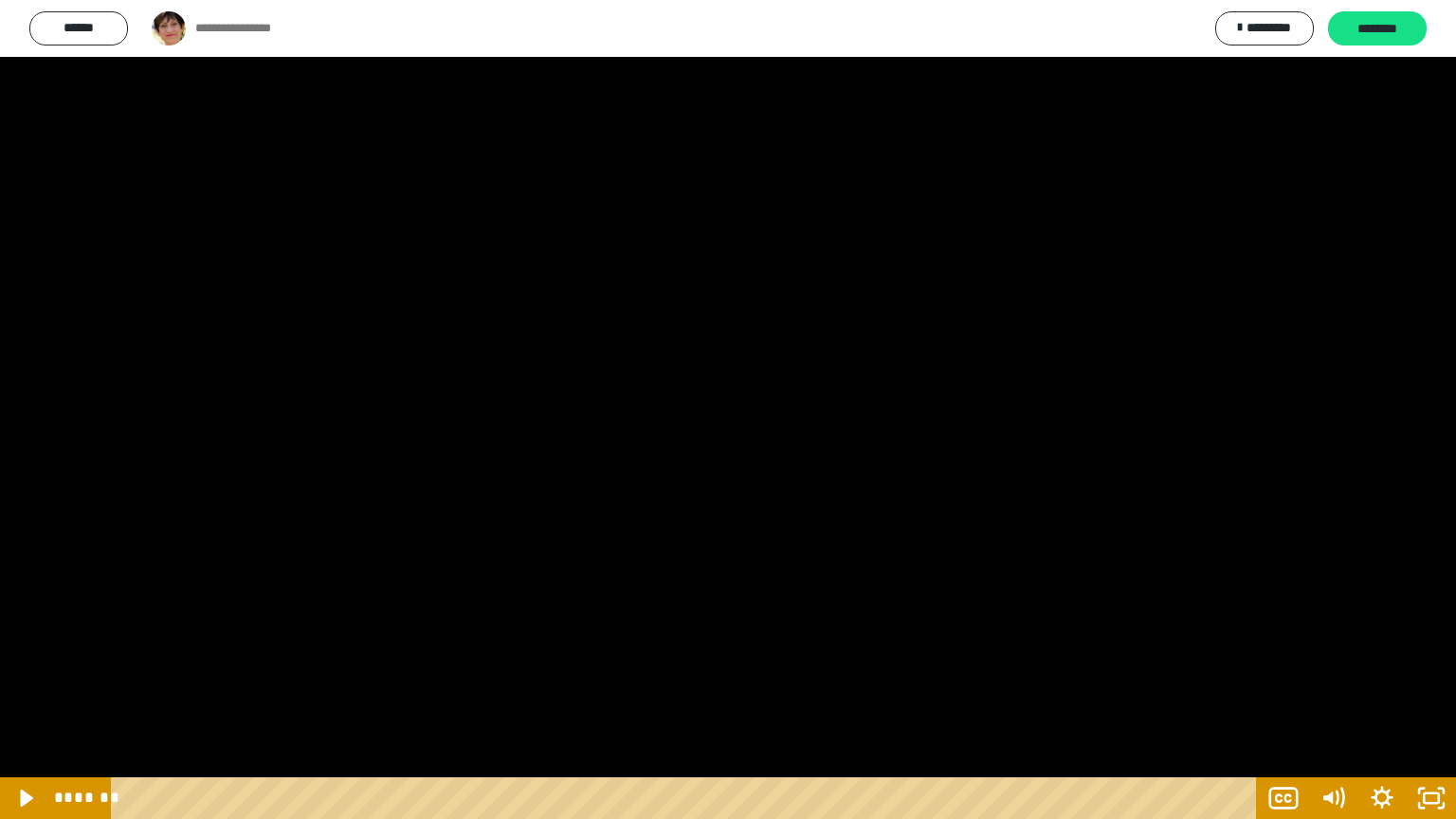 click at bounding box center [728, 410] 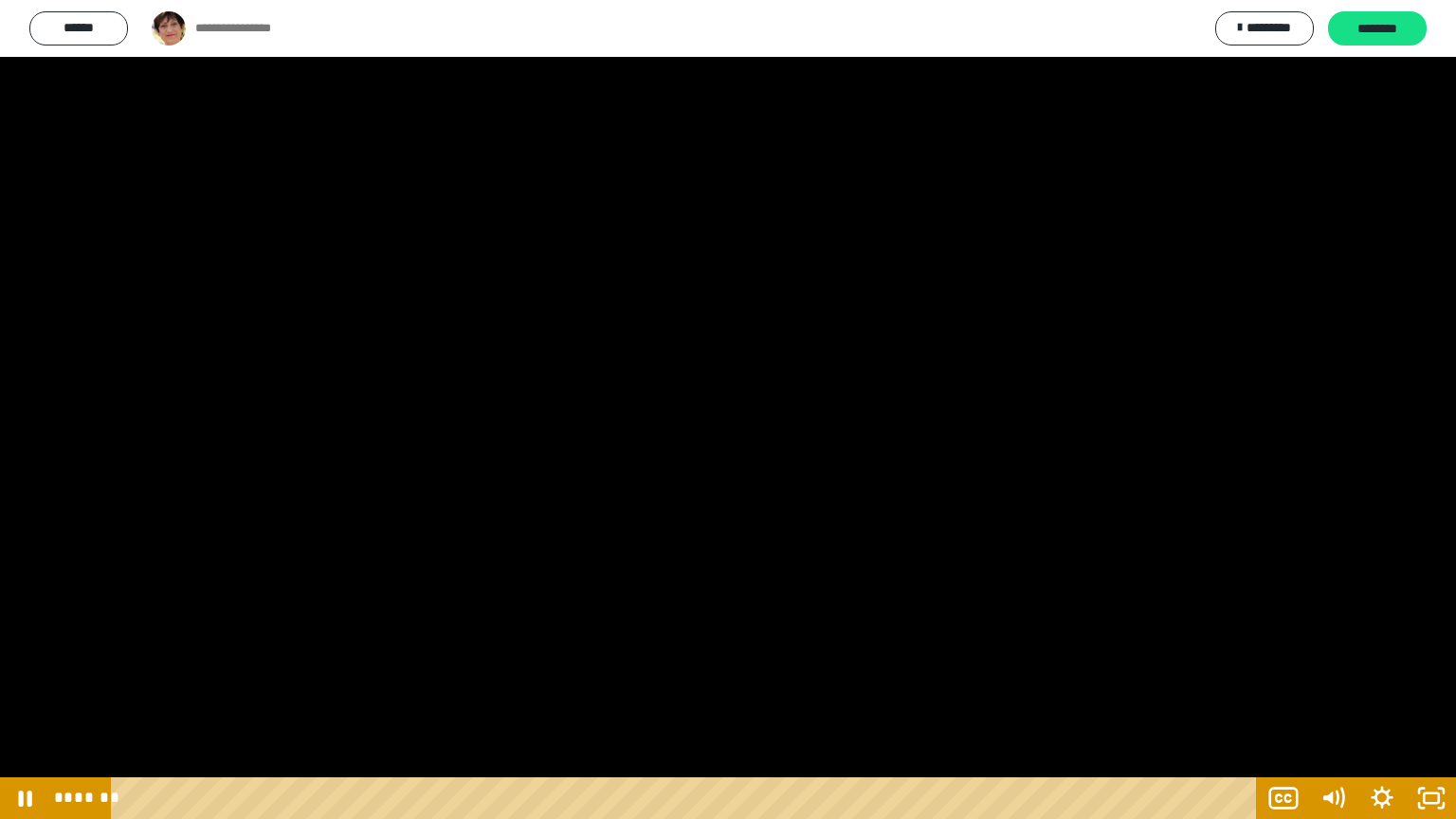 click at bounding box center [728, 410] 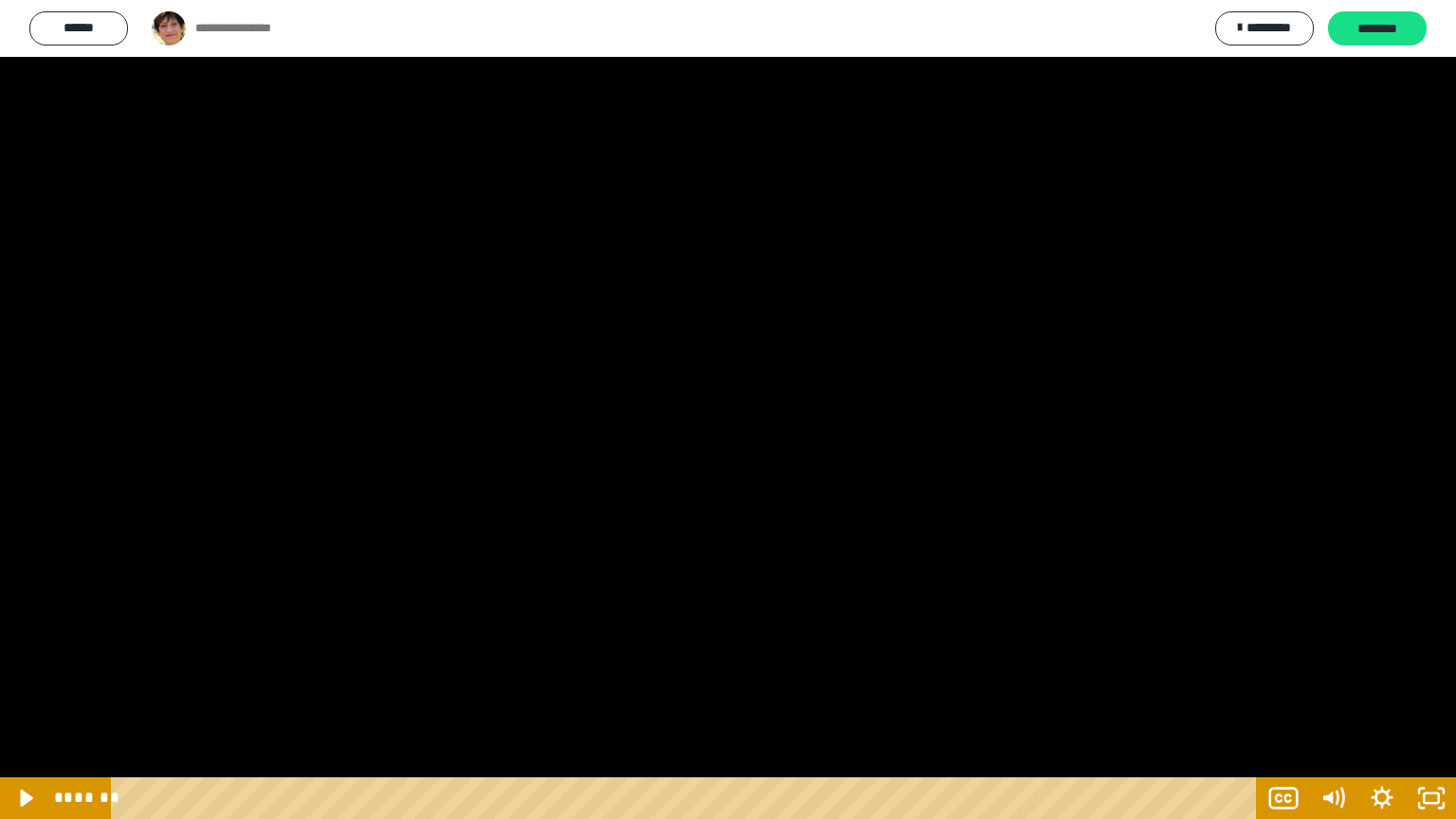 click at bounding box center (728, 410) 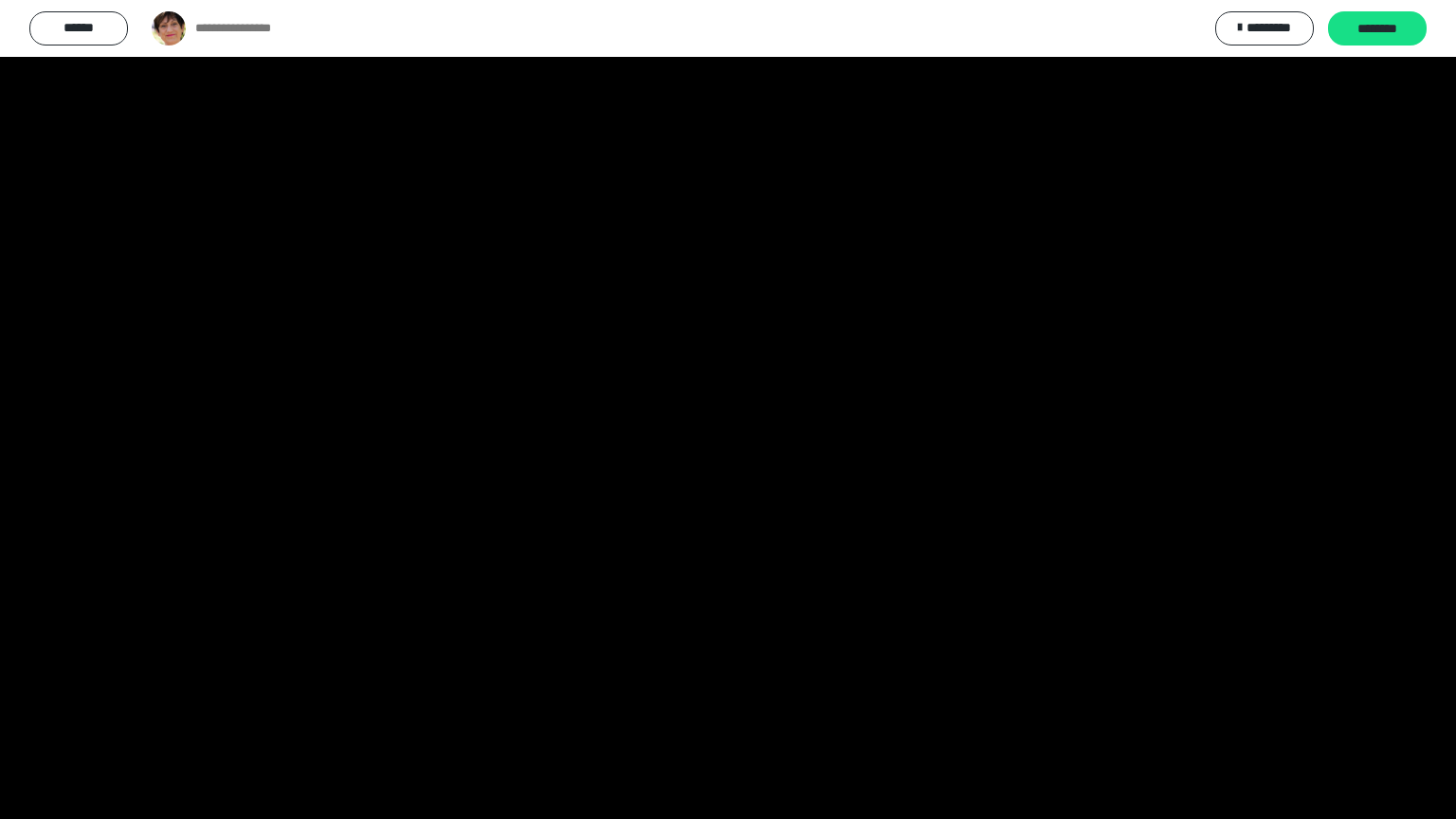 click at bounding box center (728, 410) 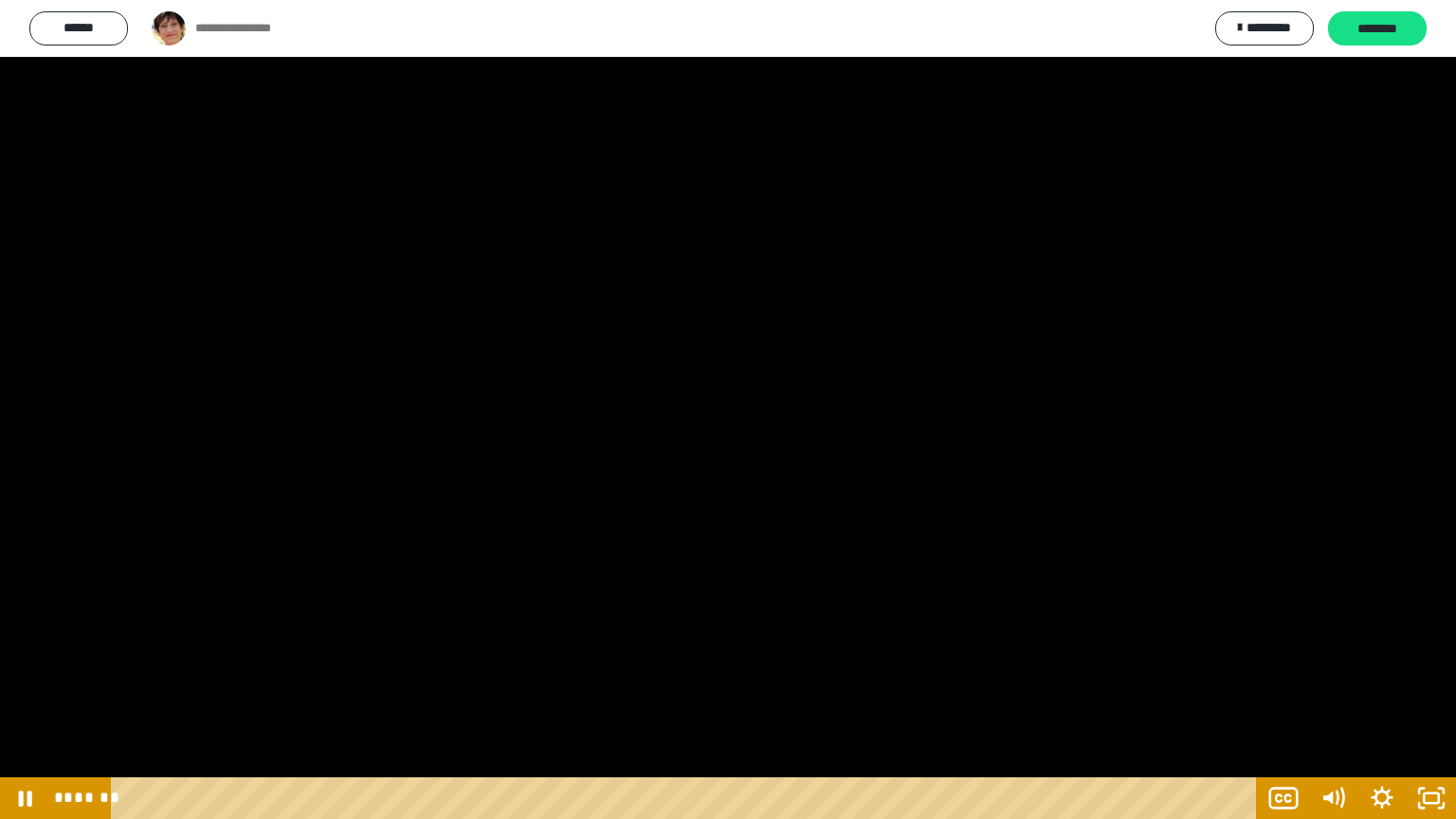 click at bounding box center (728, 410) 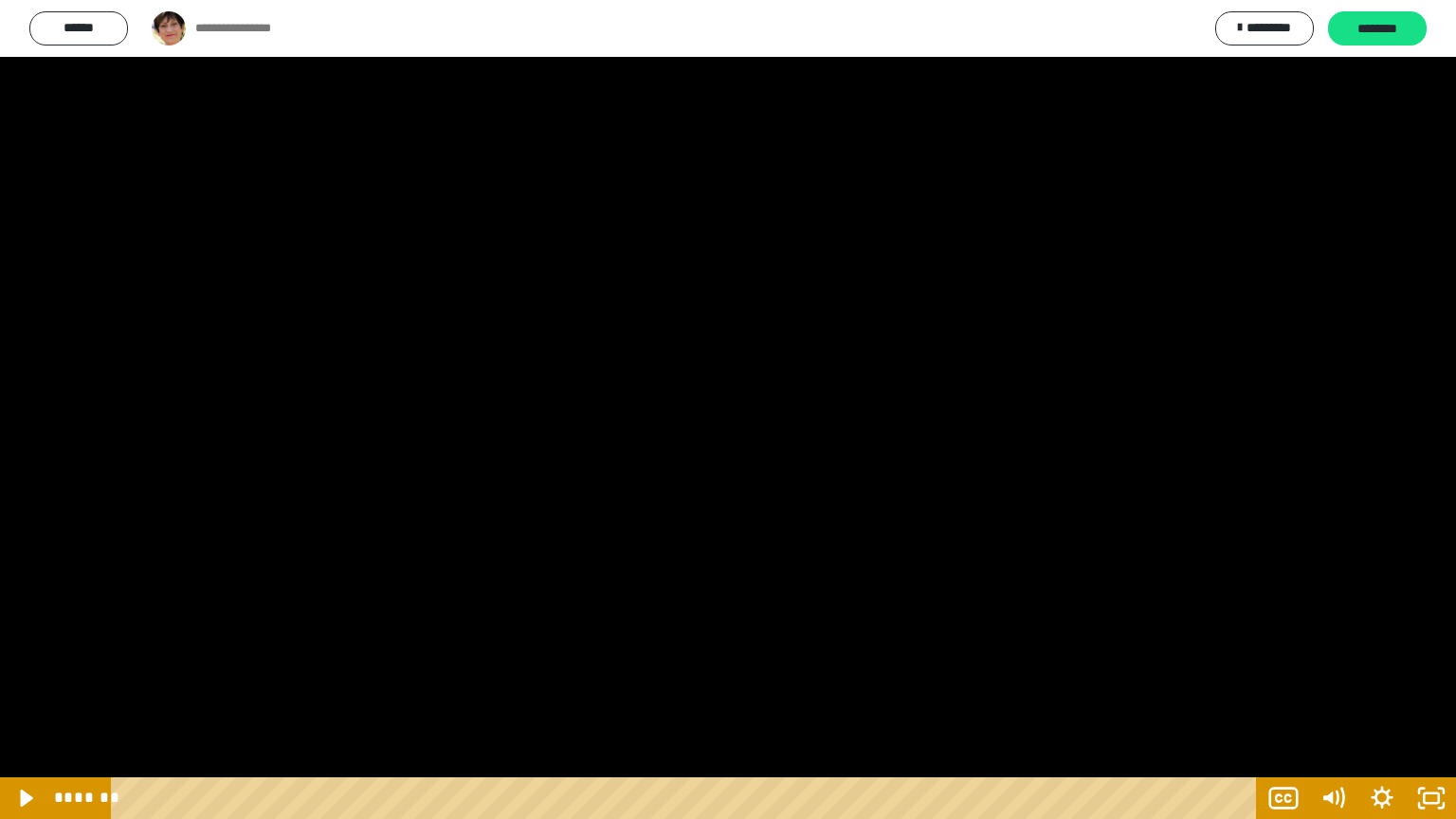 click at bounding box center [728, 410] 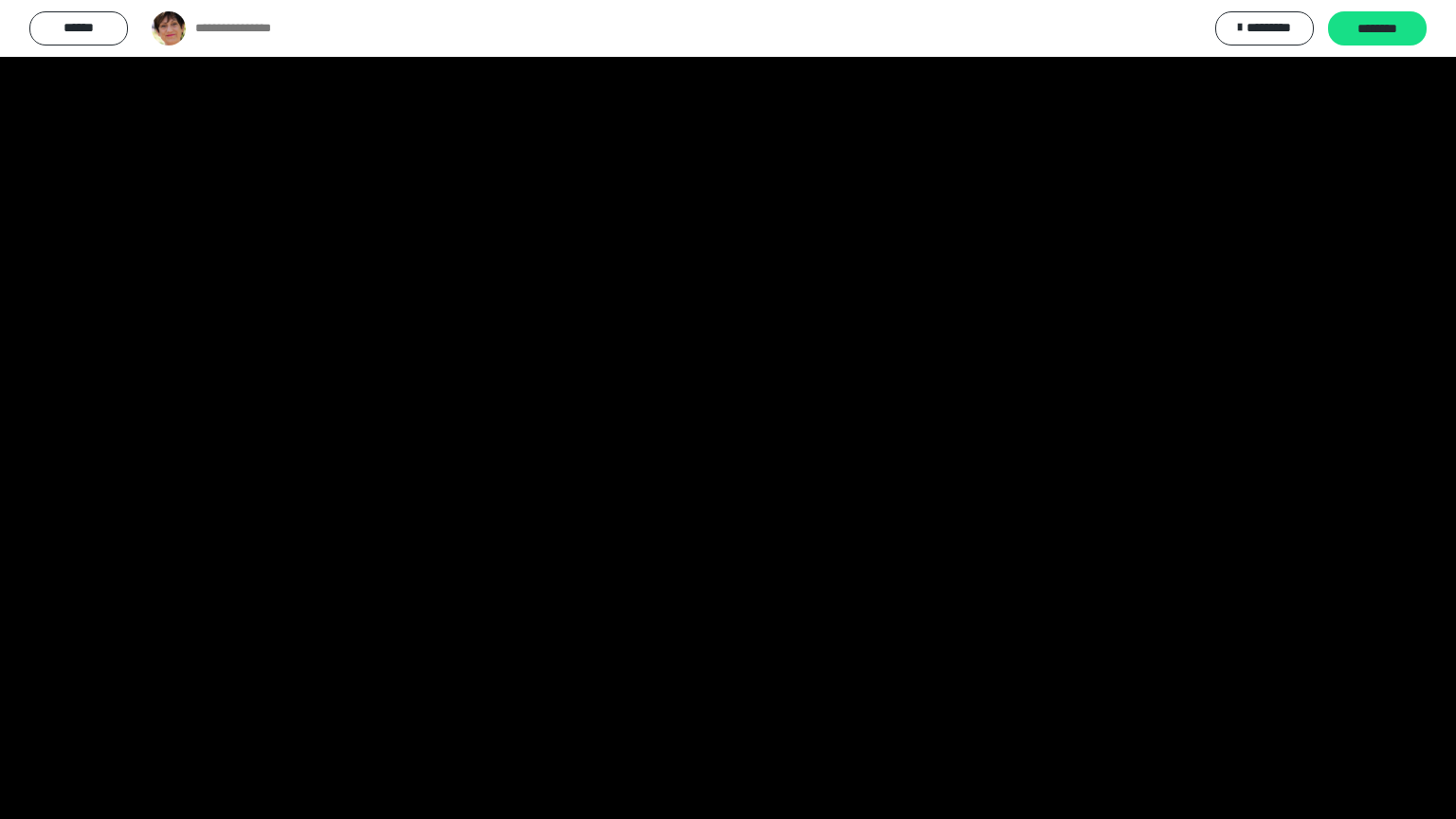 click at bounding box center [728, 410] 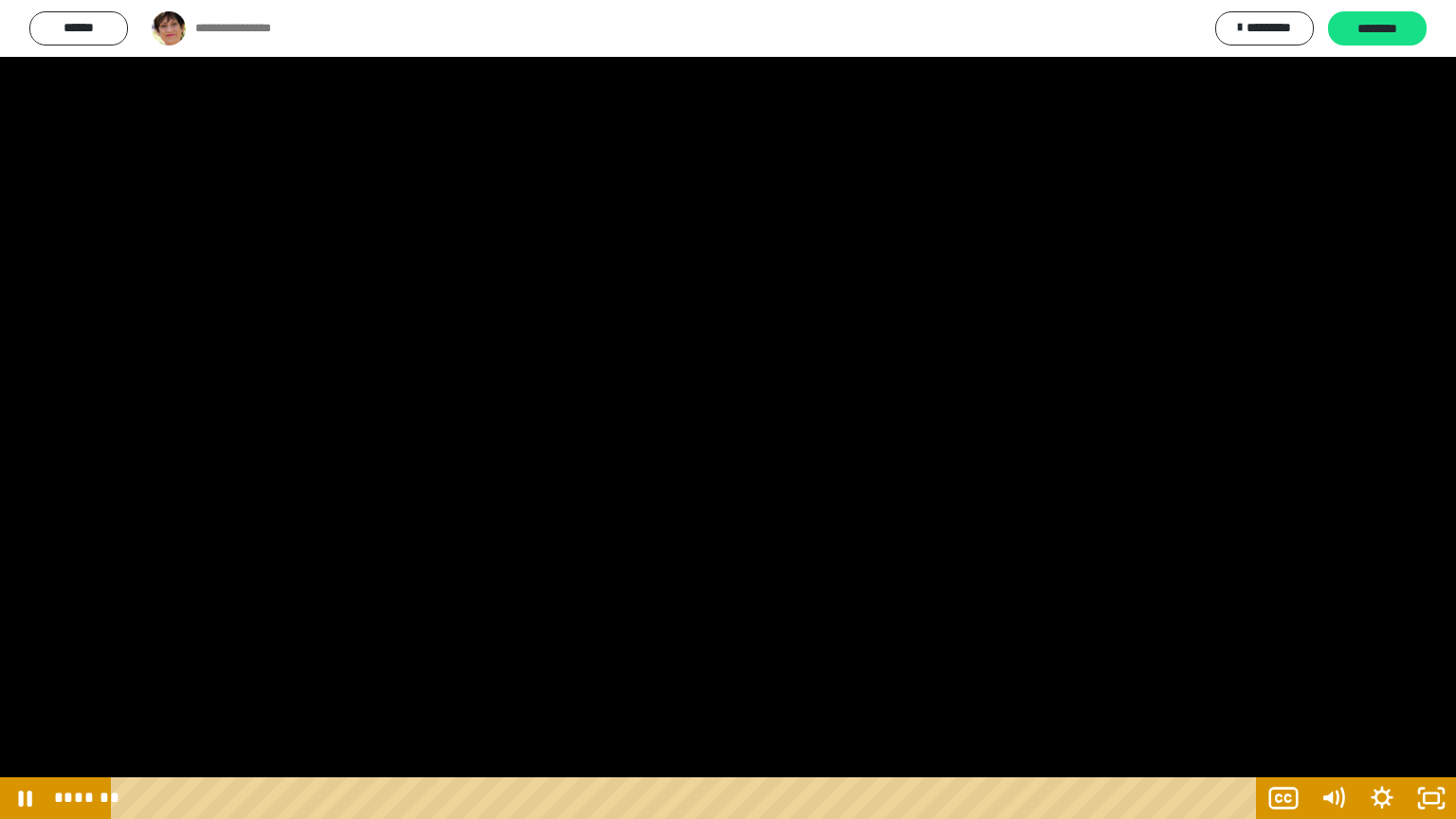 click at bounding box center [728, 410] 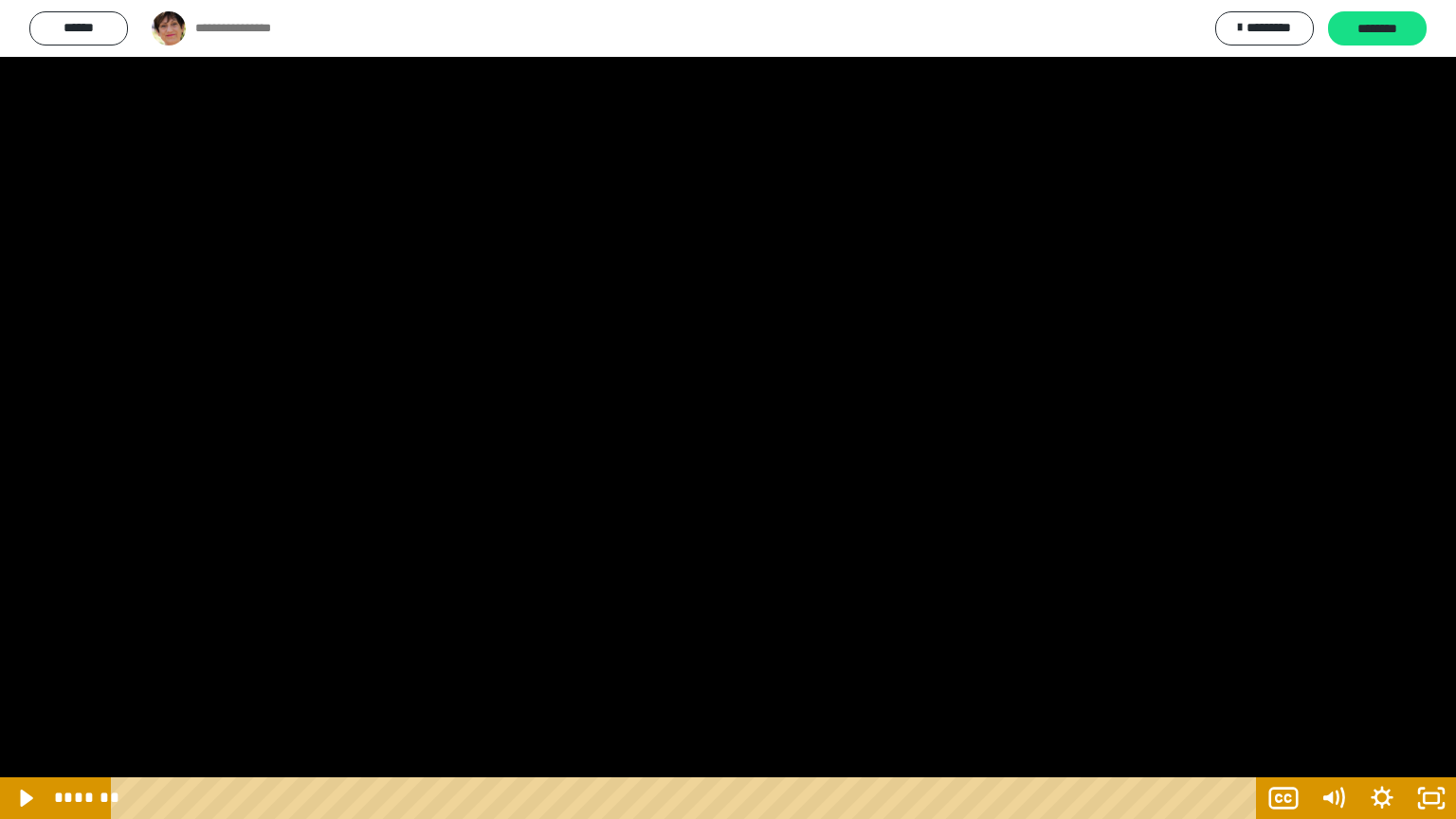 click at bounding box center (728, 410) 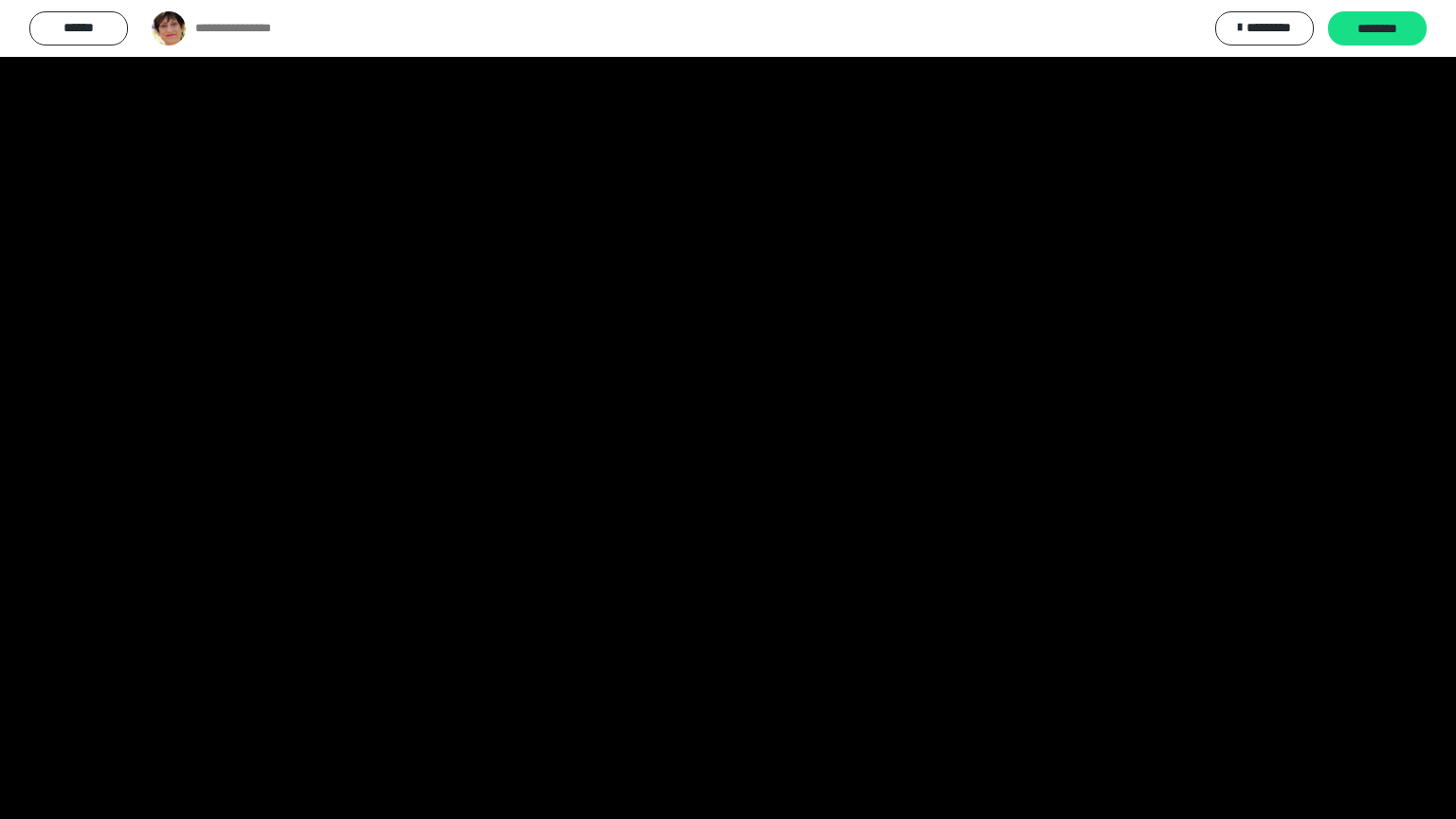 click at bounding box center [728, 410] 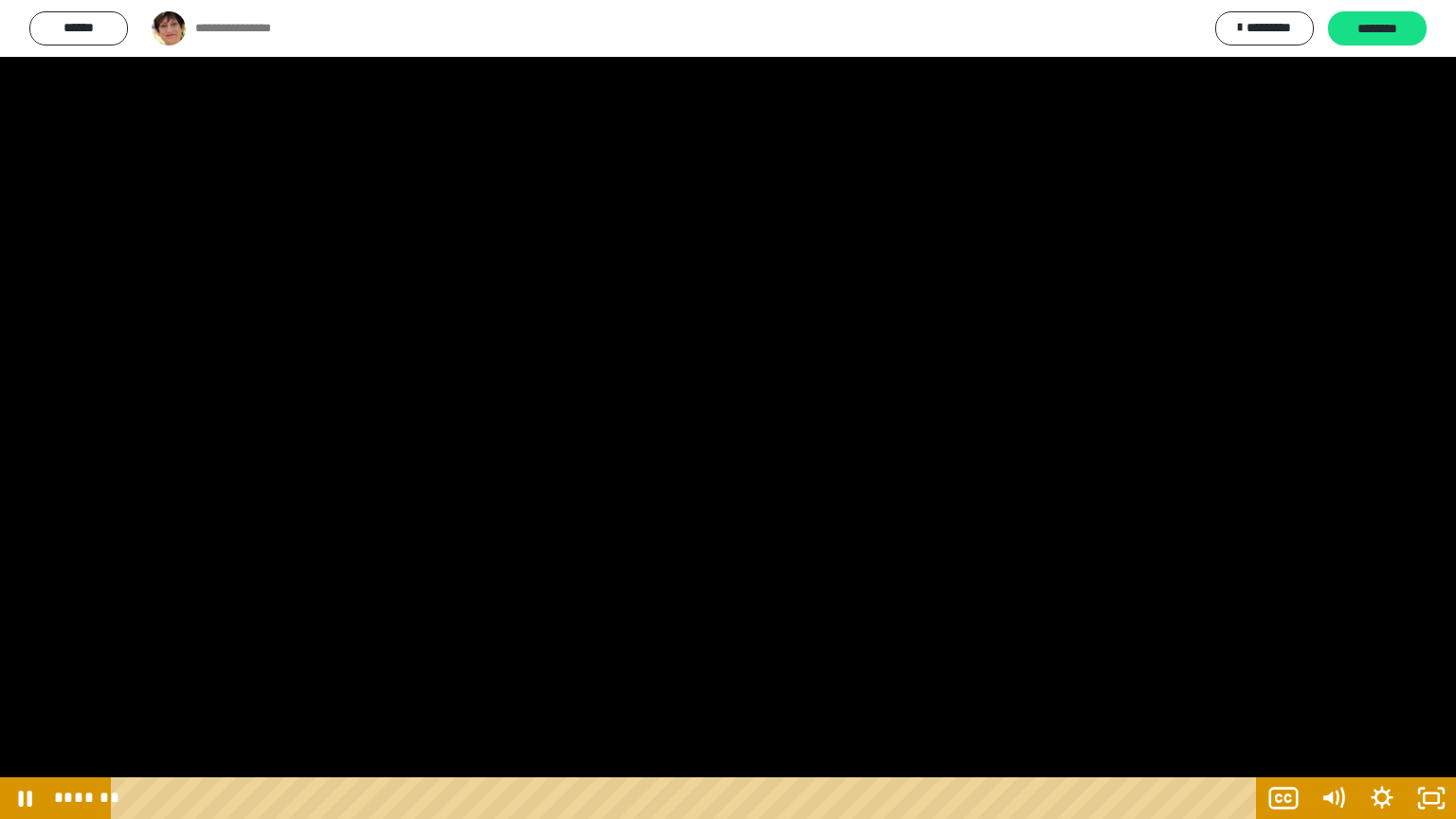 click at bounding box center (728, 410) 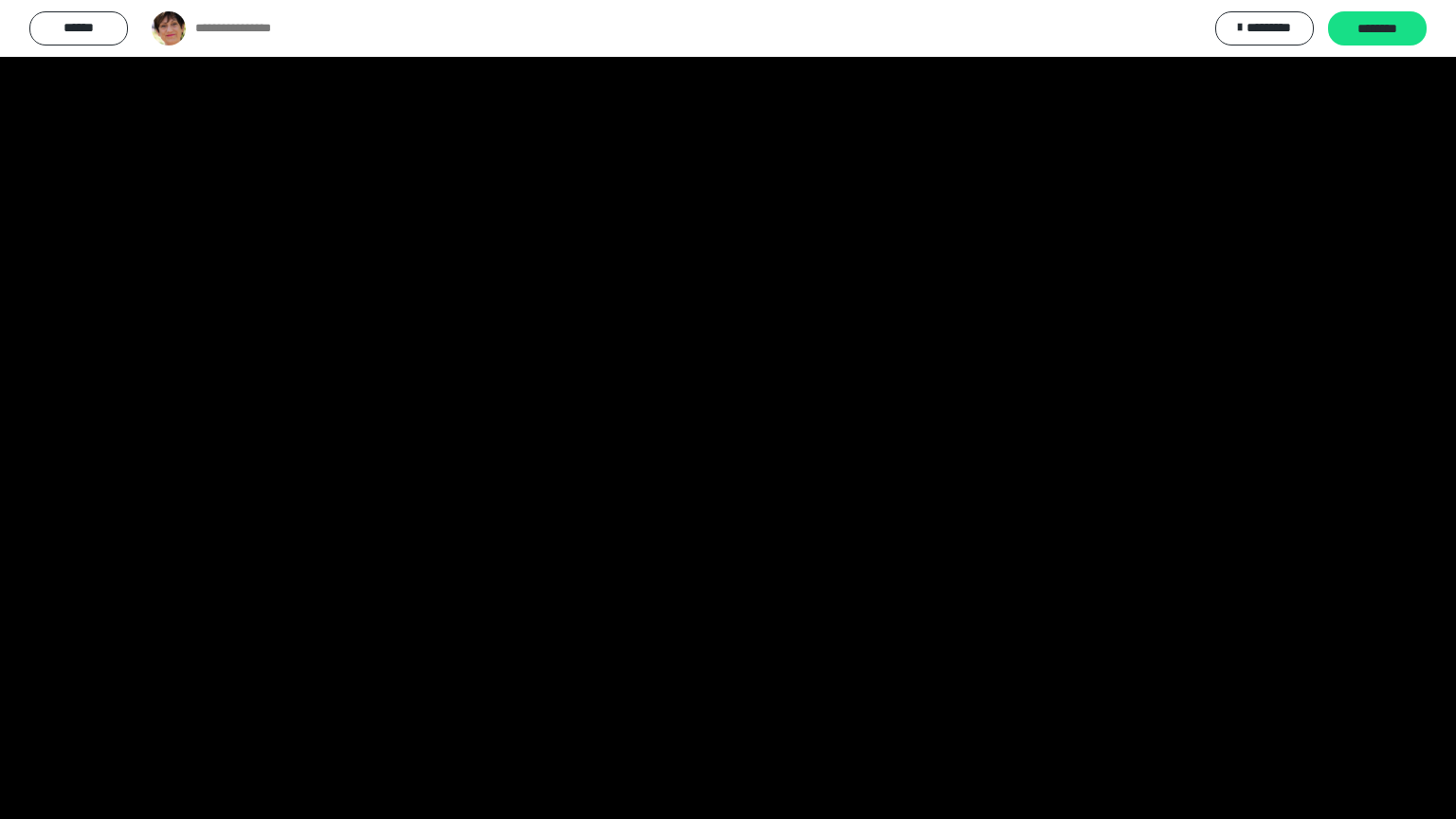 click at bounding box center (728, 410) 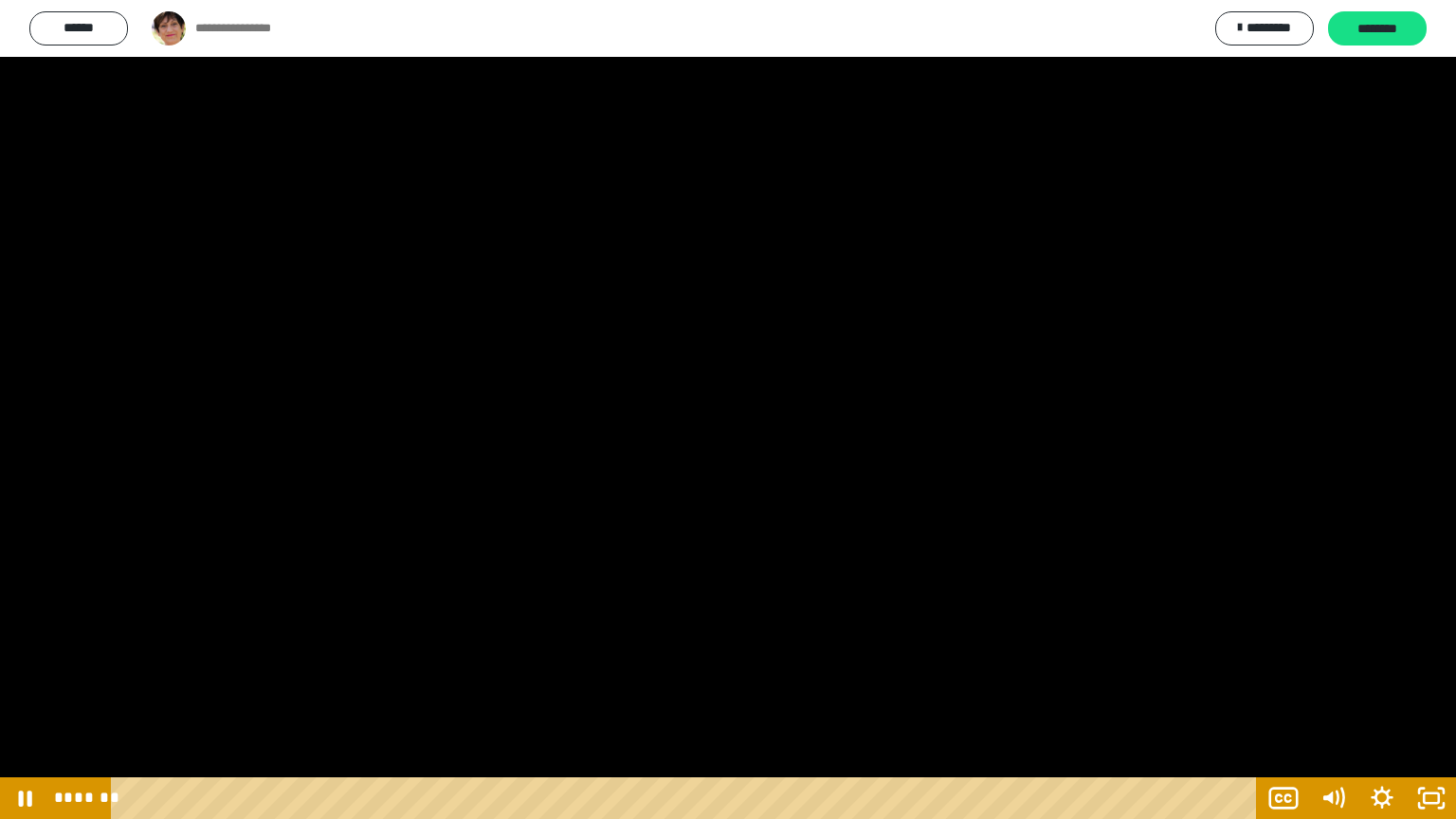 click at bounding box center [728, 410] 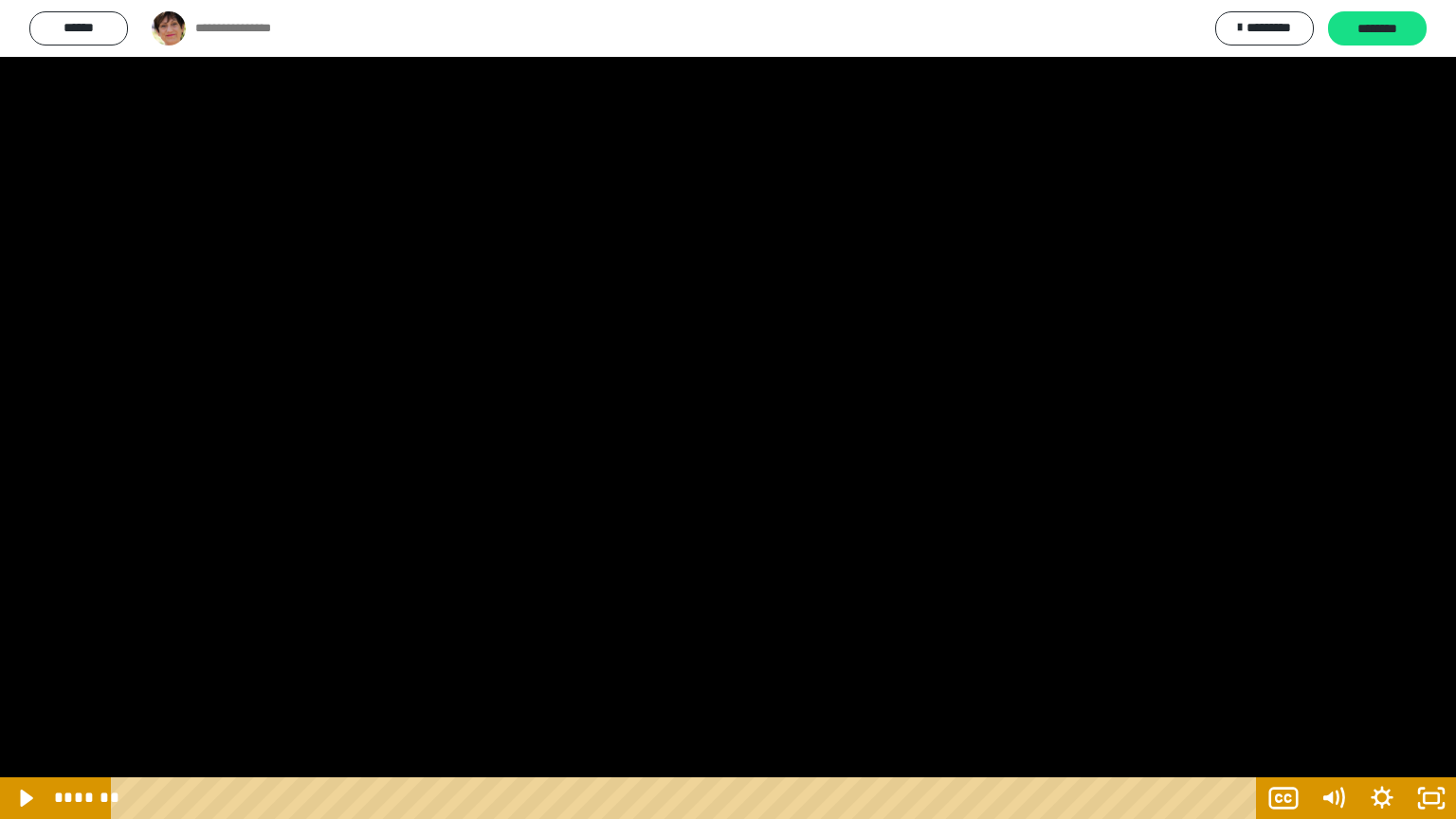 click at bounding box center [728, 410] 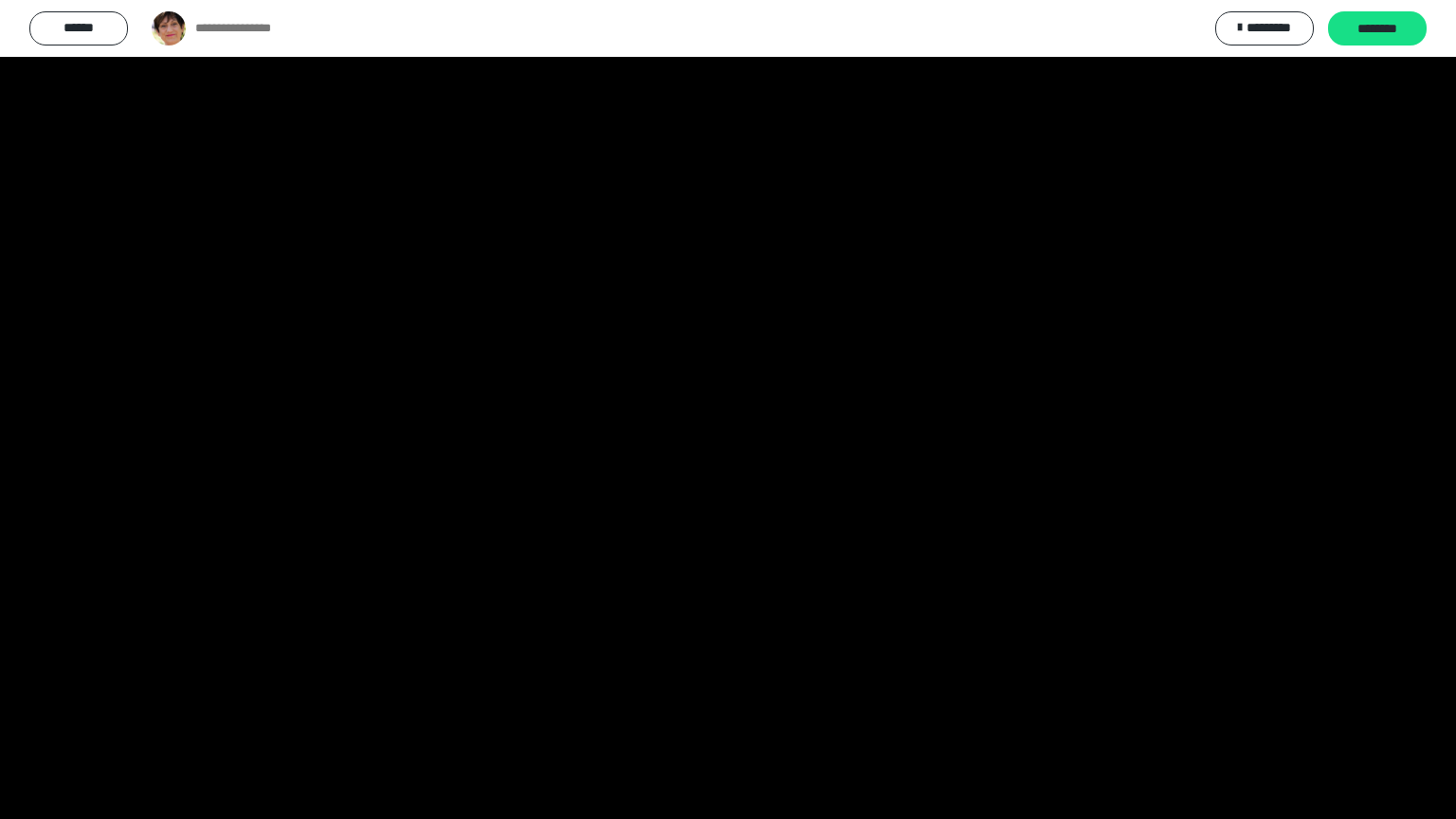 click at bounding box center (728, 410) 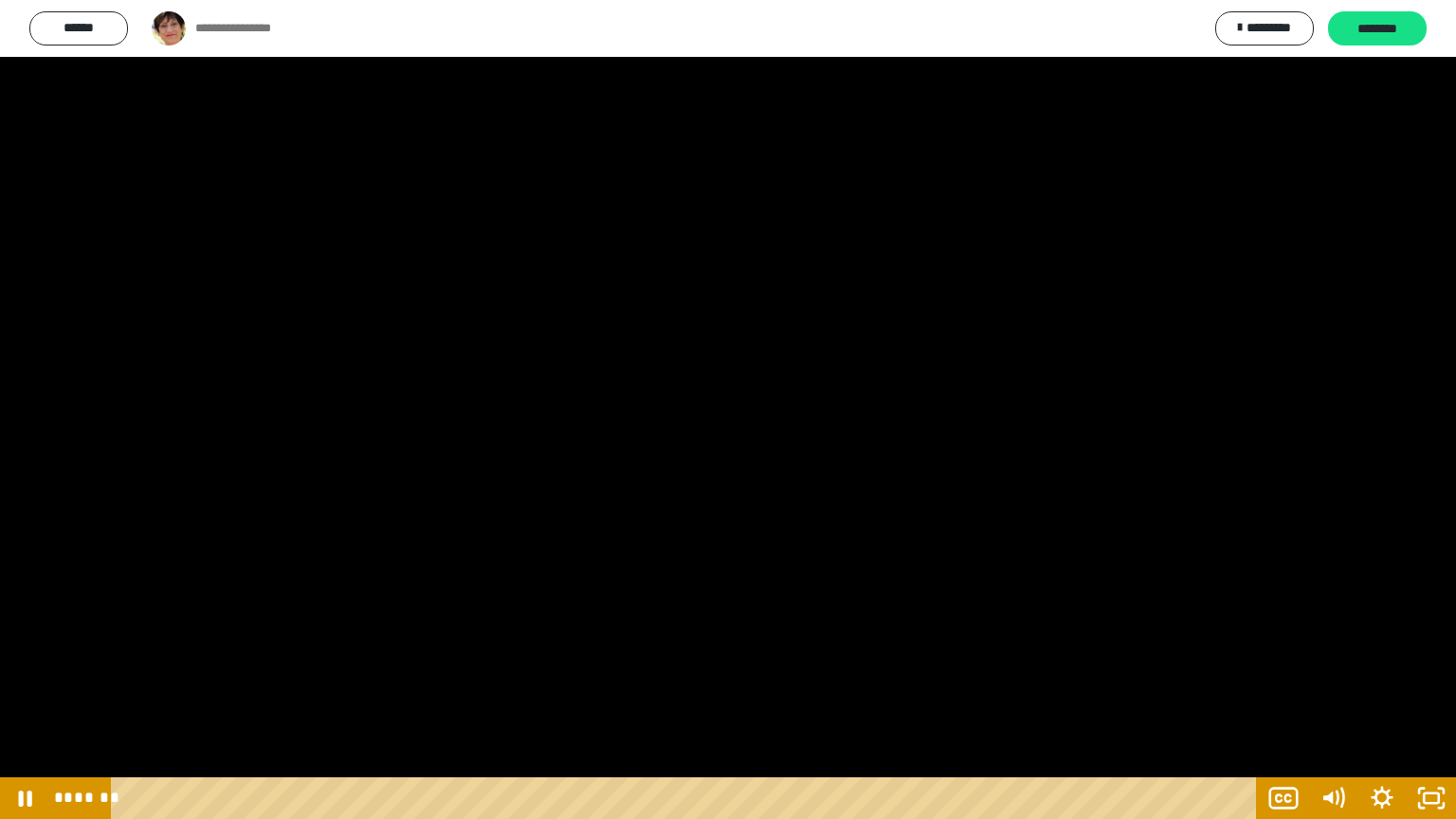 click at bounding box center [728, 410] 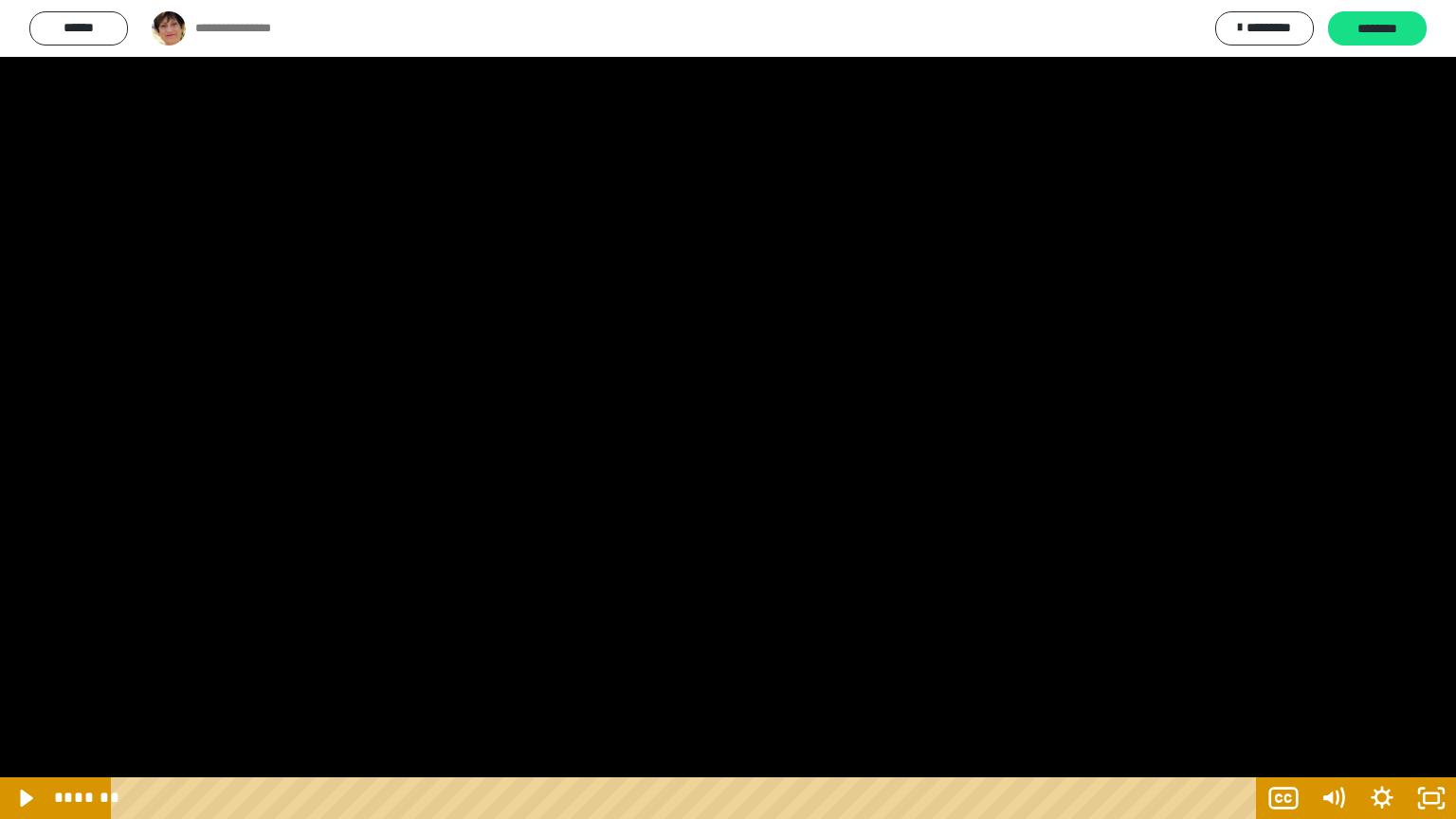 click at bounding box center (728, 410) 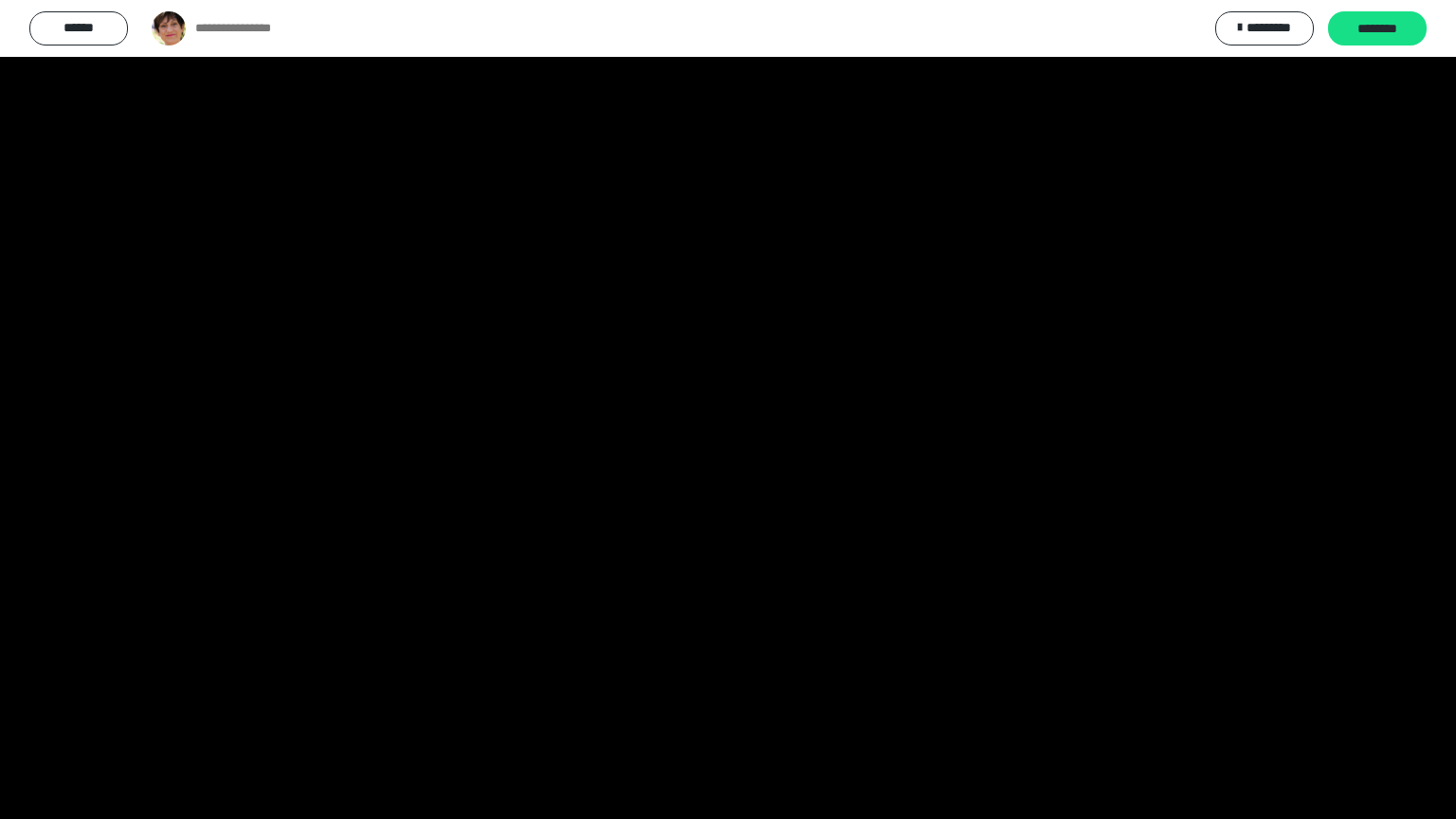 click at bounding box center (728, 410) 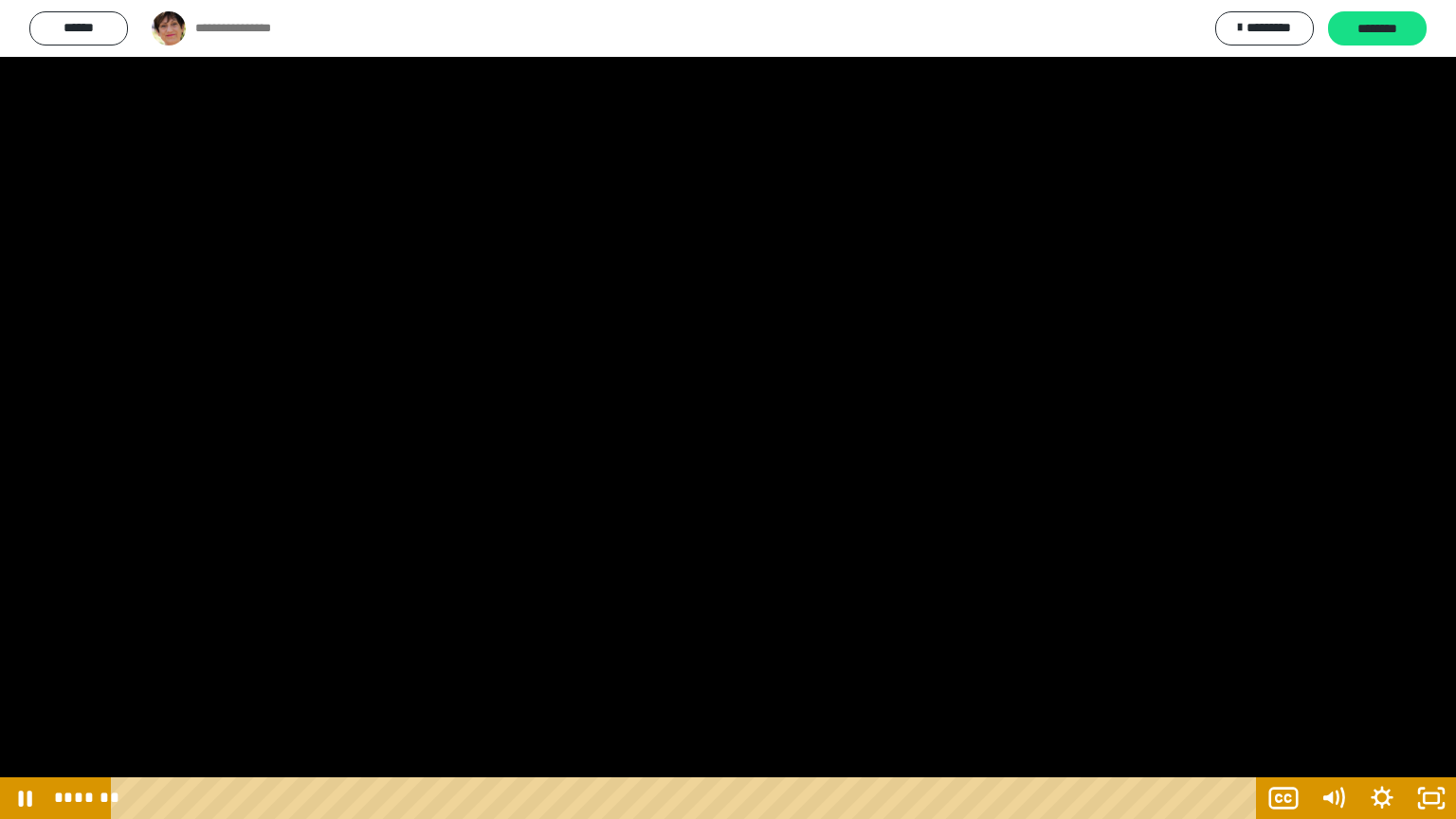 click at bounding box center [728, 410] 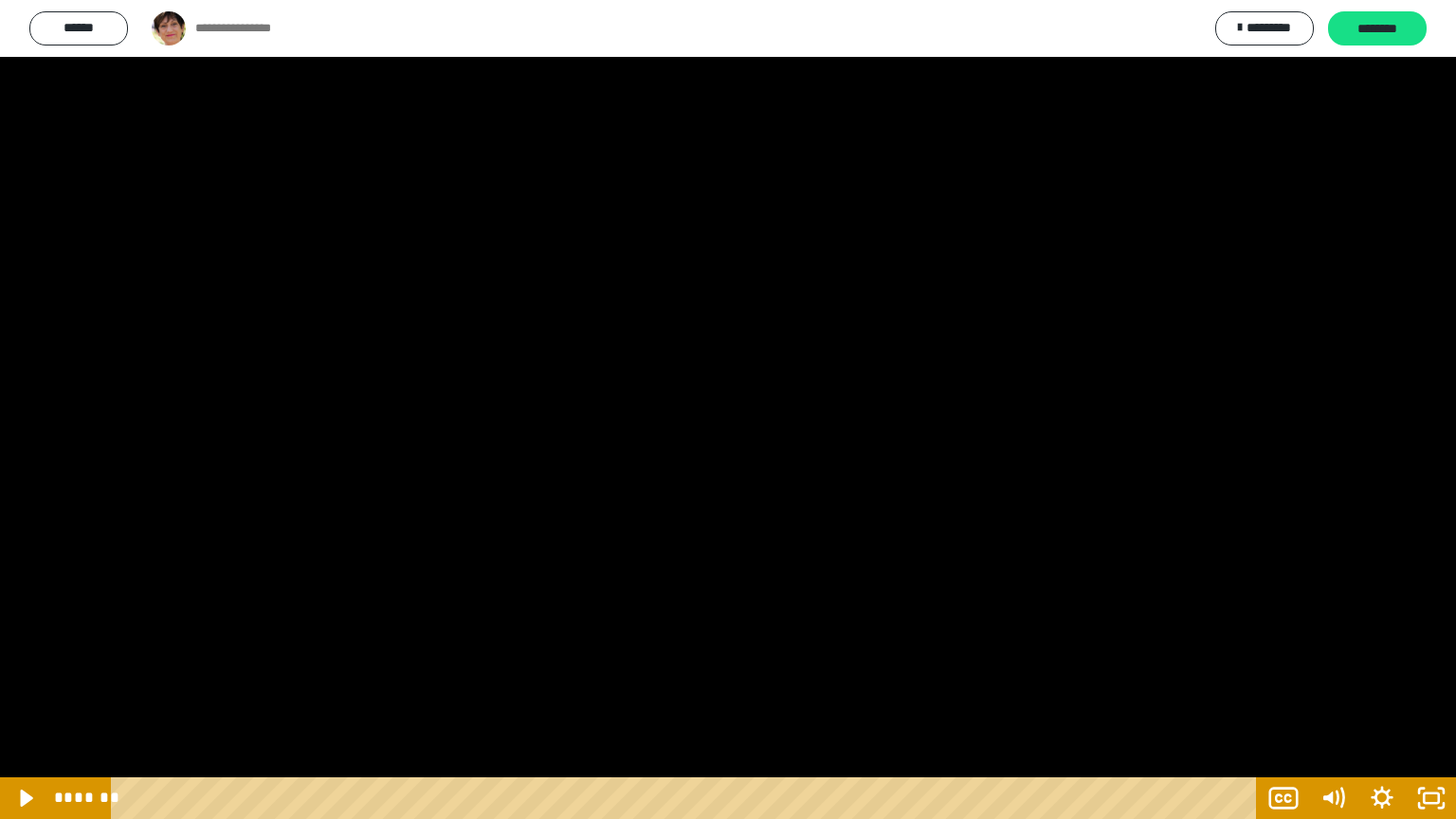 click at bounding box center [728, 410] 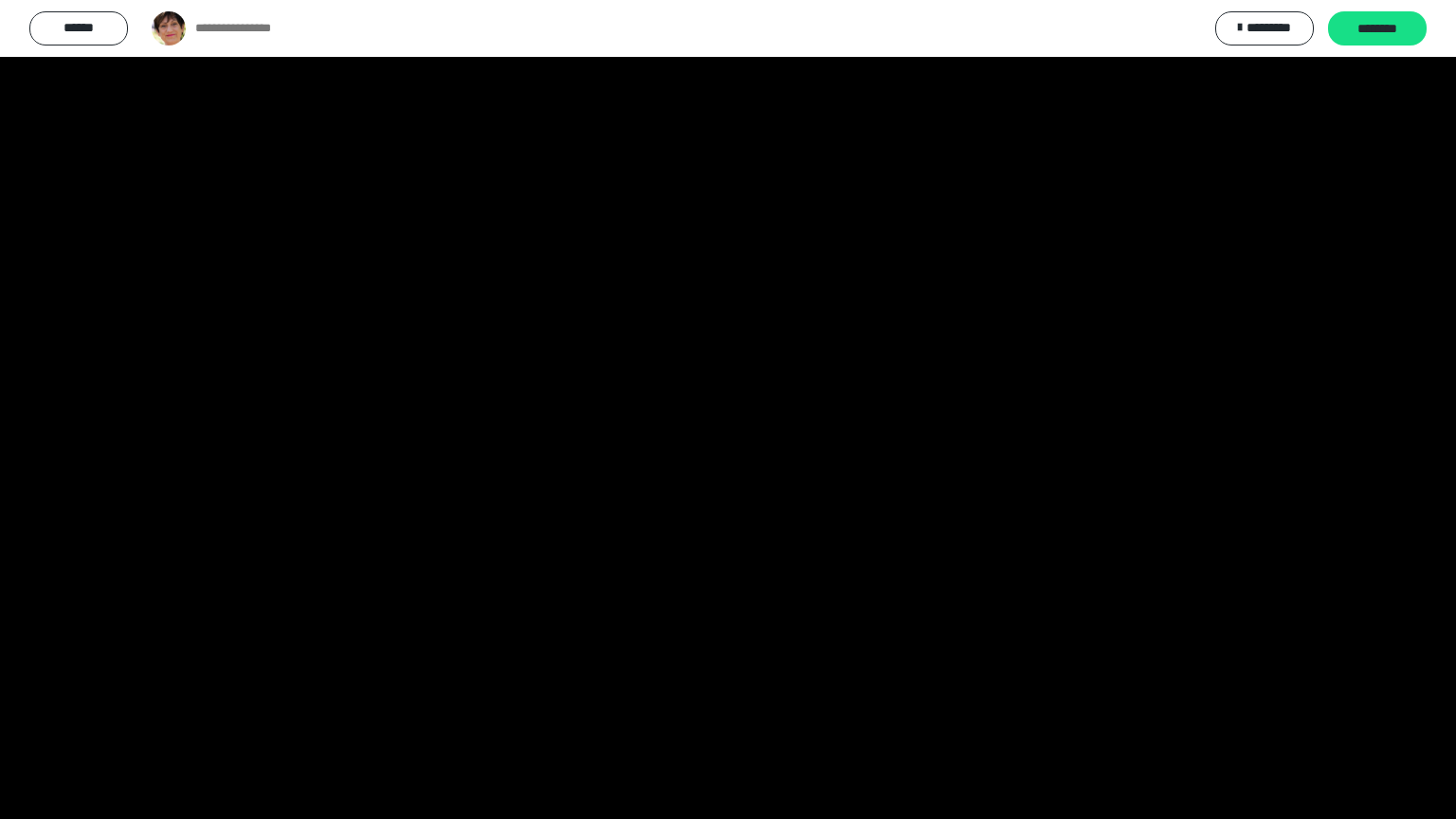 click at bounding box center (728, 410) 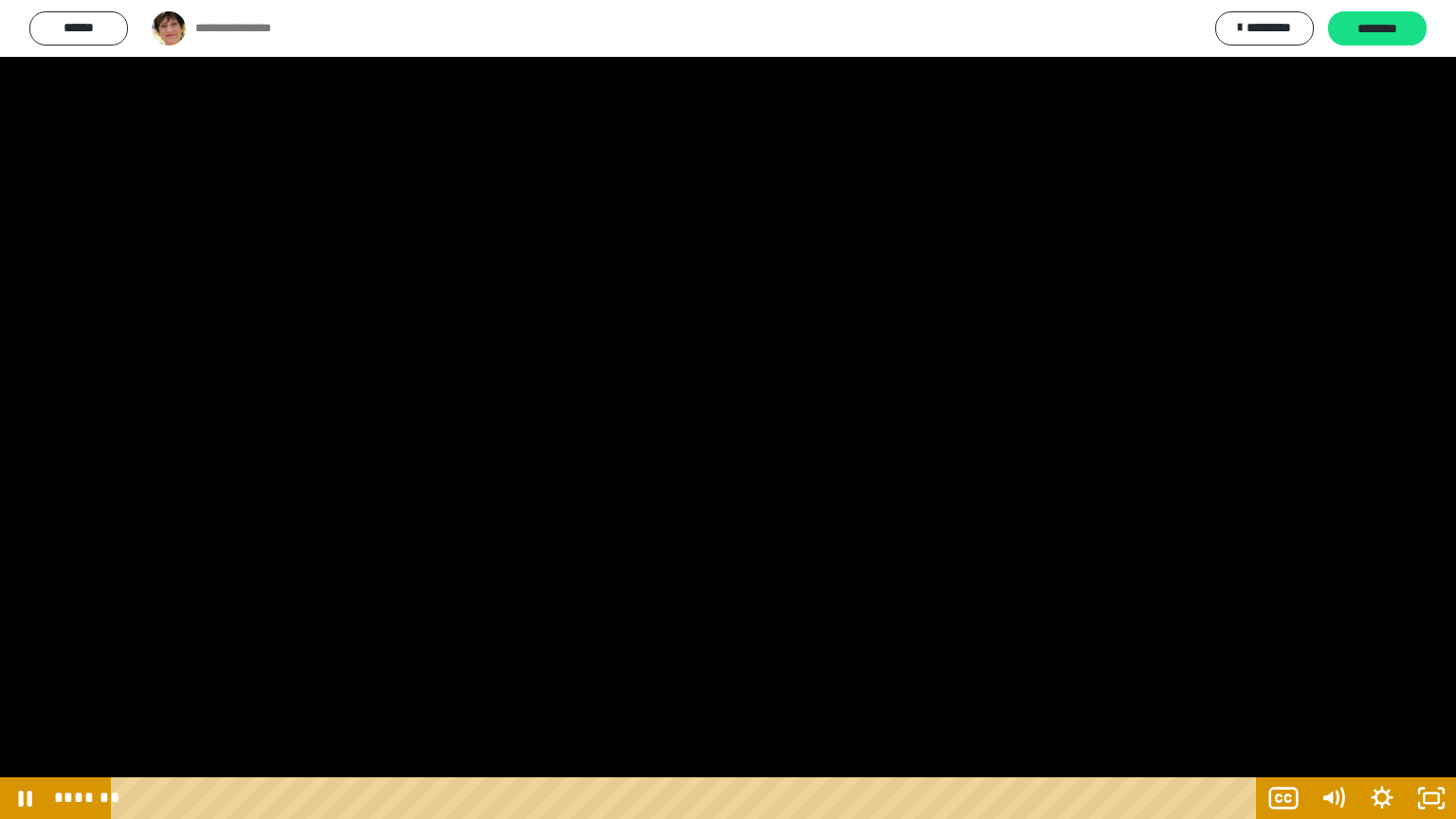 click at bounding box center (728, 410) 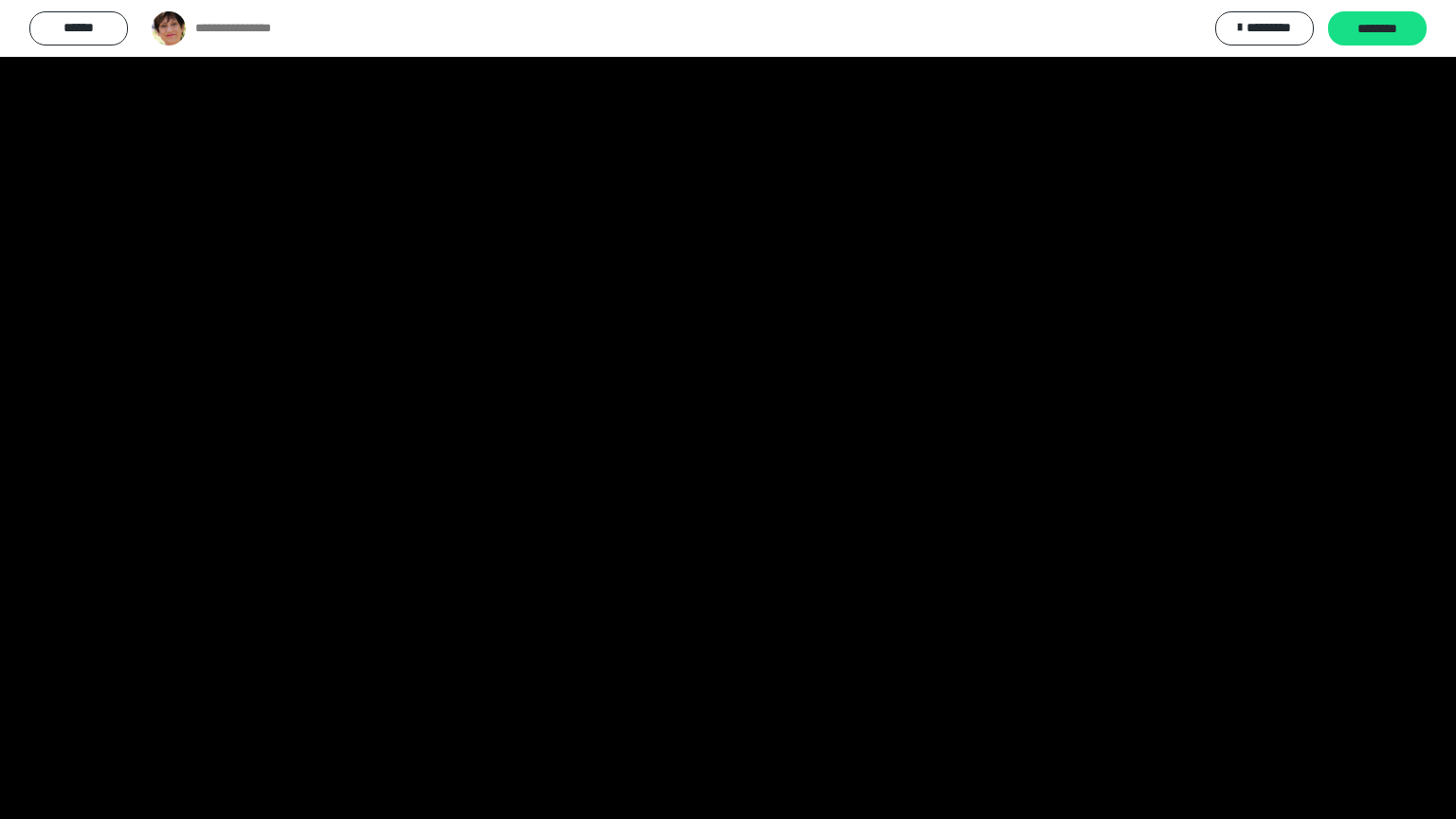 click at bounding box center (728, 410) 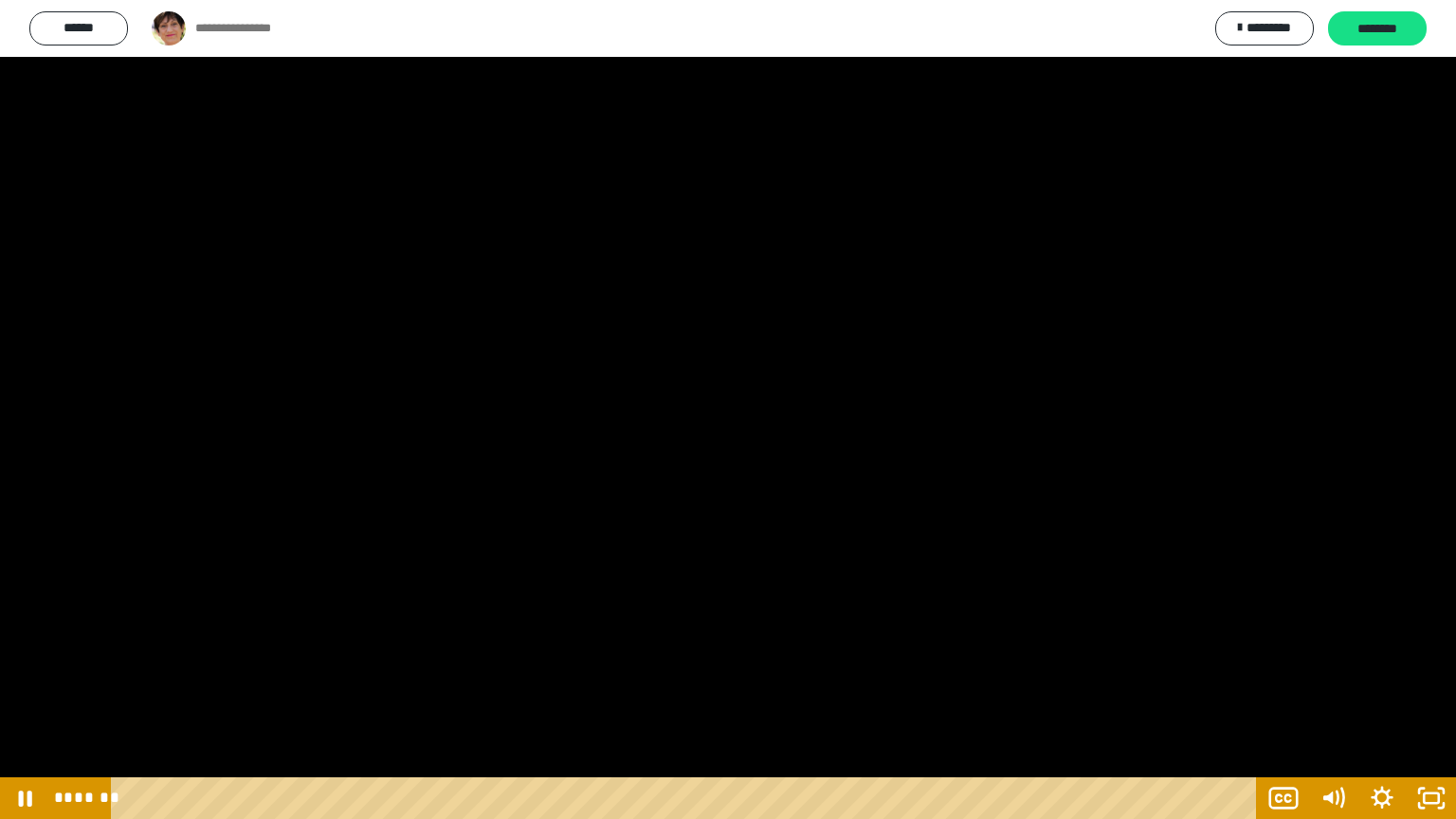 click at bounding box center [728, 410] 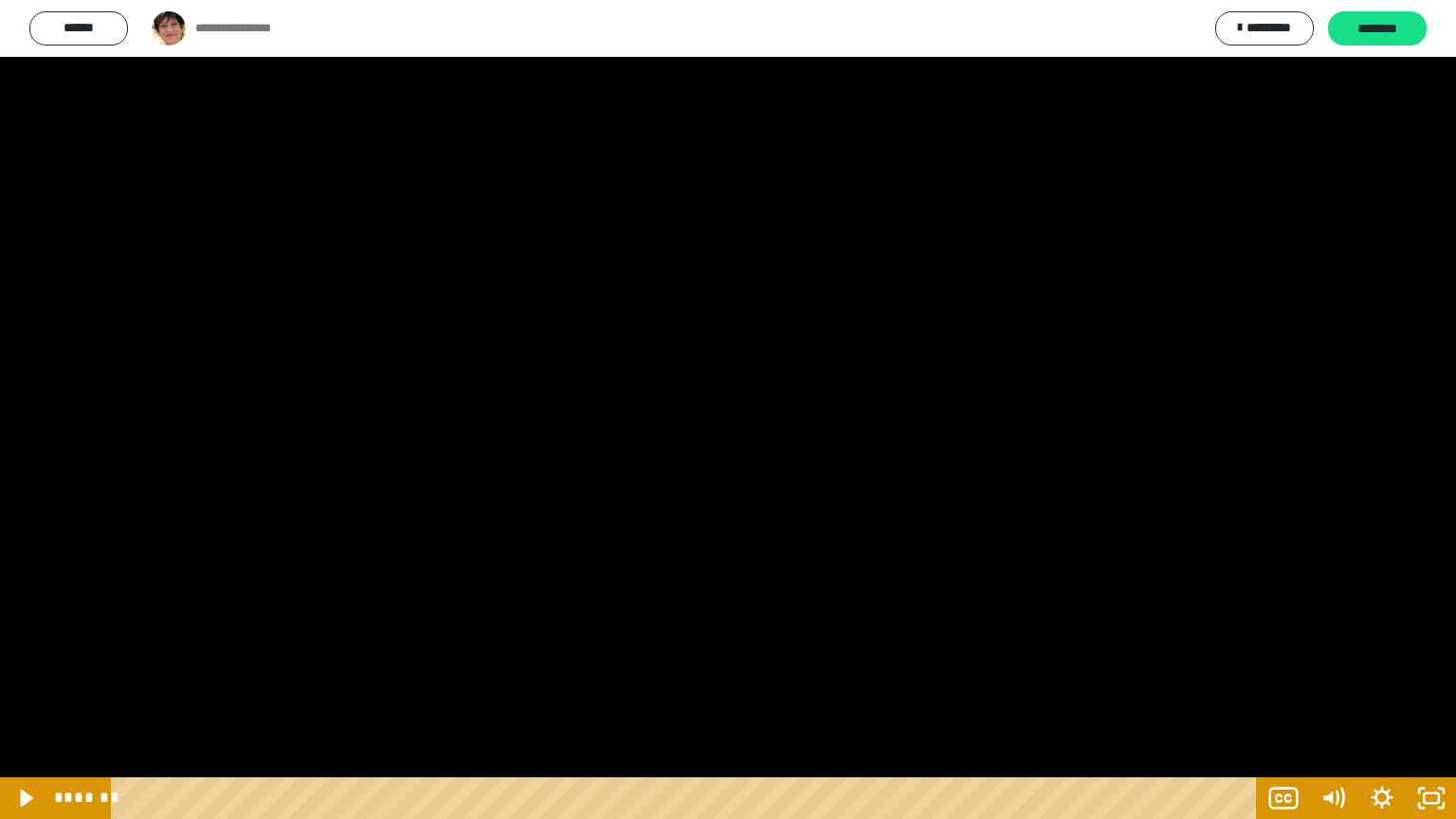 click at bounding box center (728, 410) 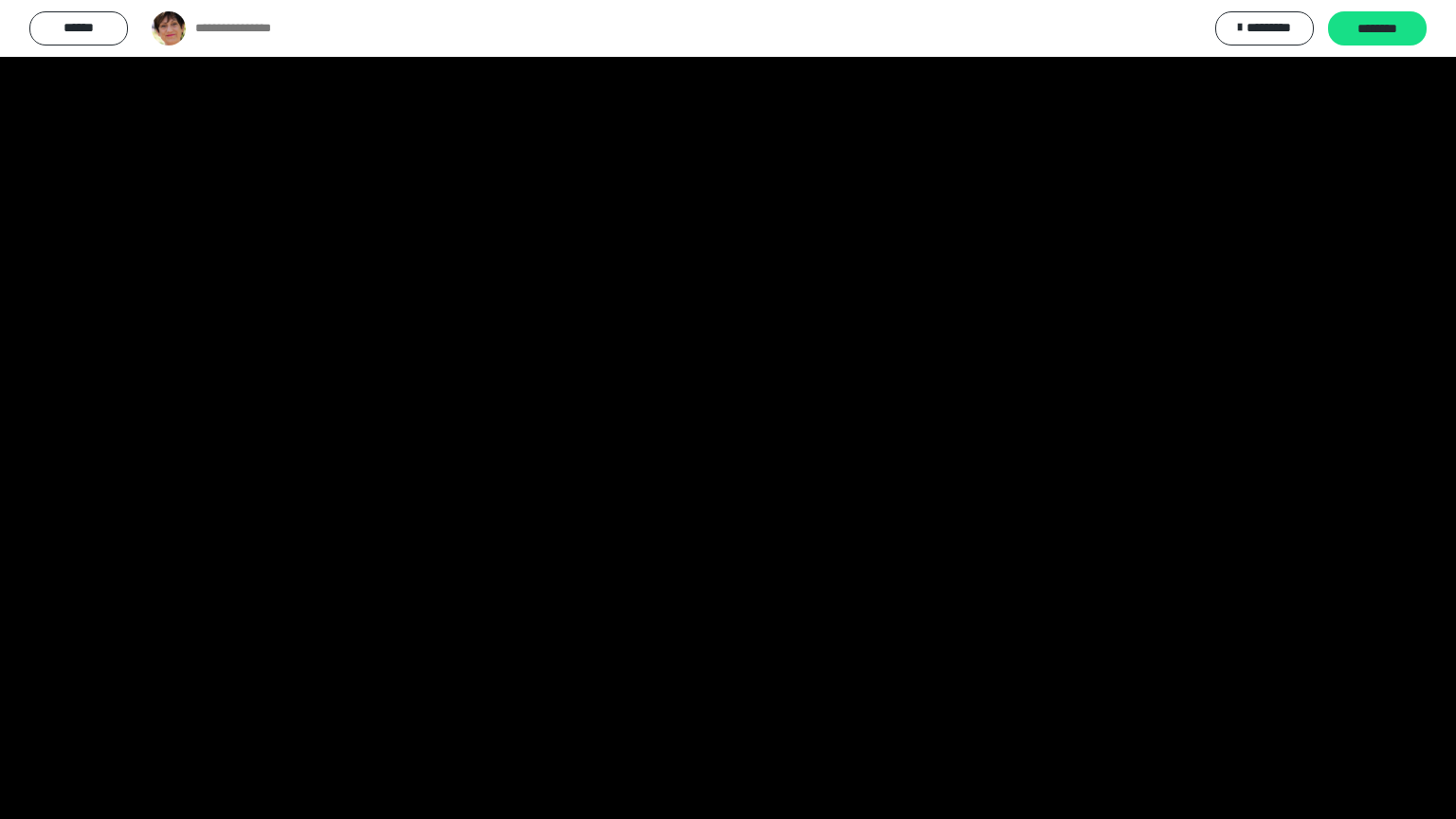 click at bounding box center (728, 410) 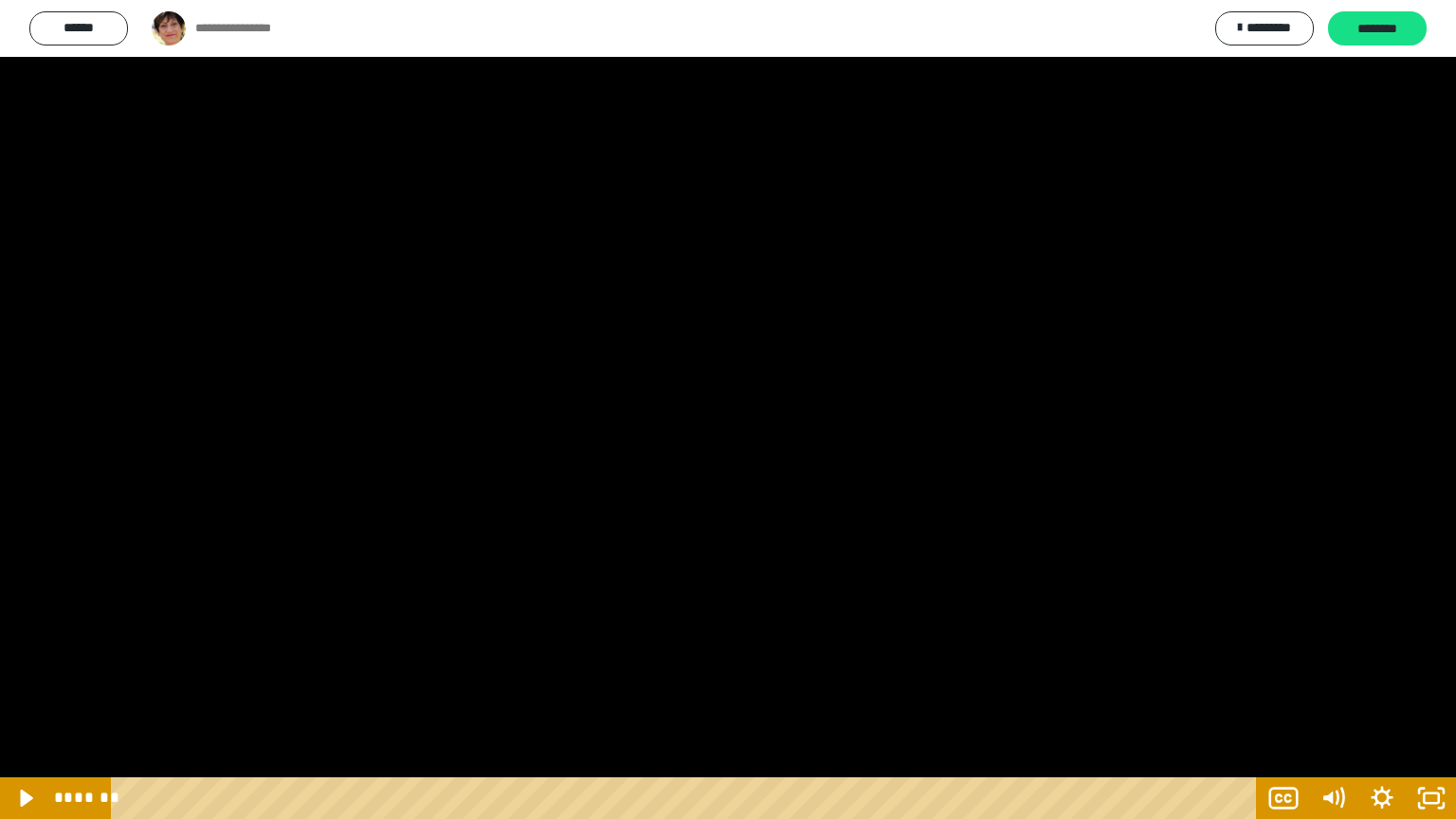 click at bounding box center (728, 410) 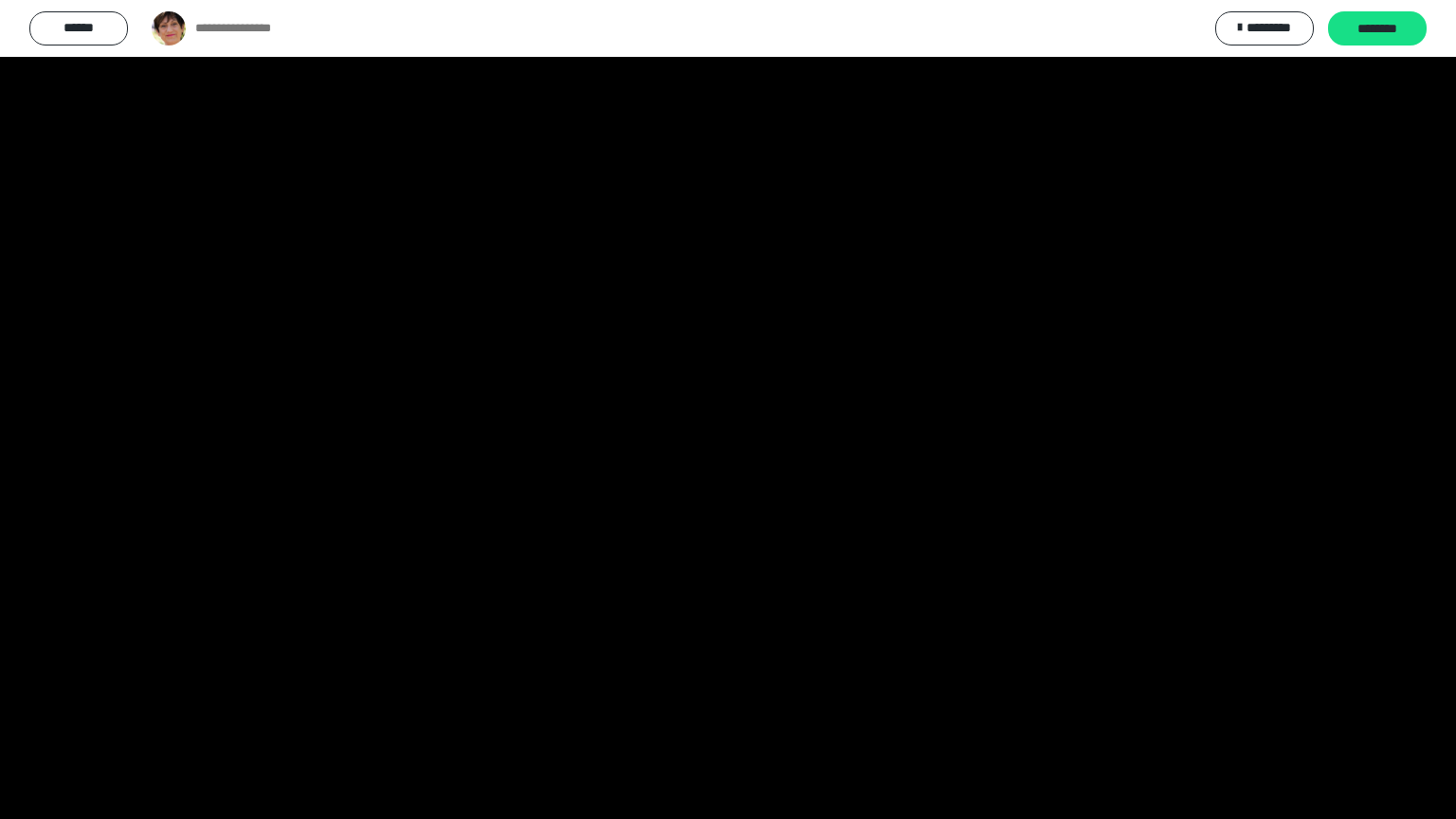 click at bounding box center (728, 410) 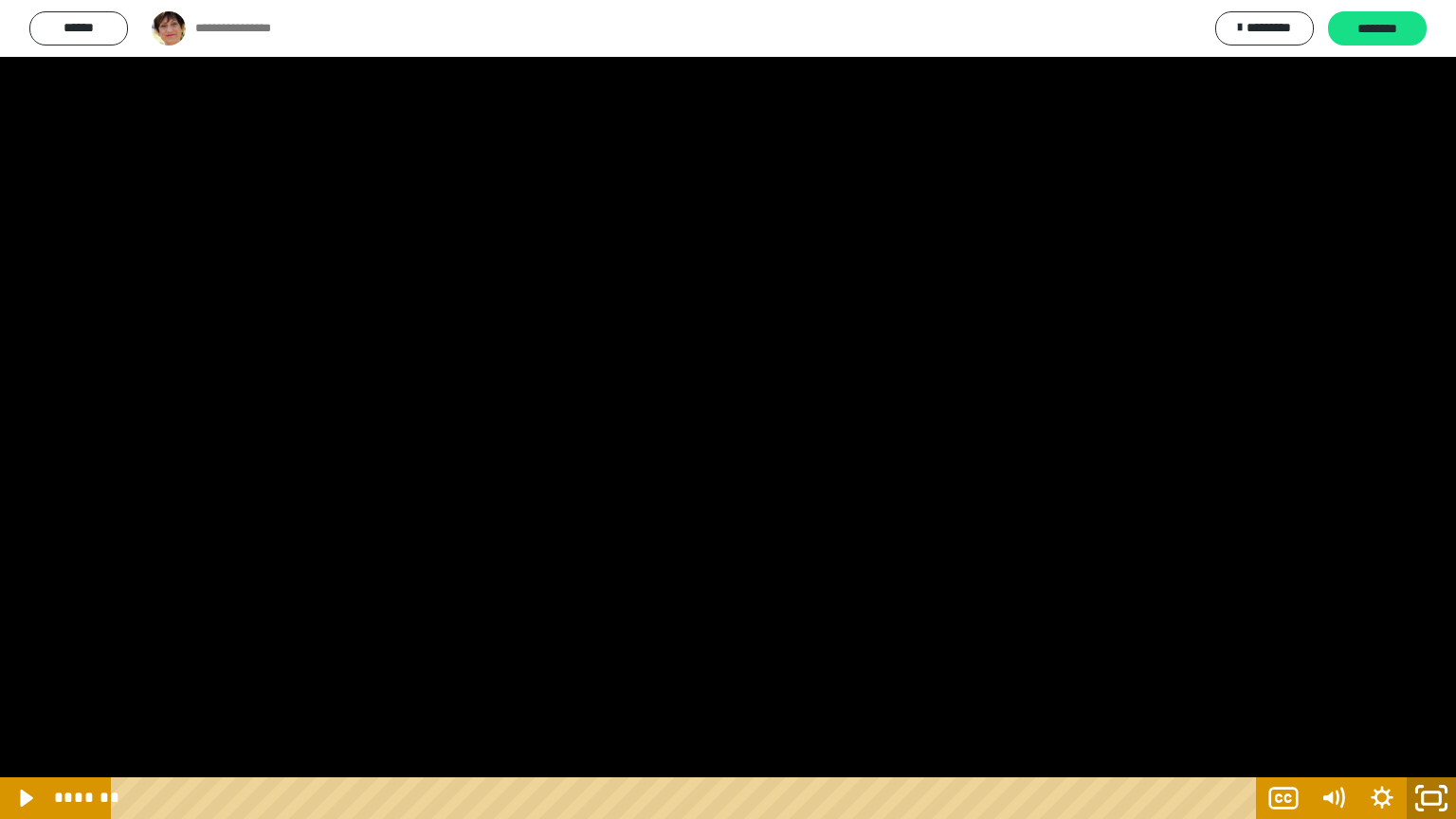 click 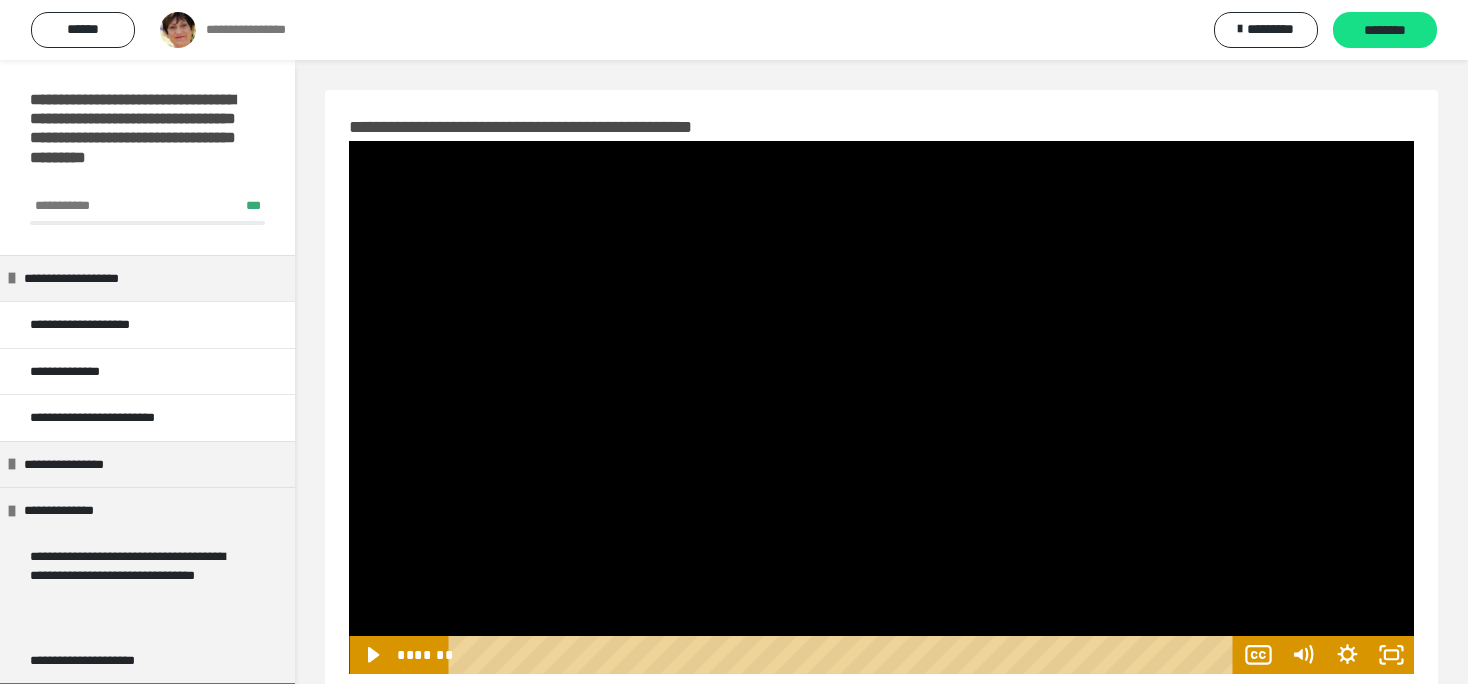 click at bounding box center (881, 407) 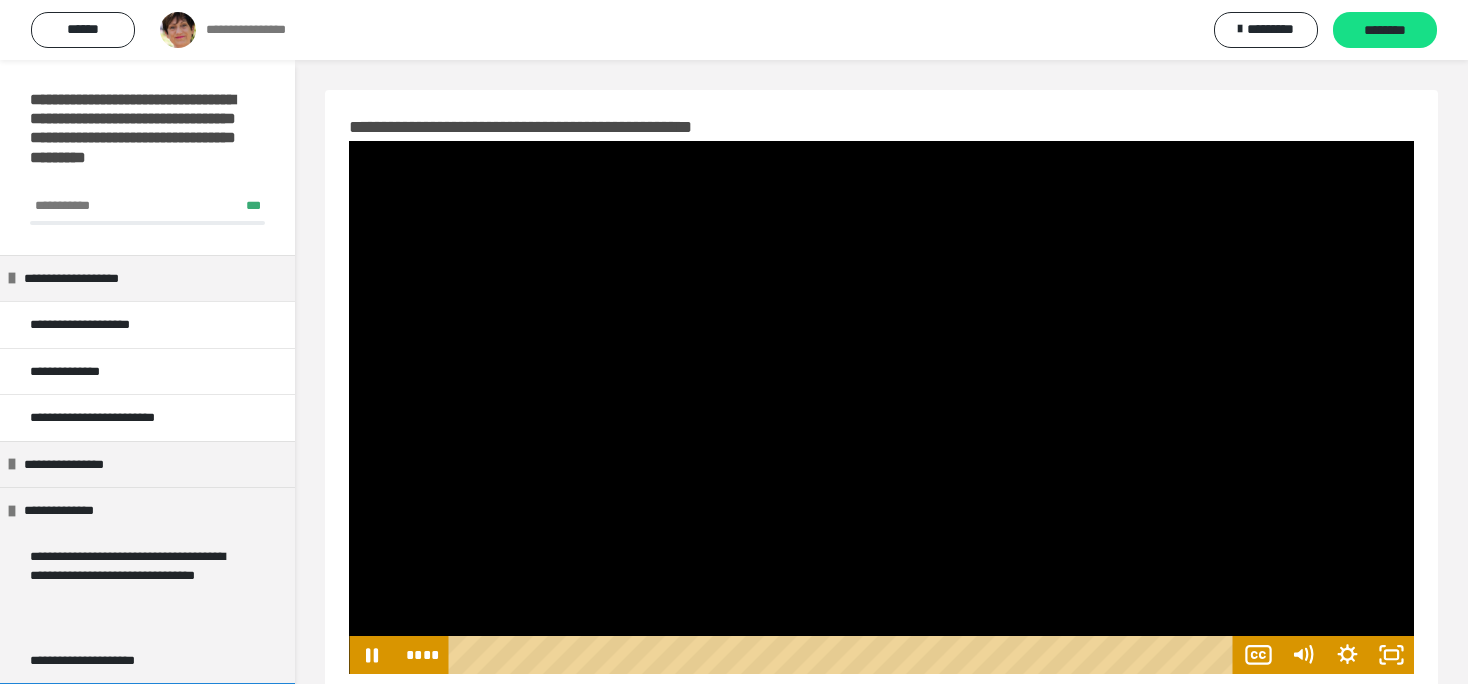 click at bounding box center [881, 407] 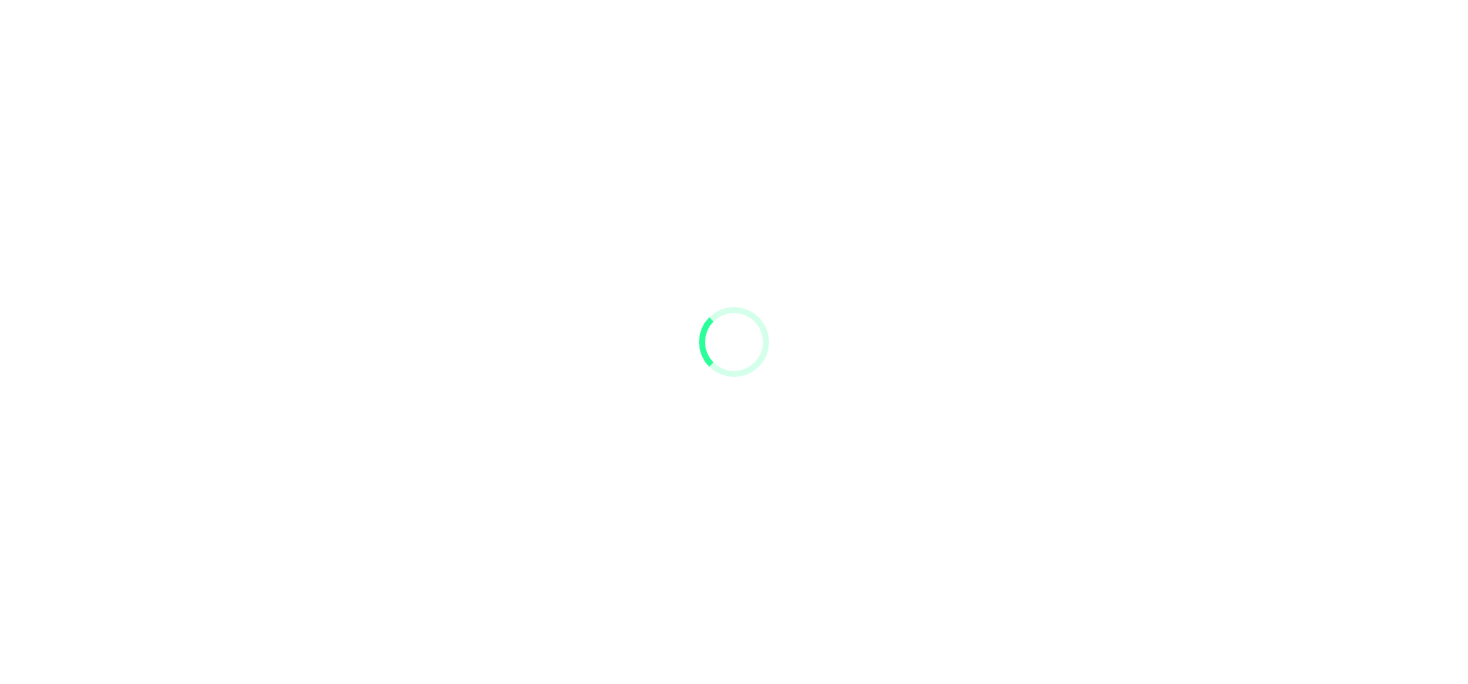 scroll, scrollTop: 0, scrollLeft: 0, axis: both 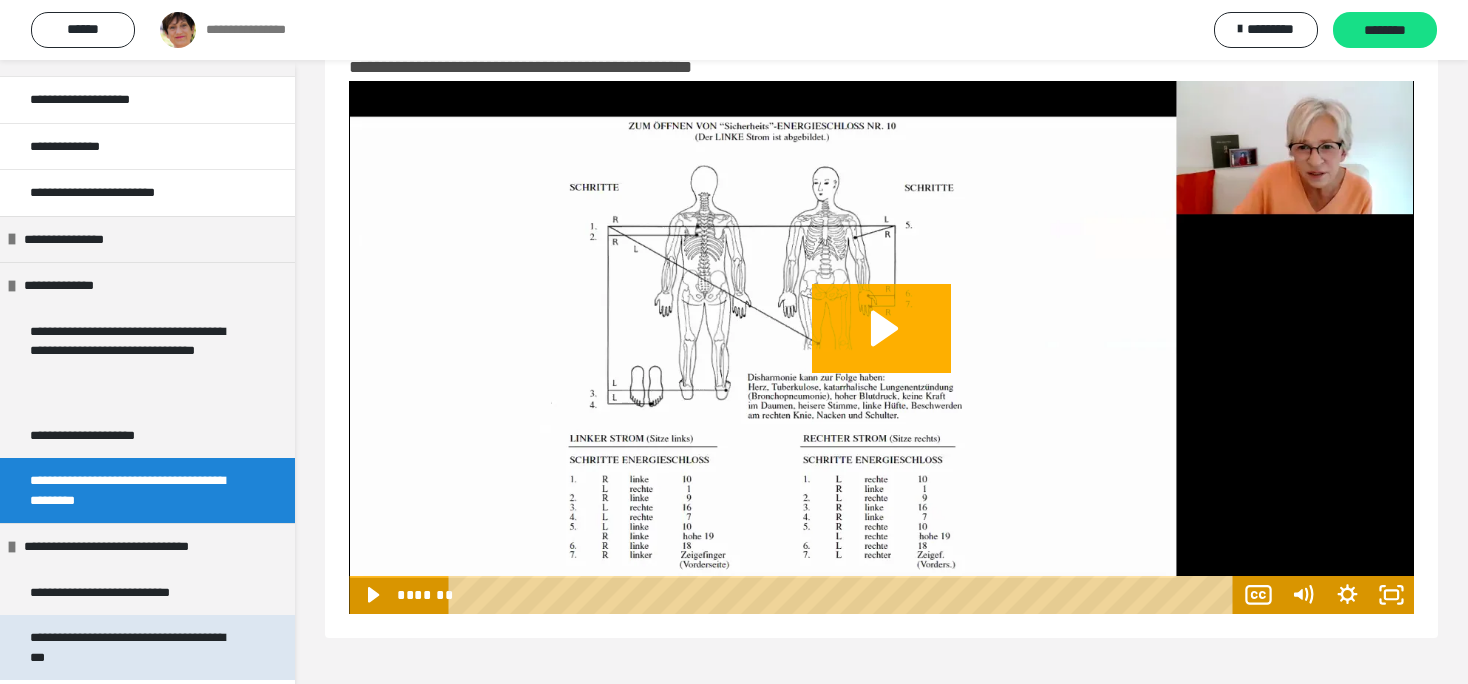 click on "**********" at bounding box center [131, 647] 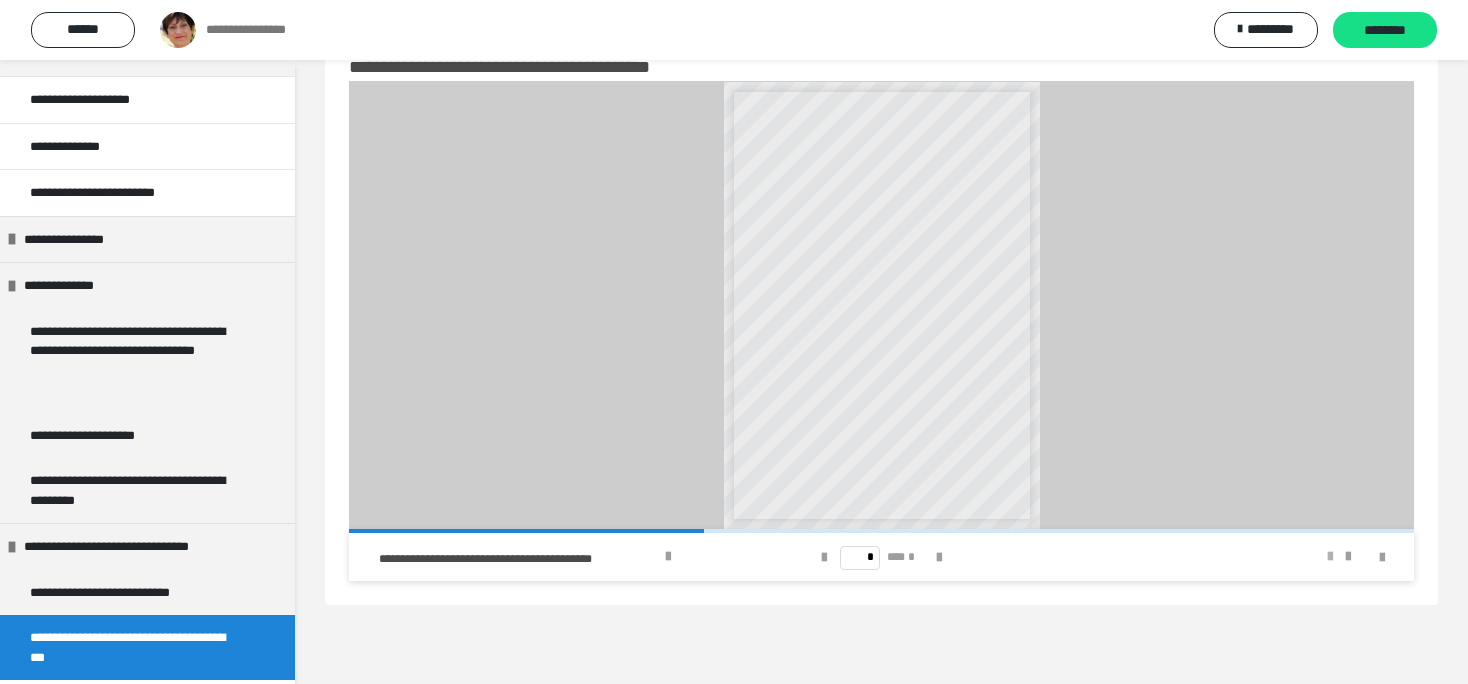 click at bounding box center [1330, 557] 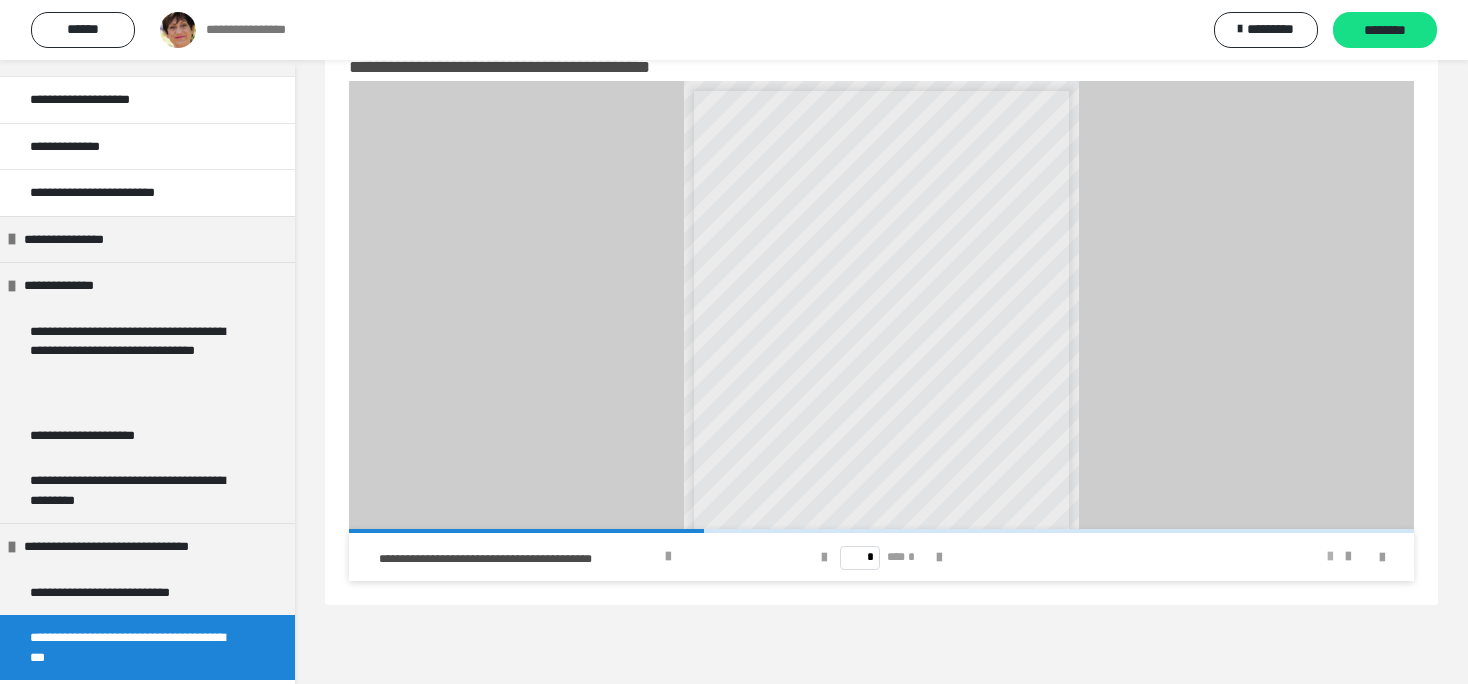 click at bounding box center [1330, 557] 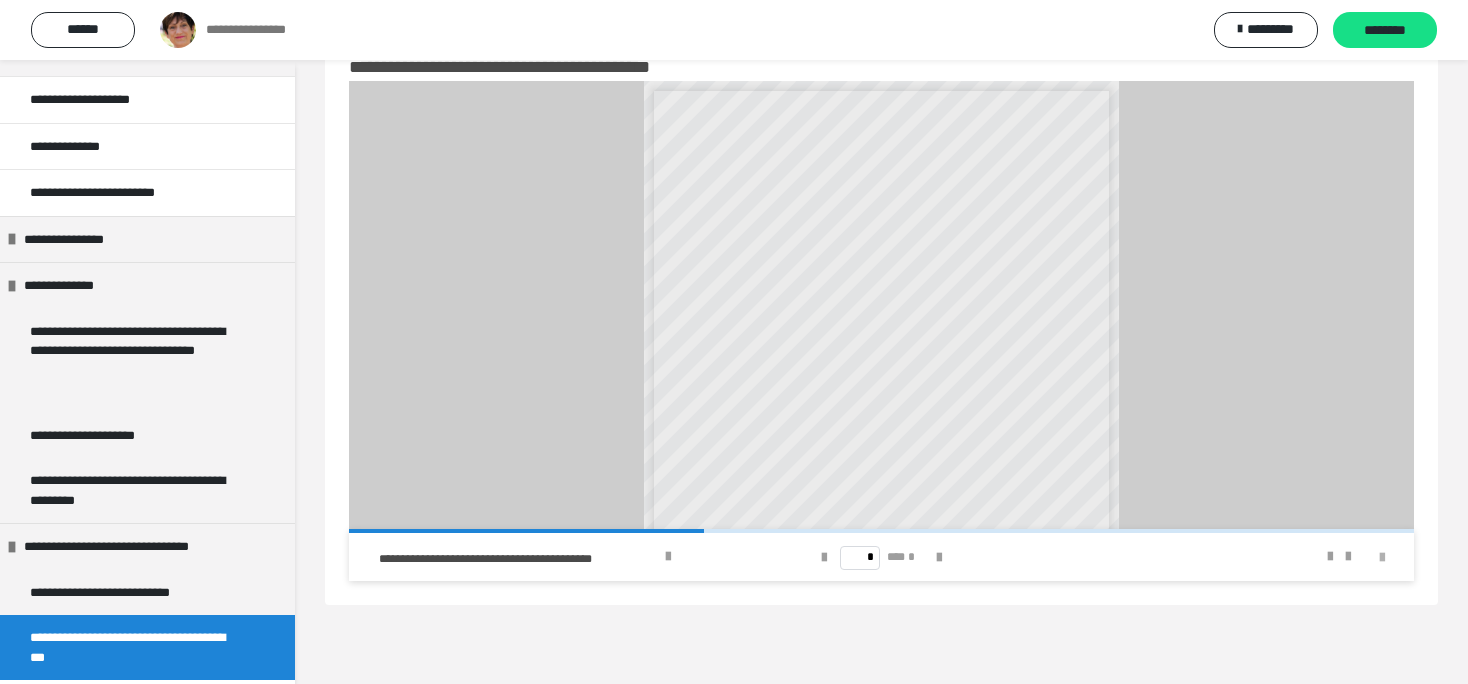 click at bounding box center [1382, 558] 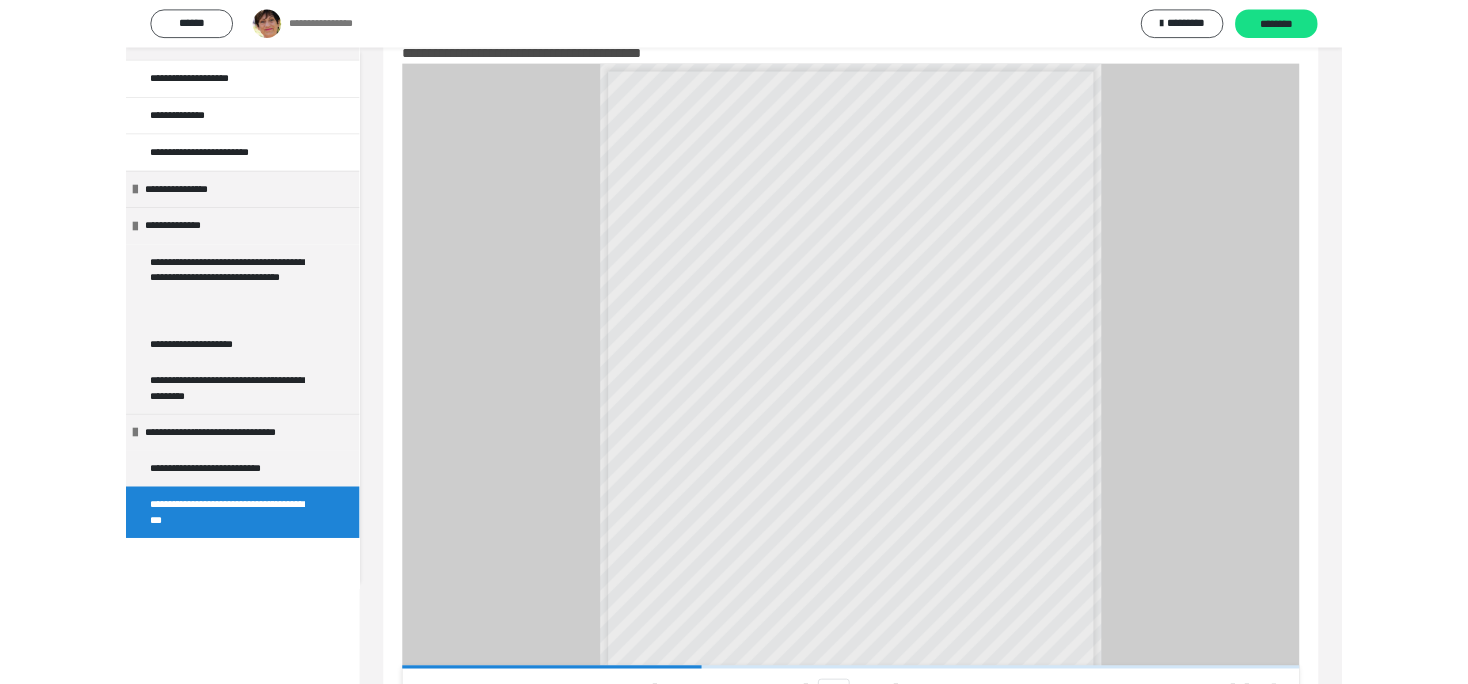 scroll, scrollTop: 45, scrollLeft: 0, axis: vertical 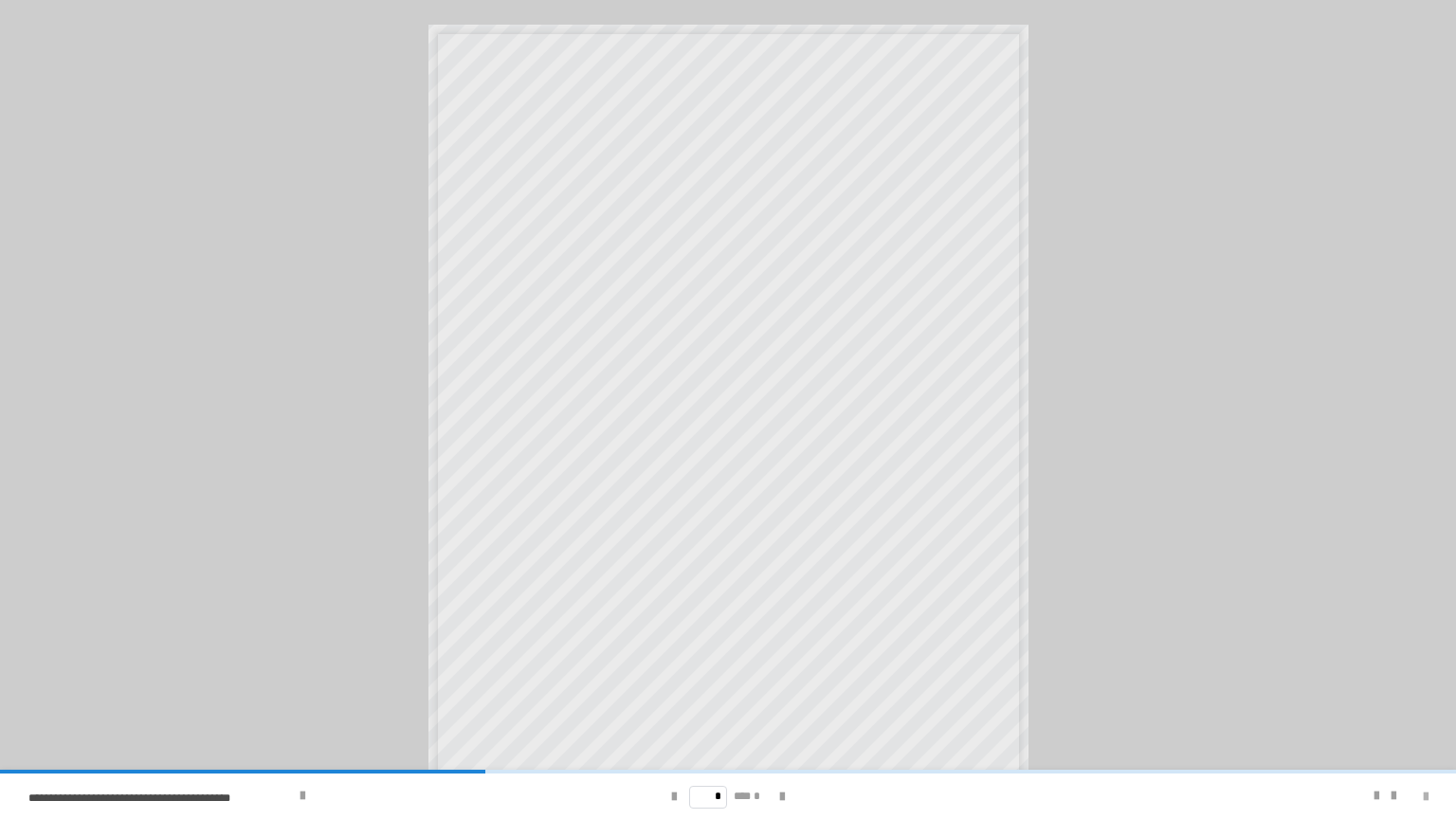 click at bounding box center (1426, 797) 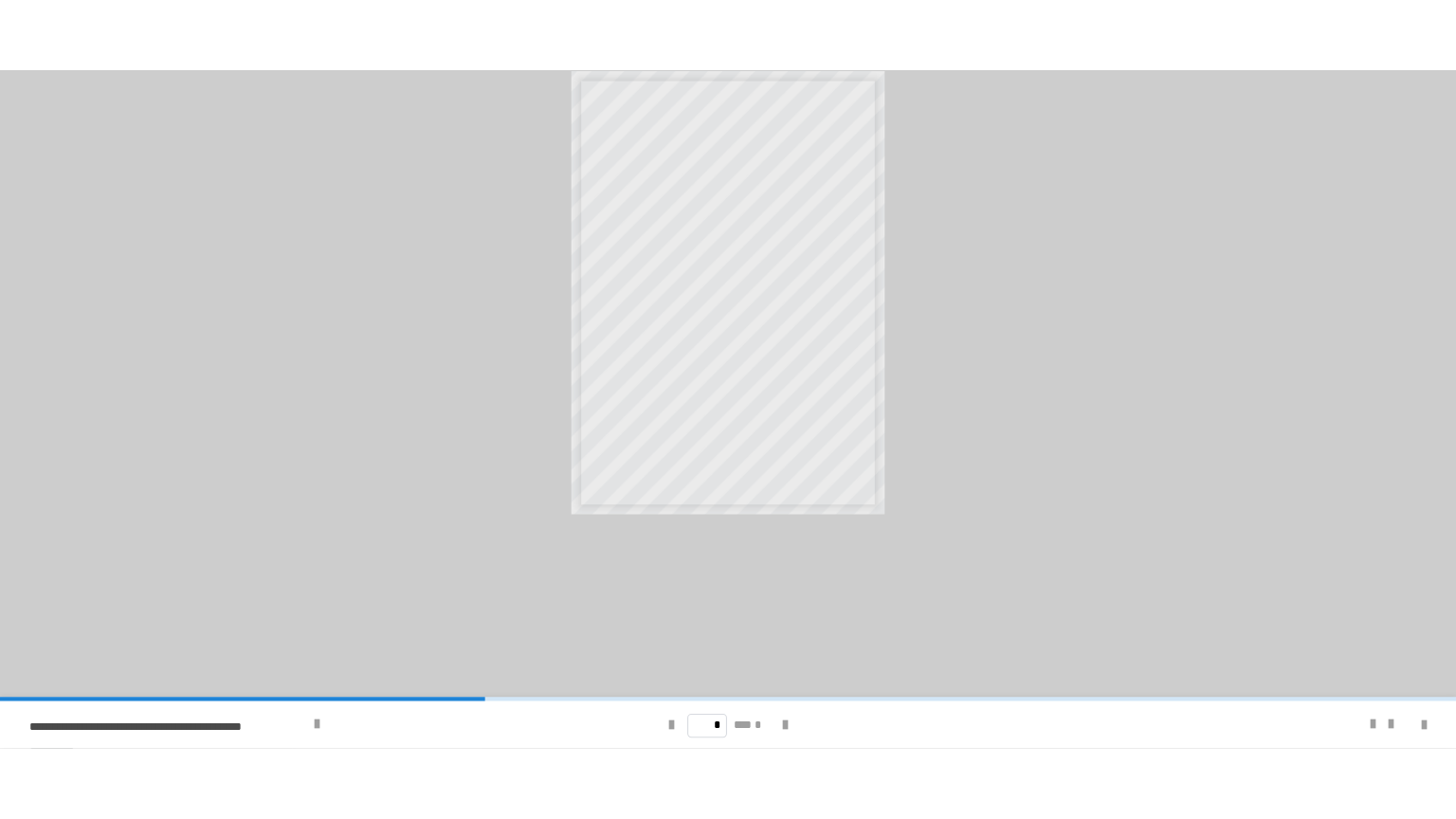 scroll, scrollTop: 213, scrollLeft: 0, axis: vertical 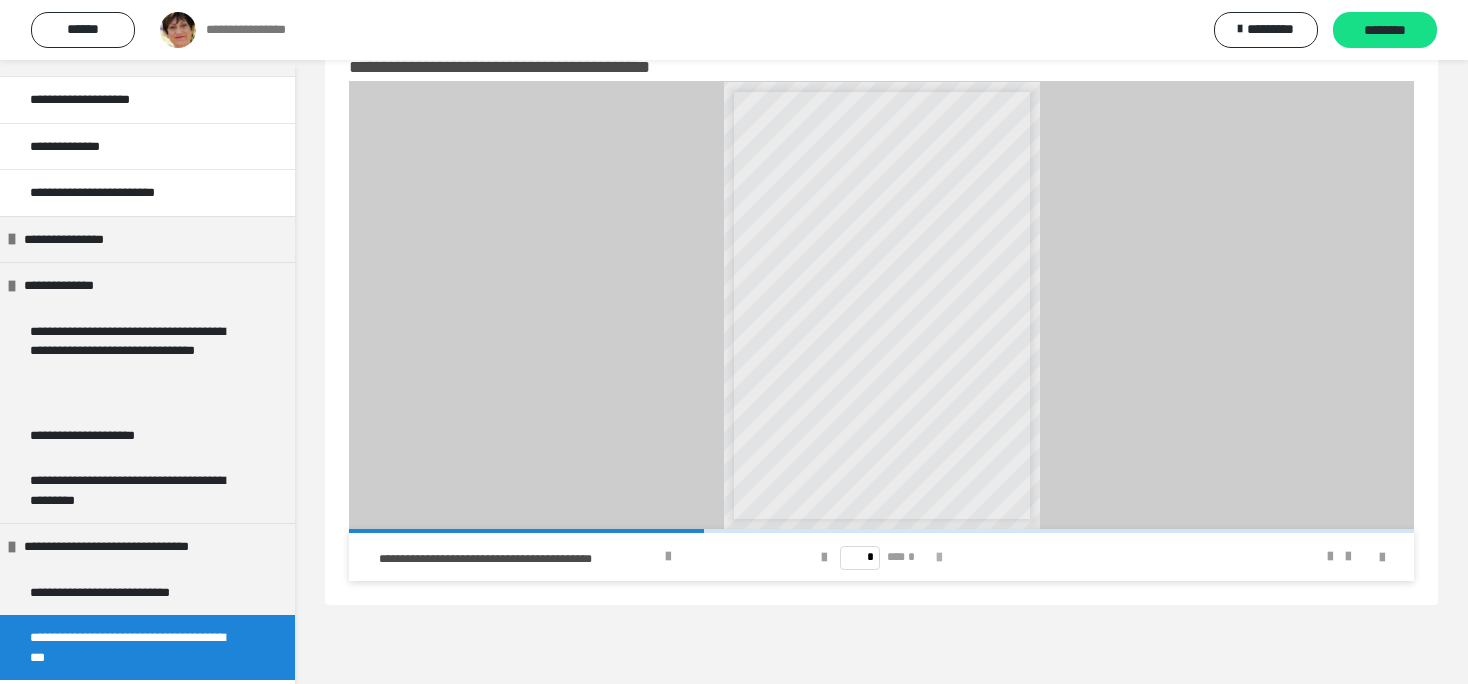click at bounding box center (939, 558) 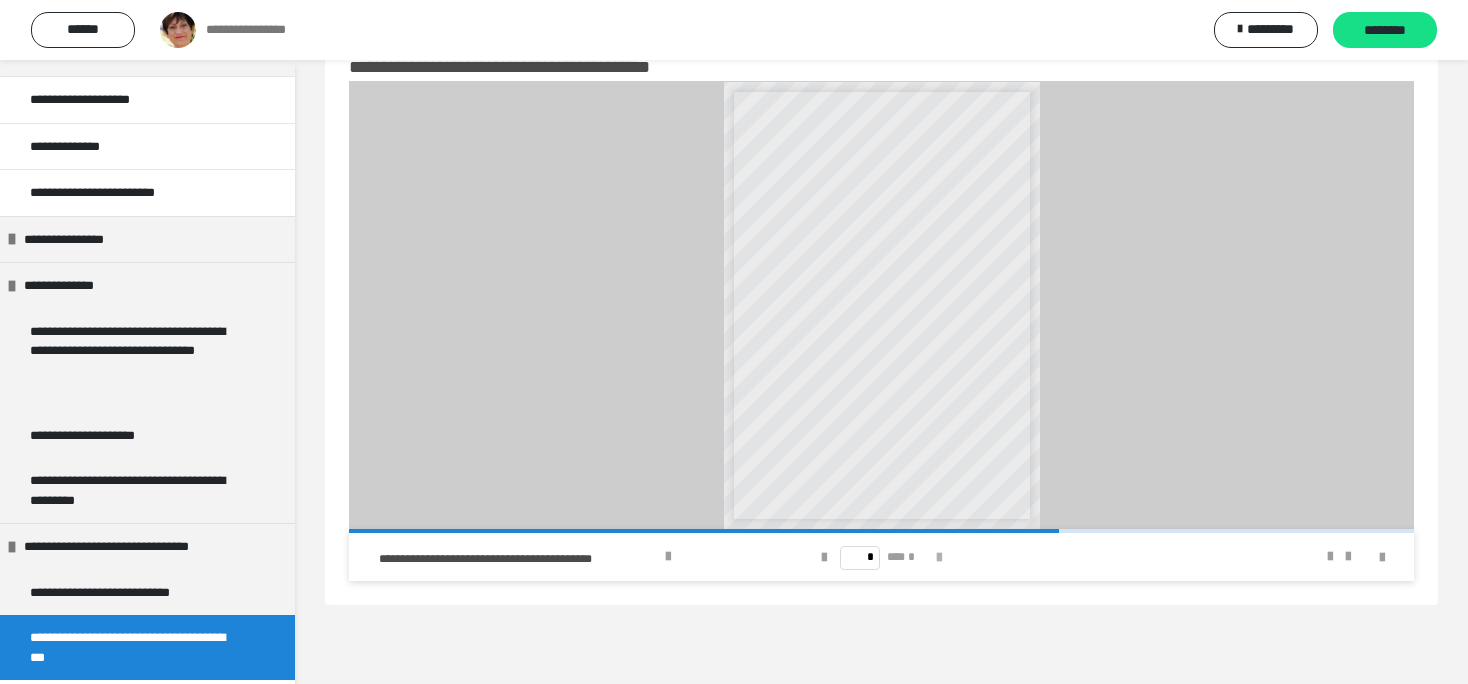 click at bounding box center (939, 558) 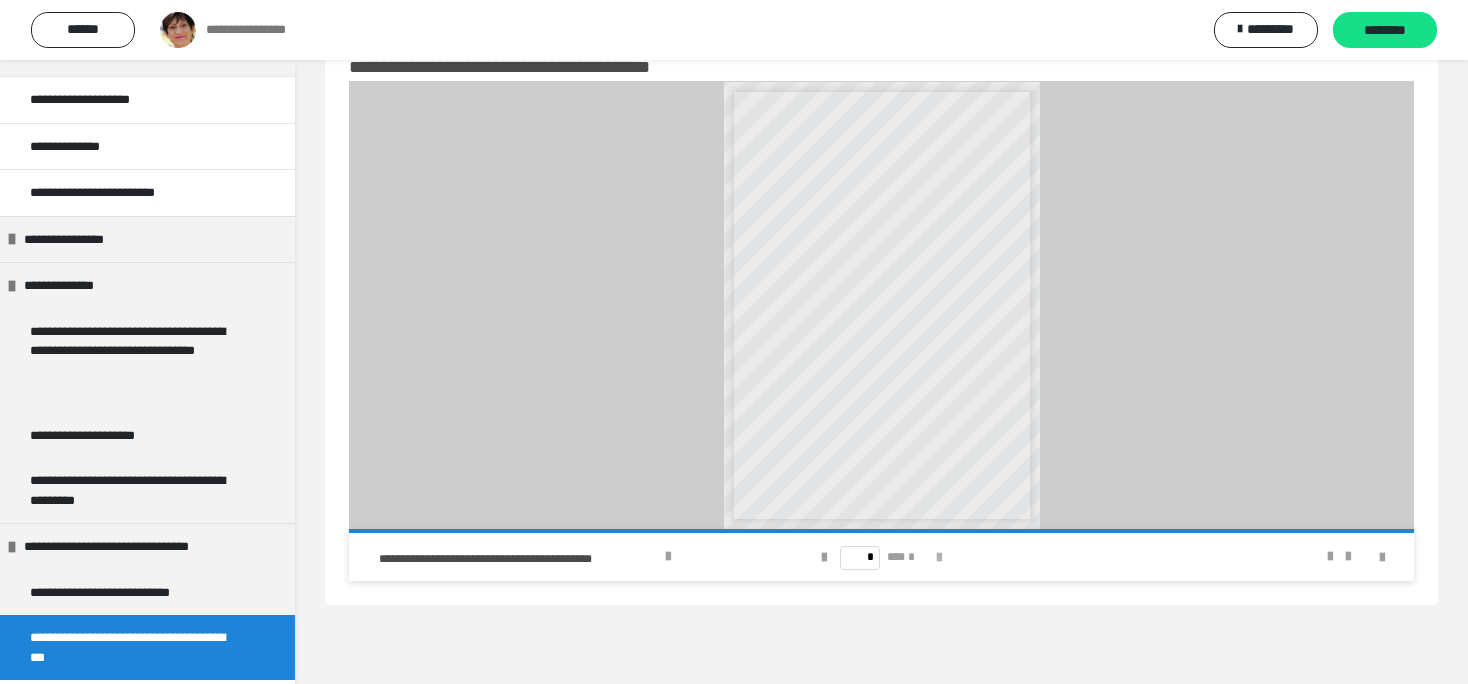 click on "* *** *" at bounding box center [881, 557] 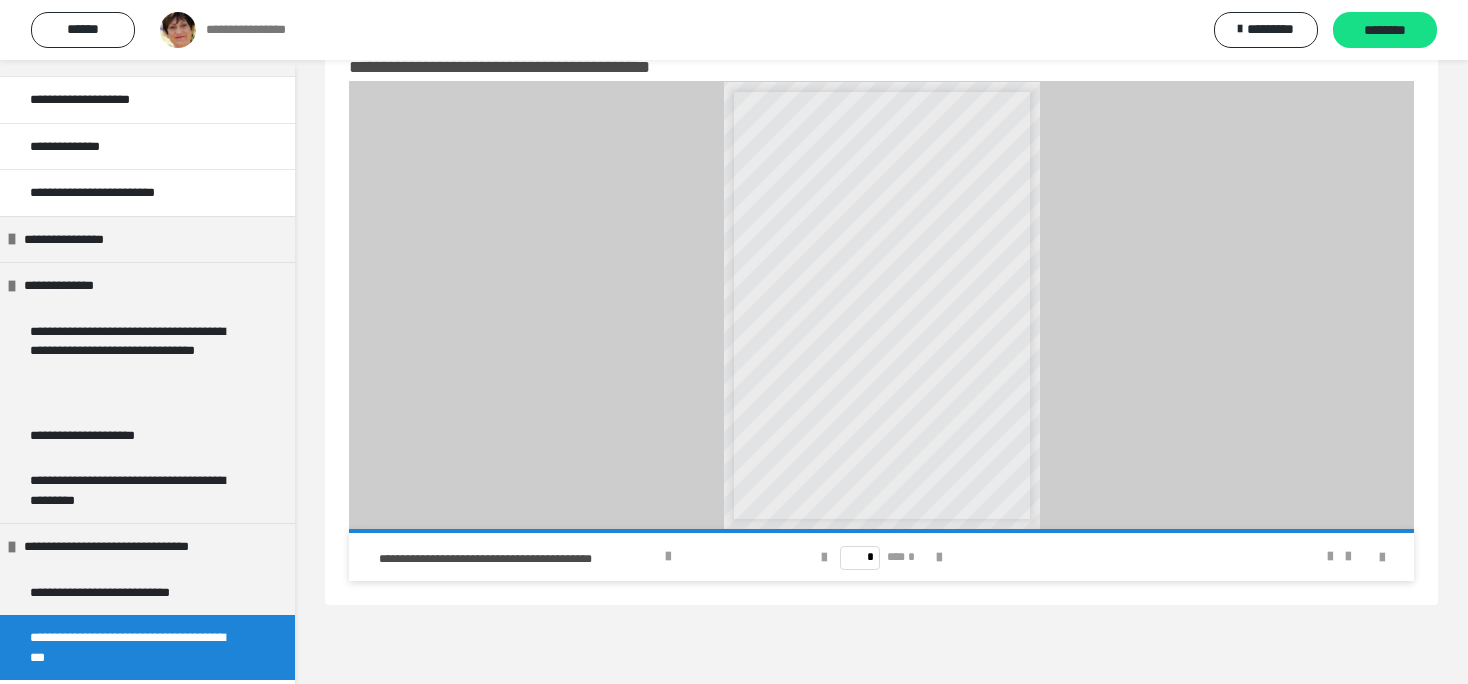 click on "**********" at bounding box center [131, 647] 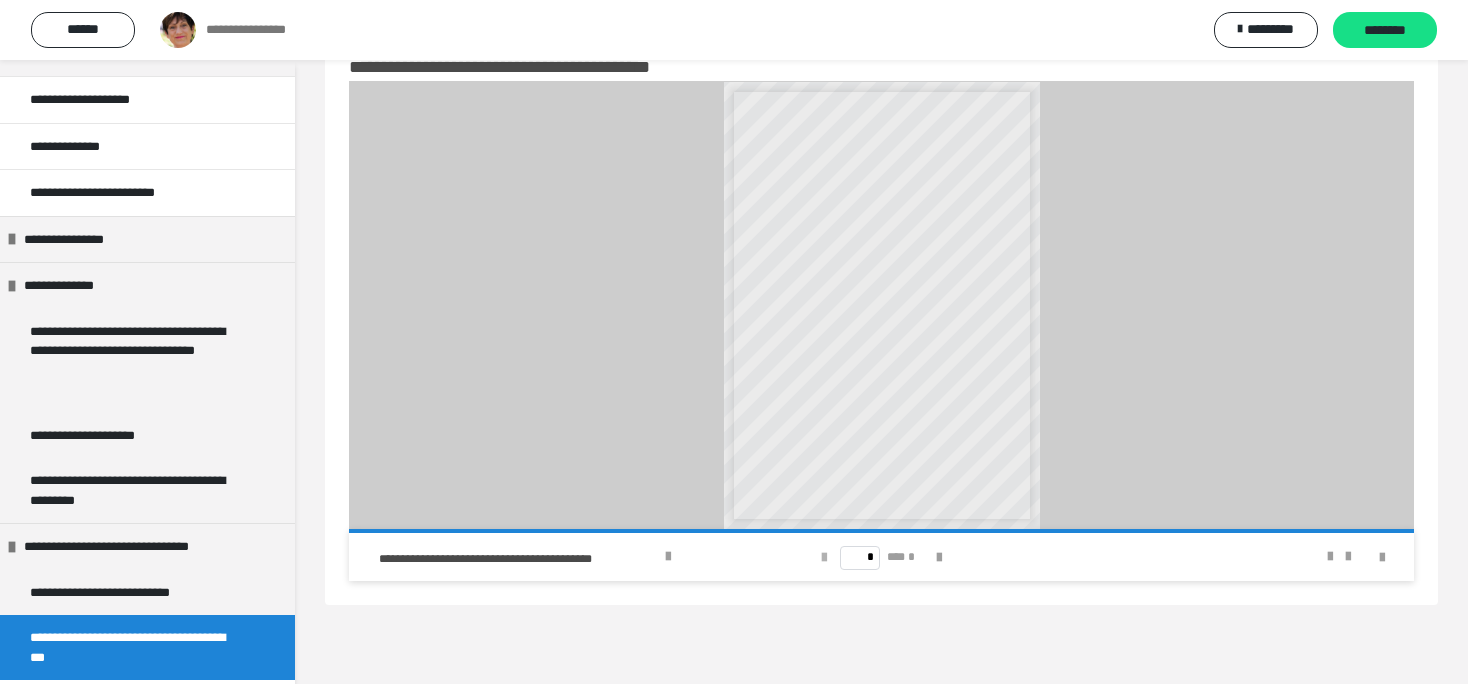 click at bounding box center [824, 558] 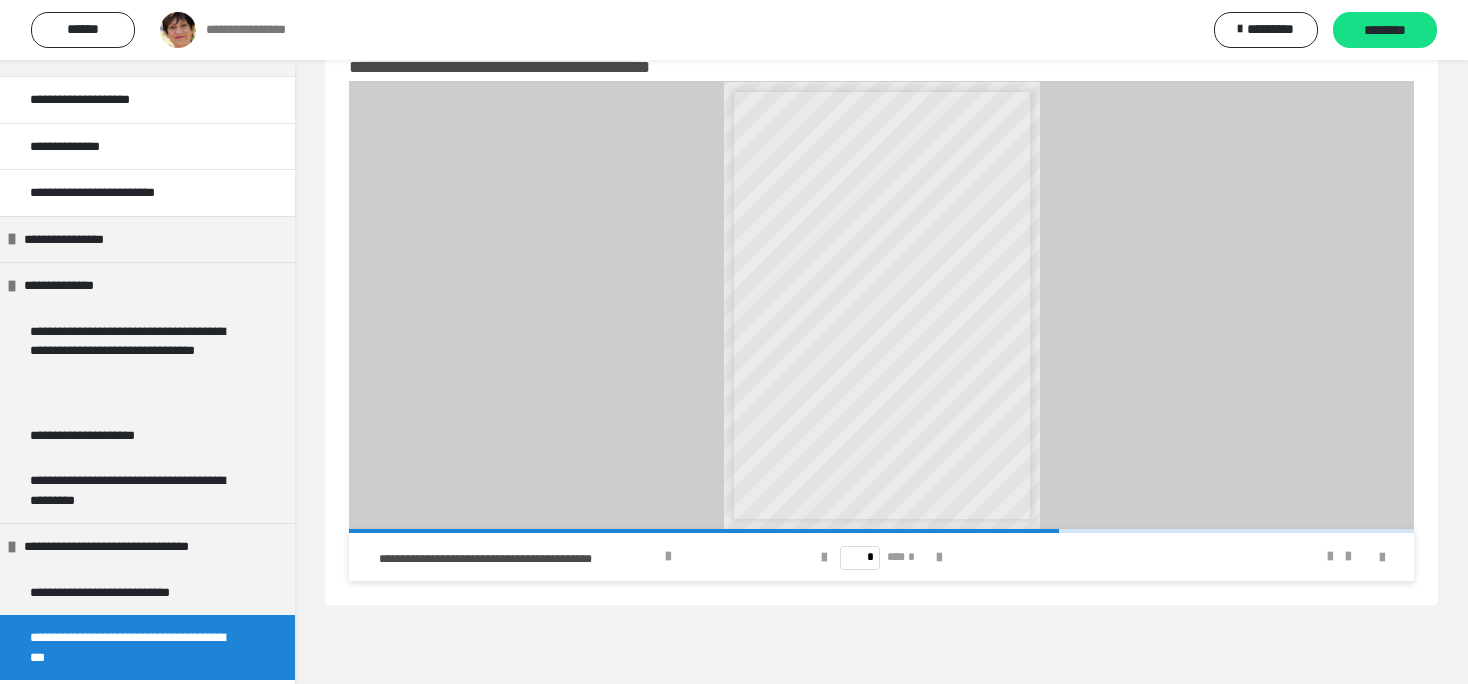 click on "**********" at bounding box center (131, 647) 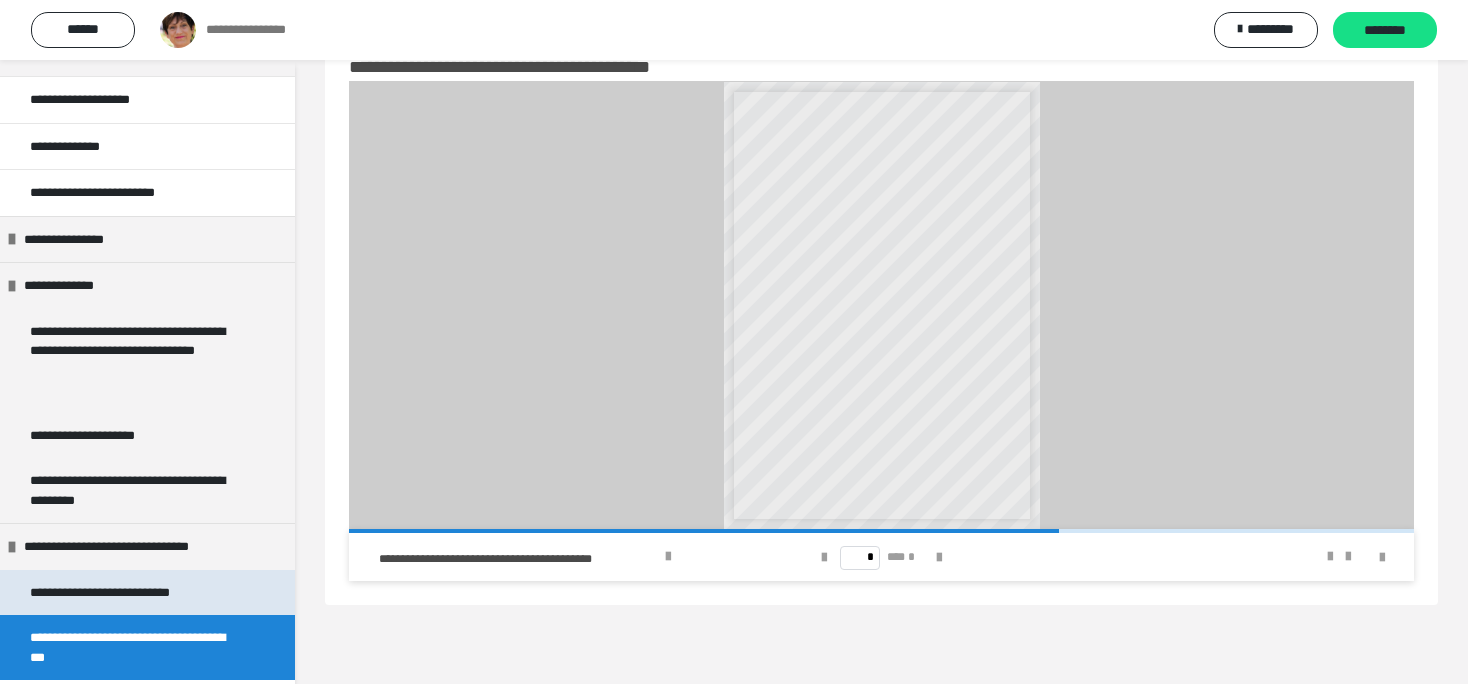 click on "**********" at bounding box center (125, 593) 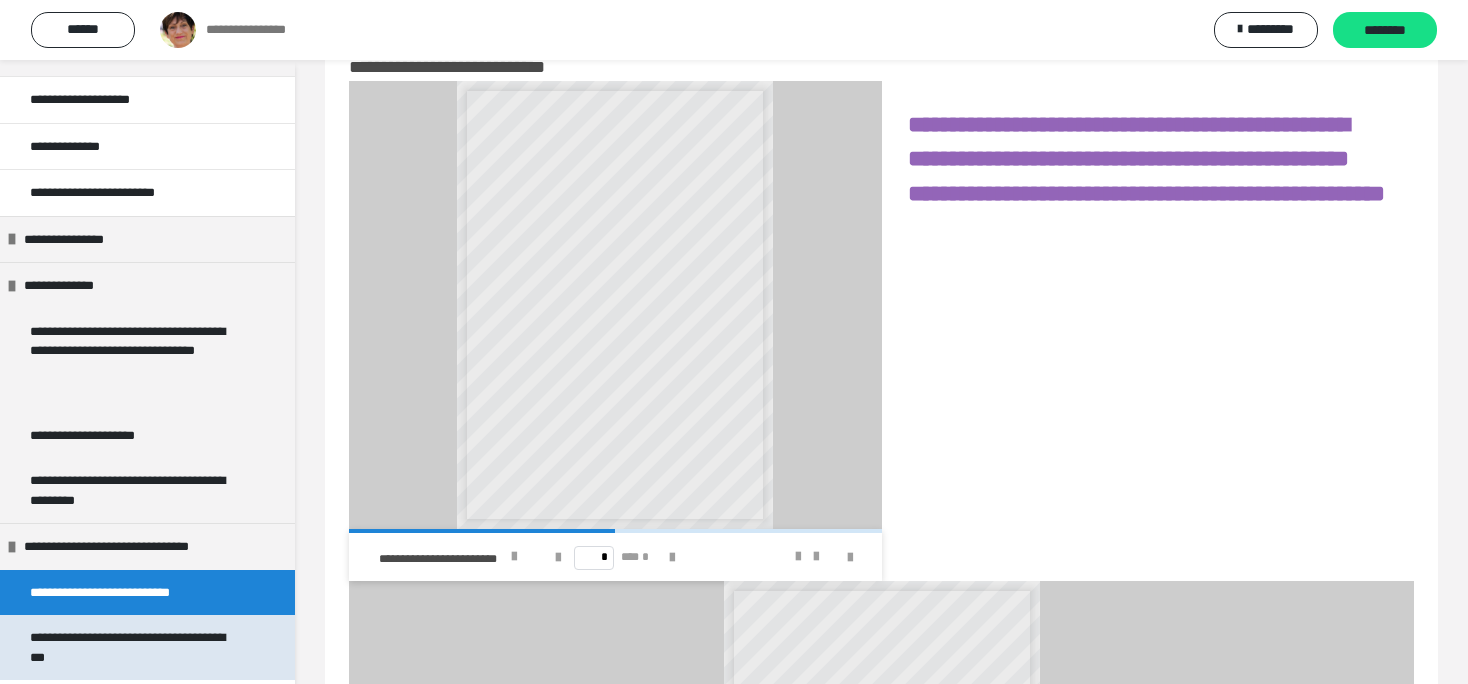 click on "**********" at bounding box center [131, 647] 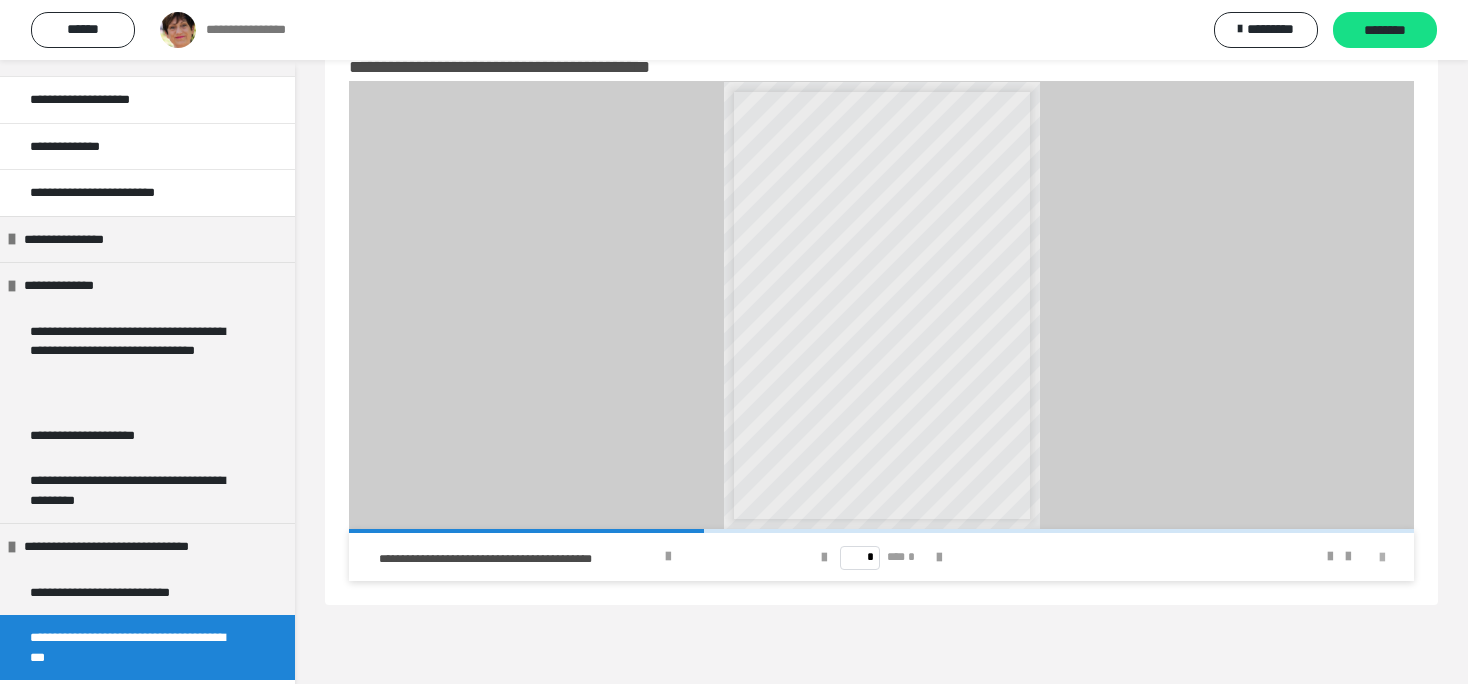 click at bounding box center [1382, 558] 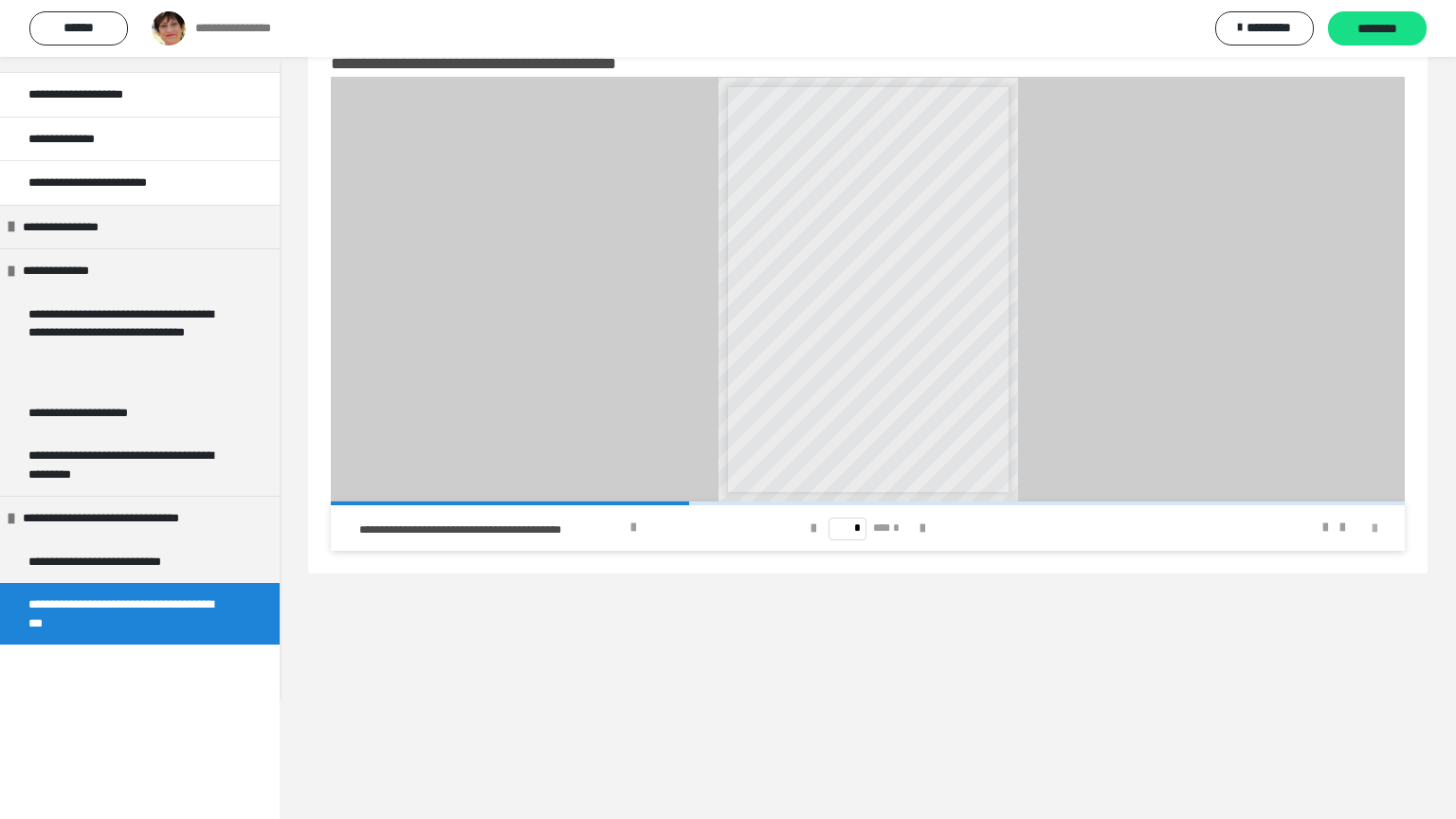 scroll, scrollTop: 43, scrollLeft: 0, axis: vertical 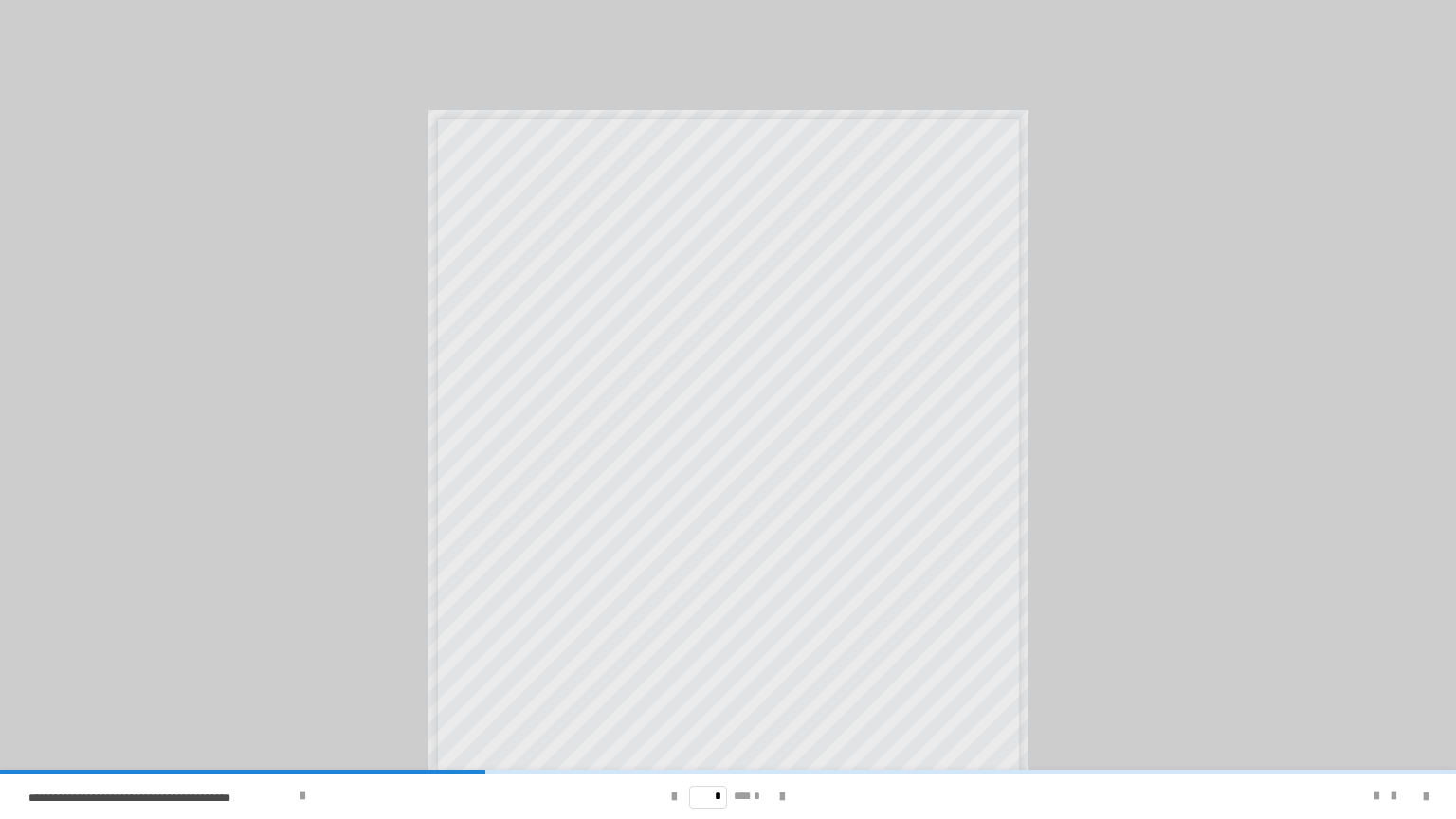 click on "**********" at bounding box center (728, 410) 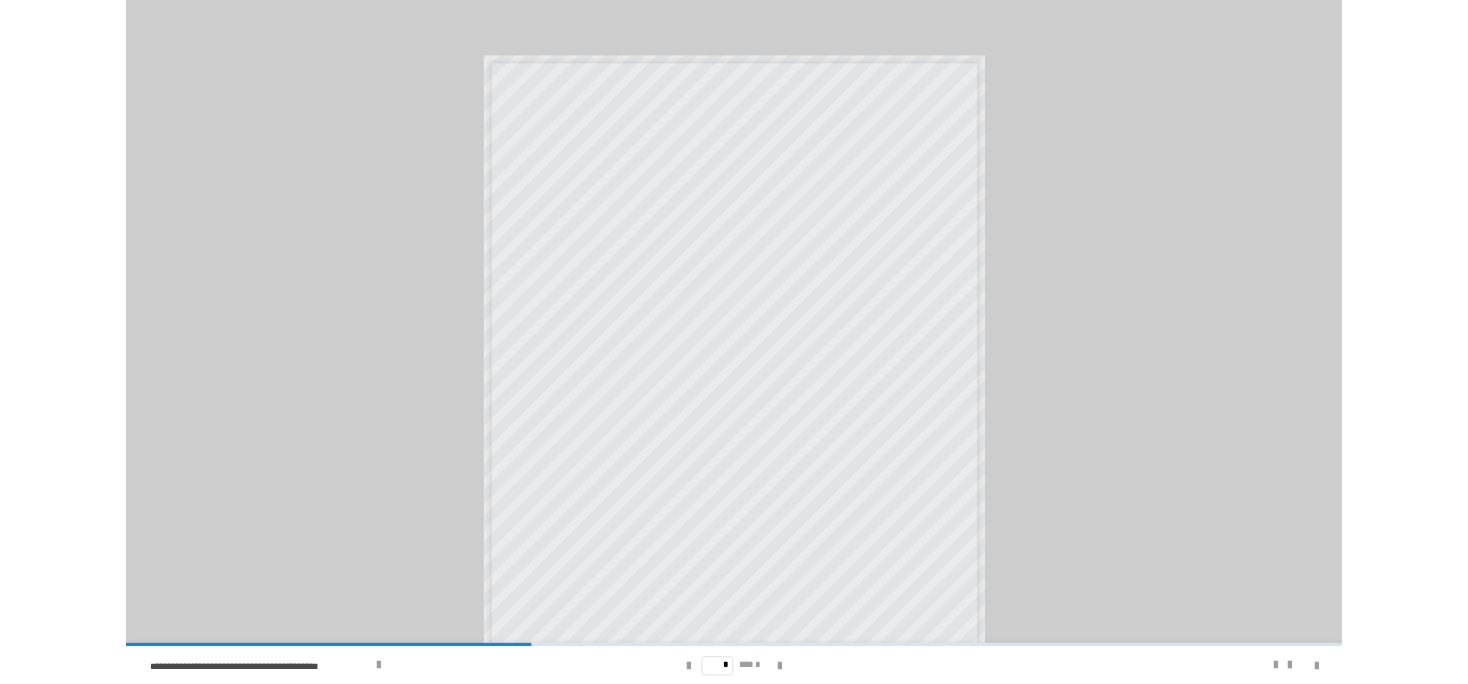 scroll, scrollTop: 46, scrollLeft: 0, axis: vertical 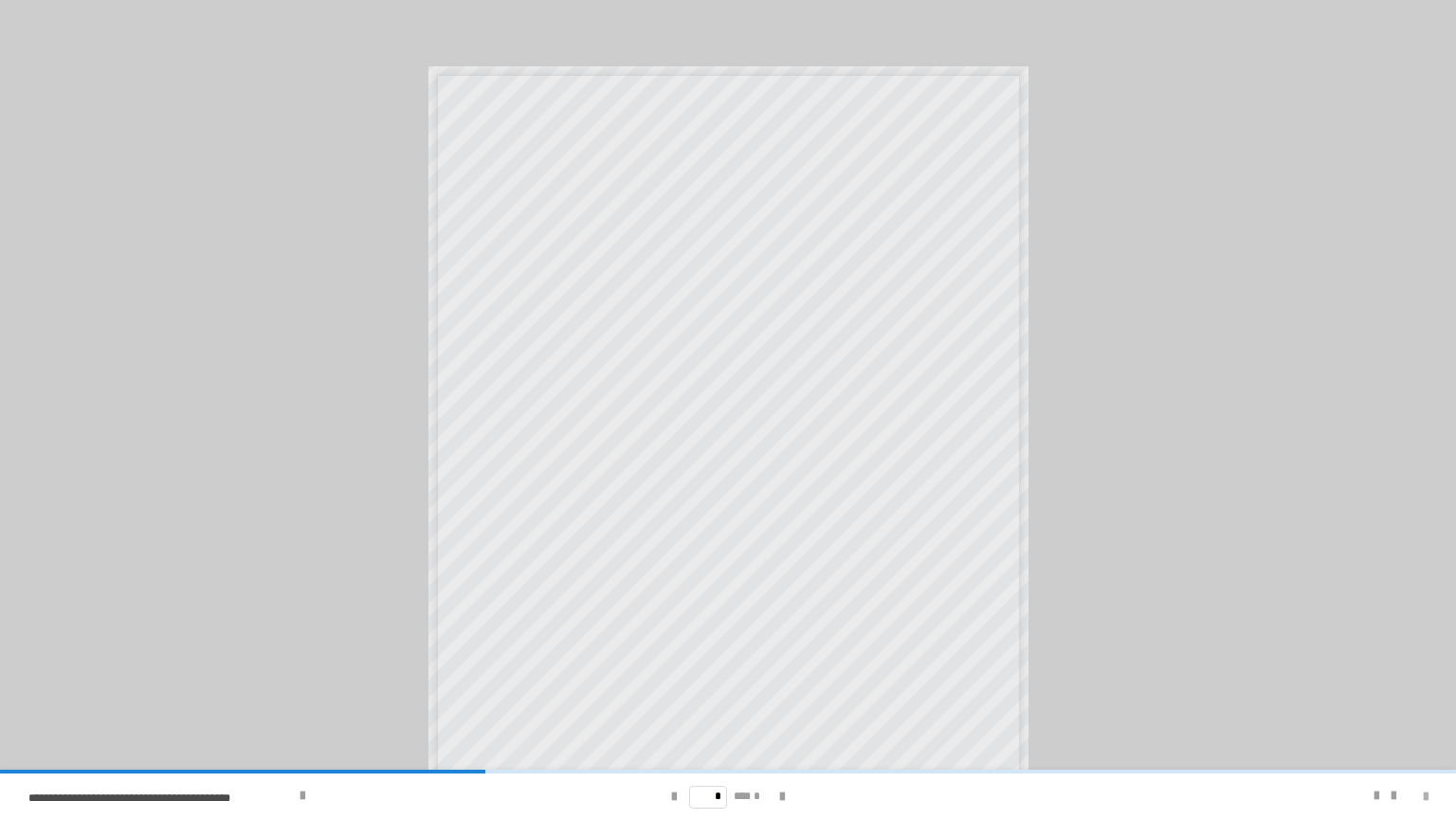 click at bounding box center [1426, 797] 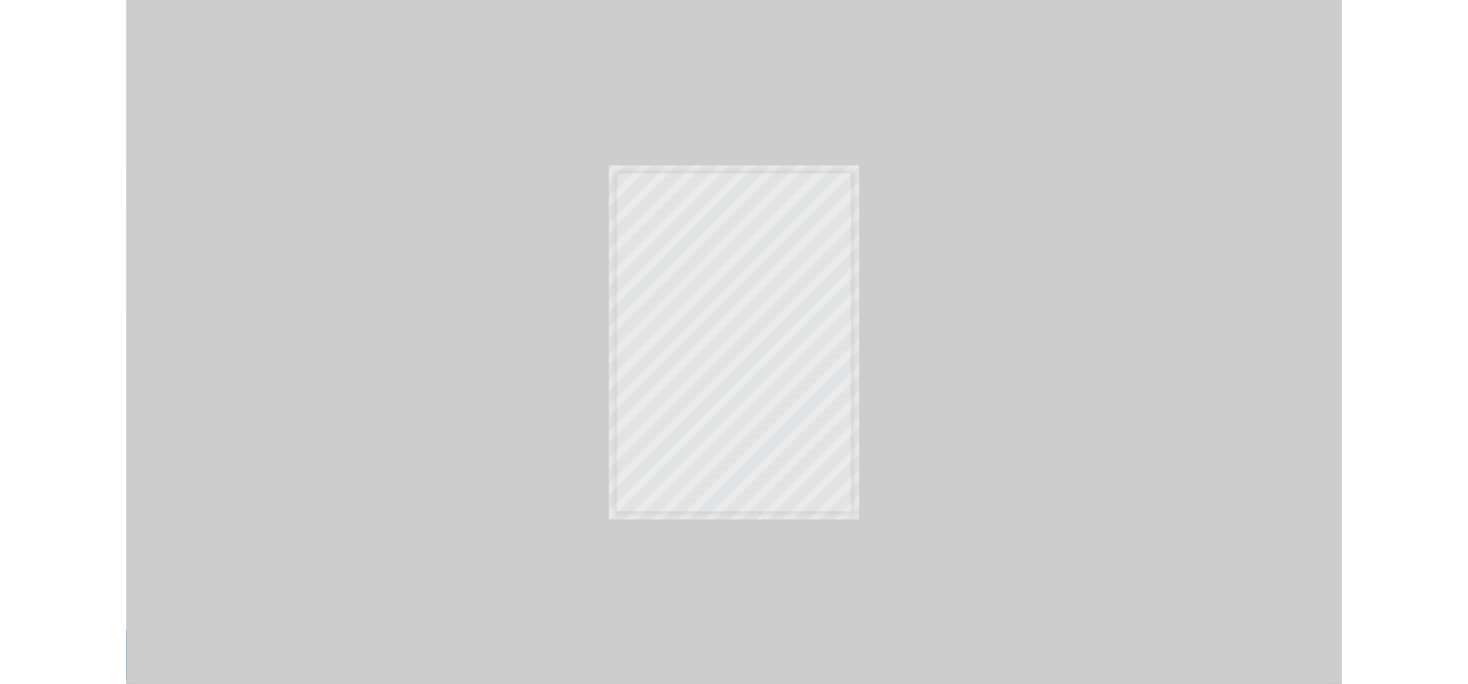 scroll, scrollTop: 0, scrollLeft: 0, axis: both 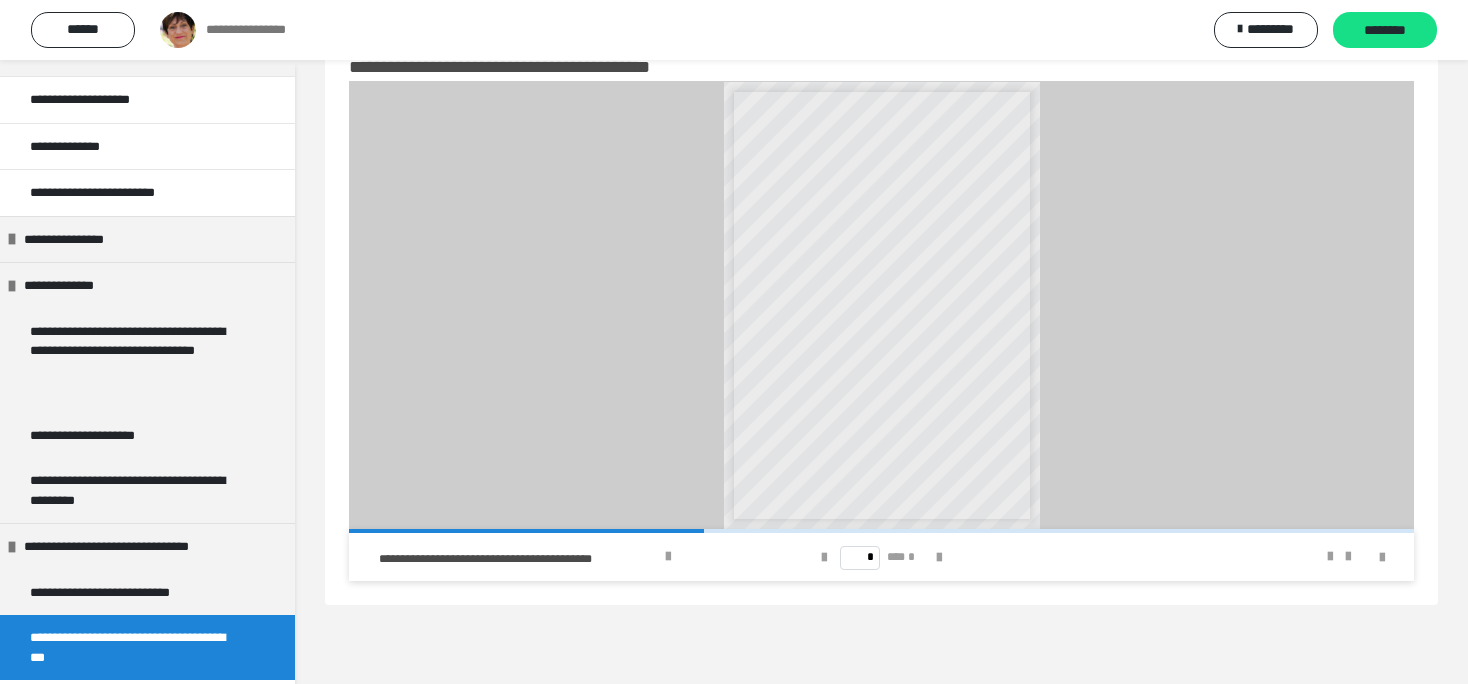 click on "**********" at bounding box center [131, 647] 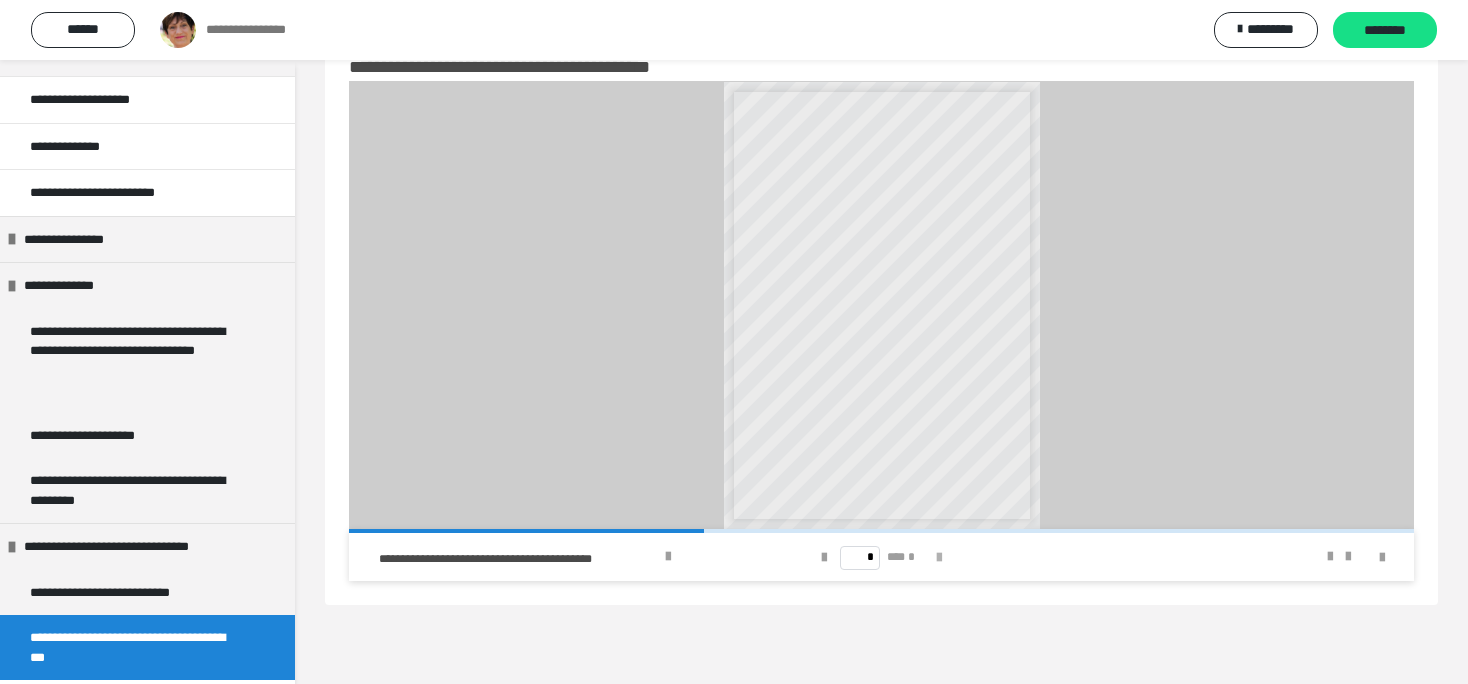 click at bounding box center [939, 558] 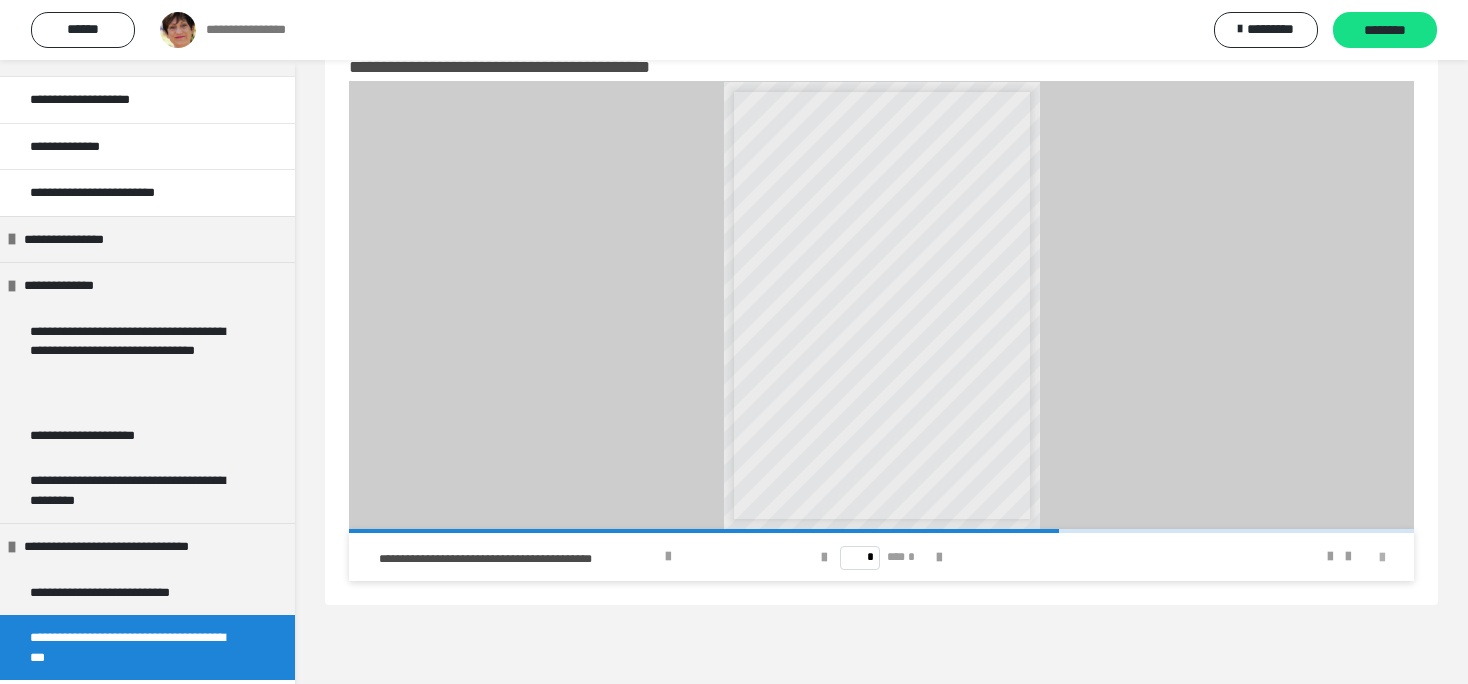 click at bounding box center (1382, 558) 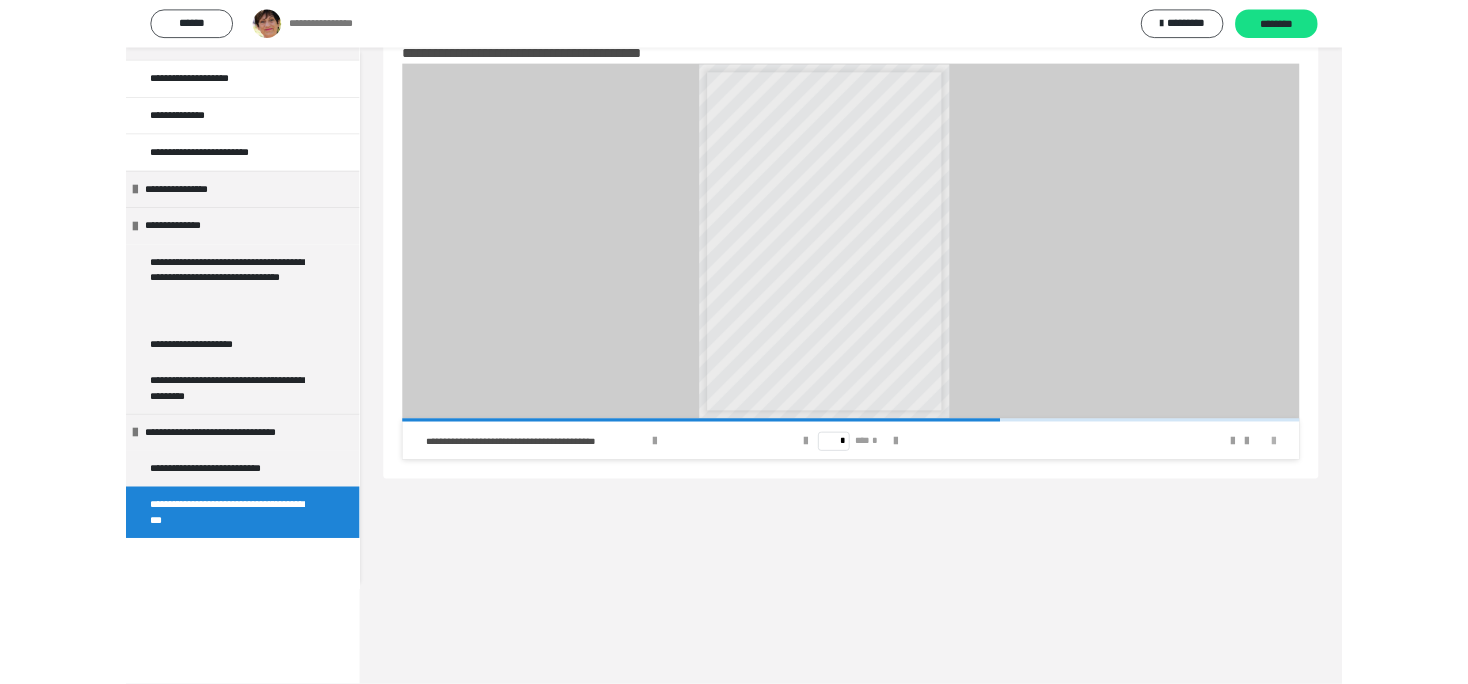 scroll, scrollTop: 45, scrollLeft: 0, axis: vertical 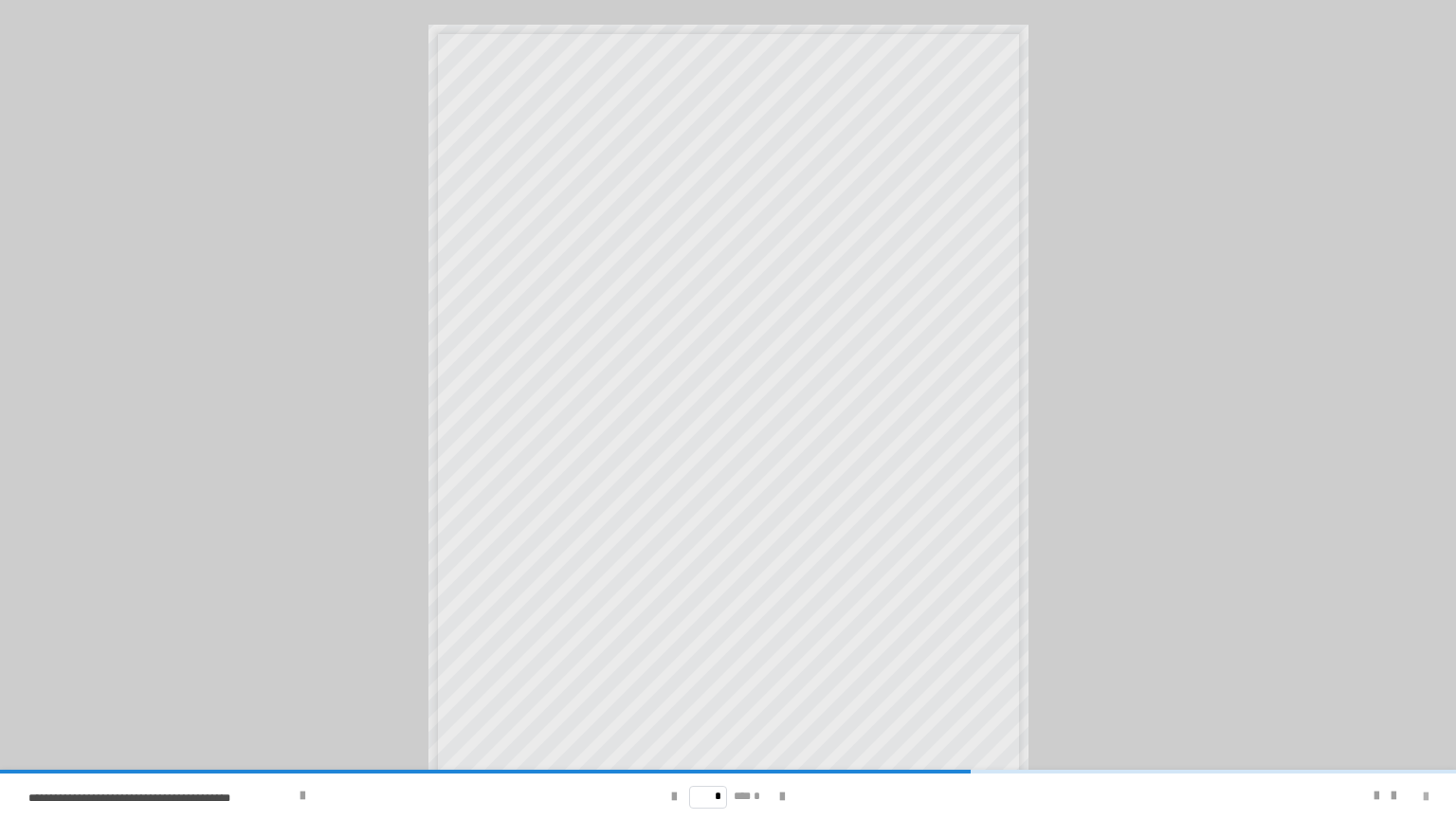 click at bounding box center [1426, 797] 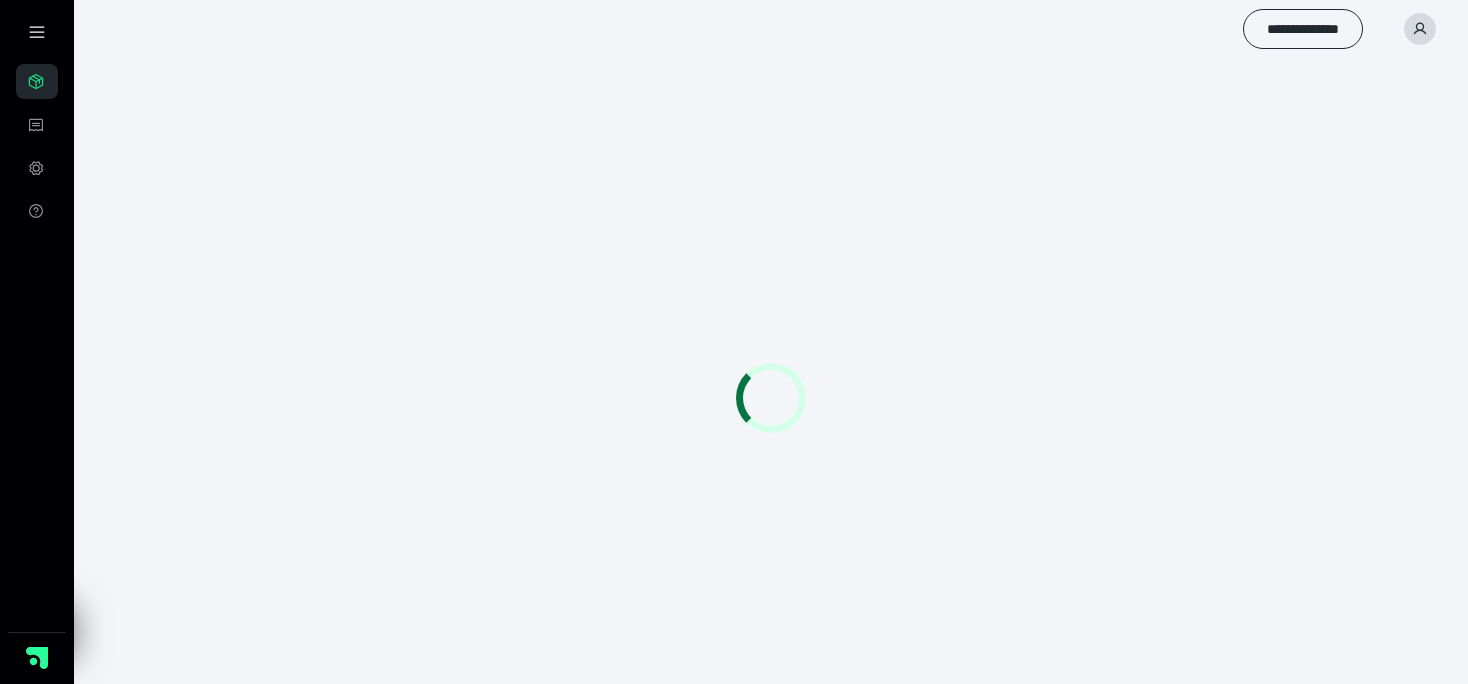 scroll, scrollTop: 0, scrollLeft: 0, axis: both 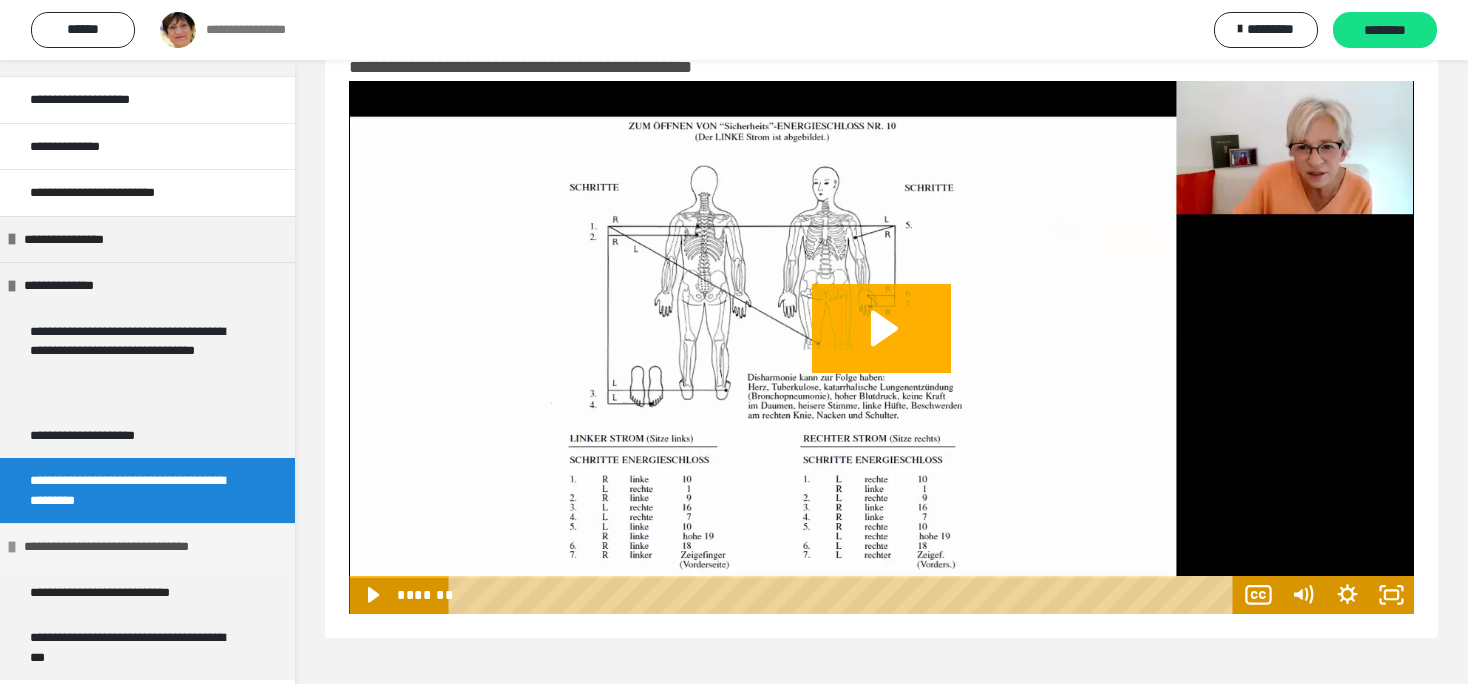 click on "**********" at bounding box center [131, 547] 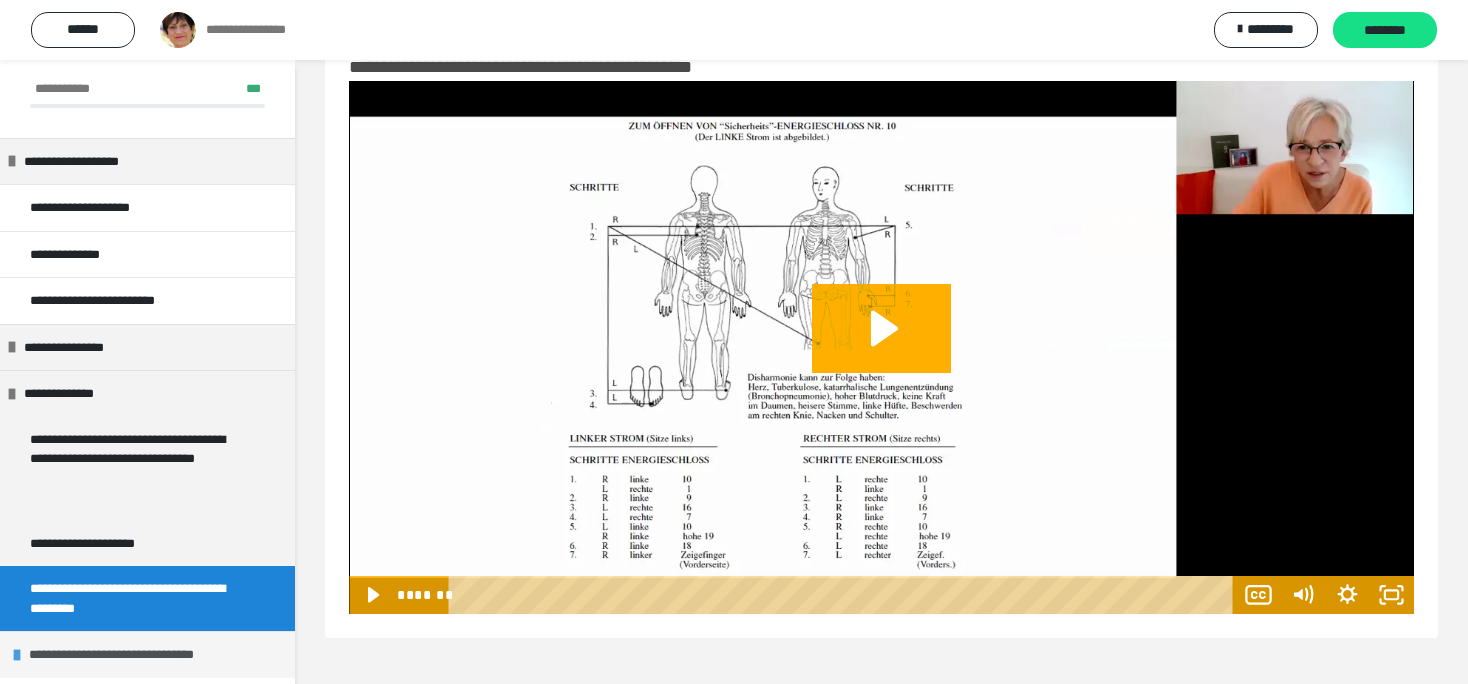 scroll, scrollTop: 114, scrollLeft: 0, axis: vertical 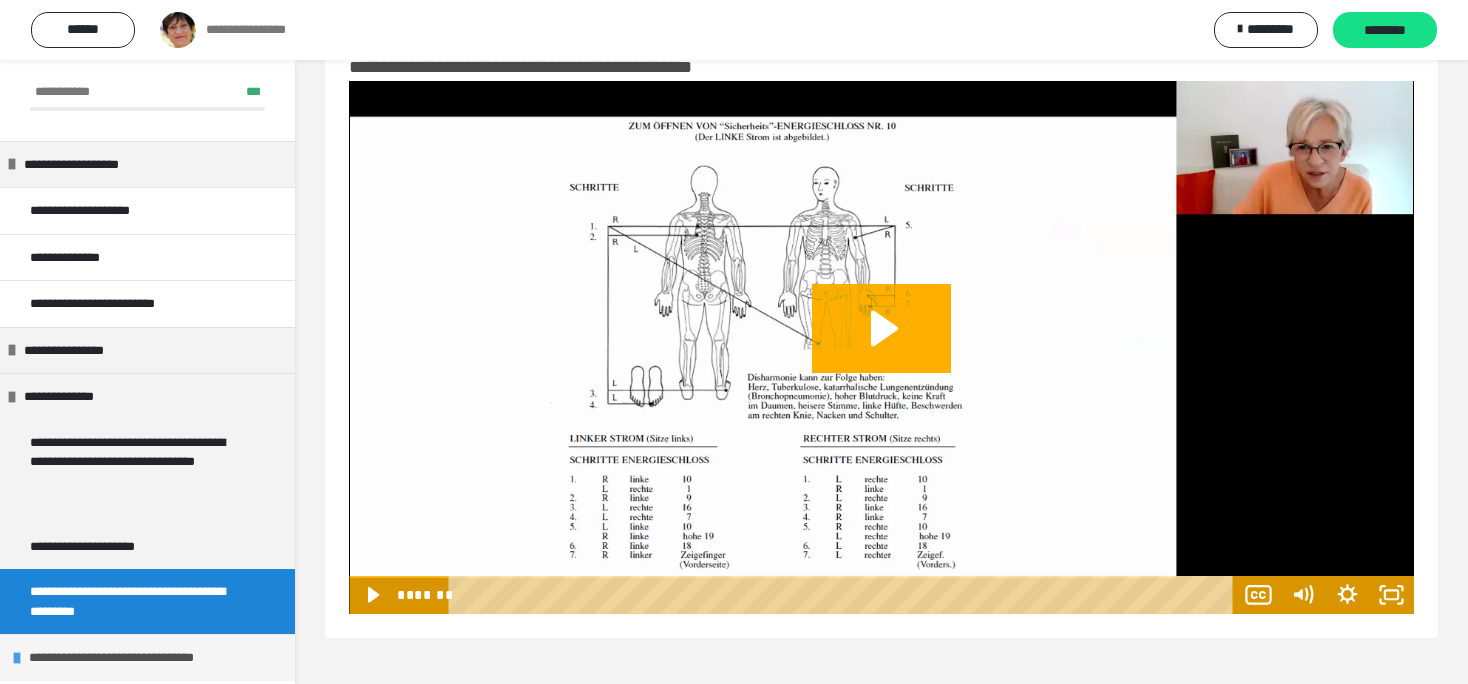 click on "**********" at bounding box center [136, 658] 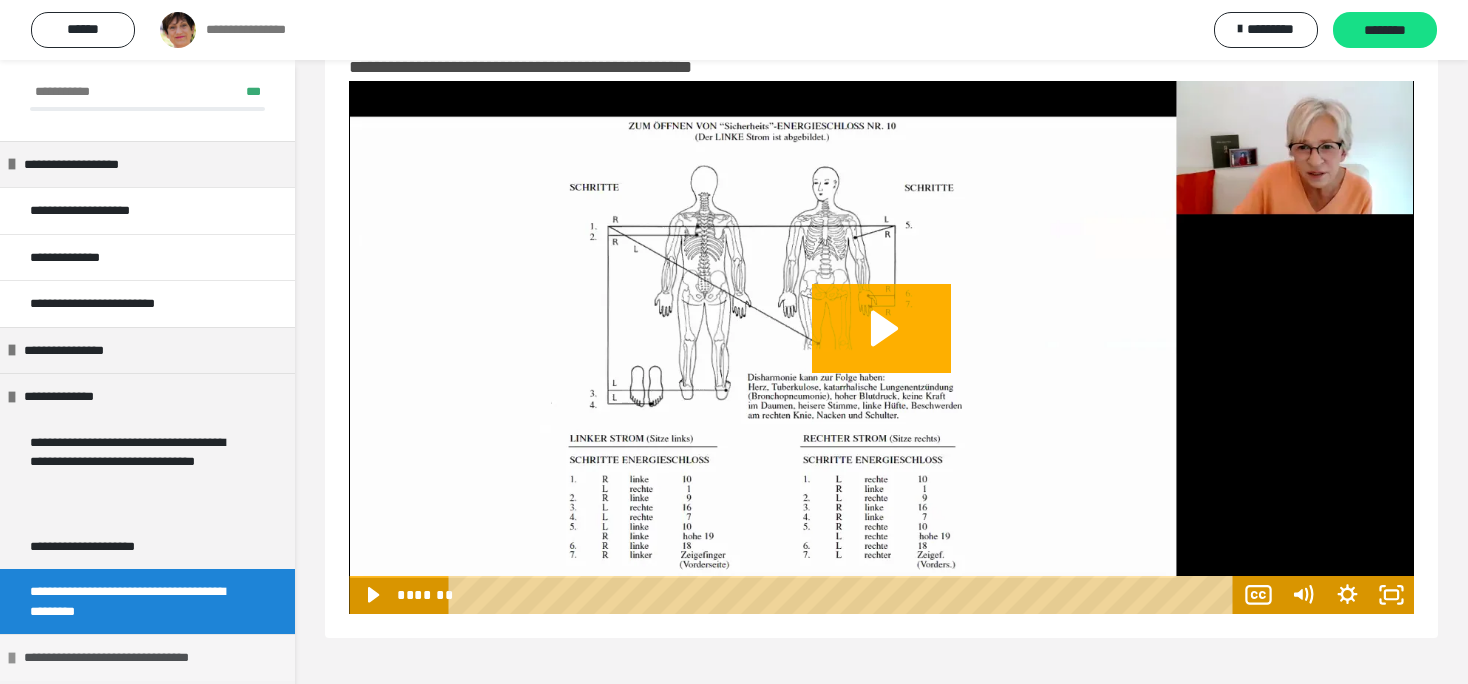 click on "**********" at bounding box center [131, 658] 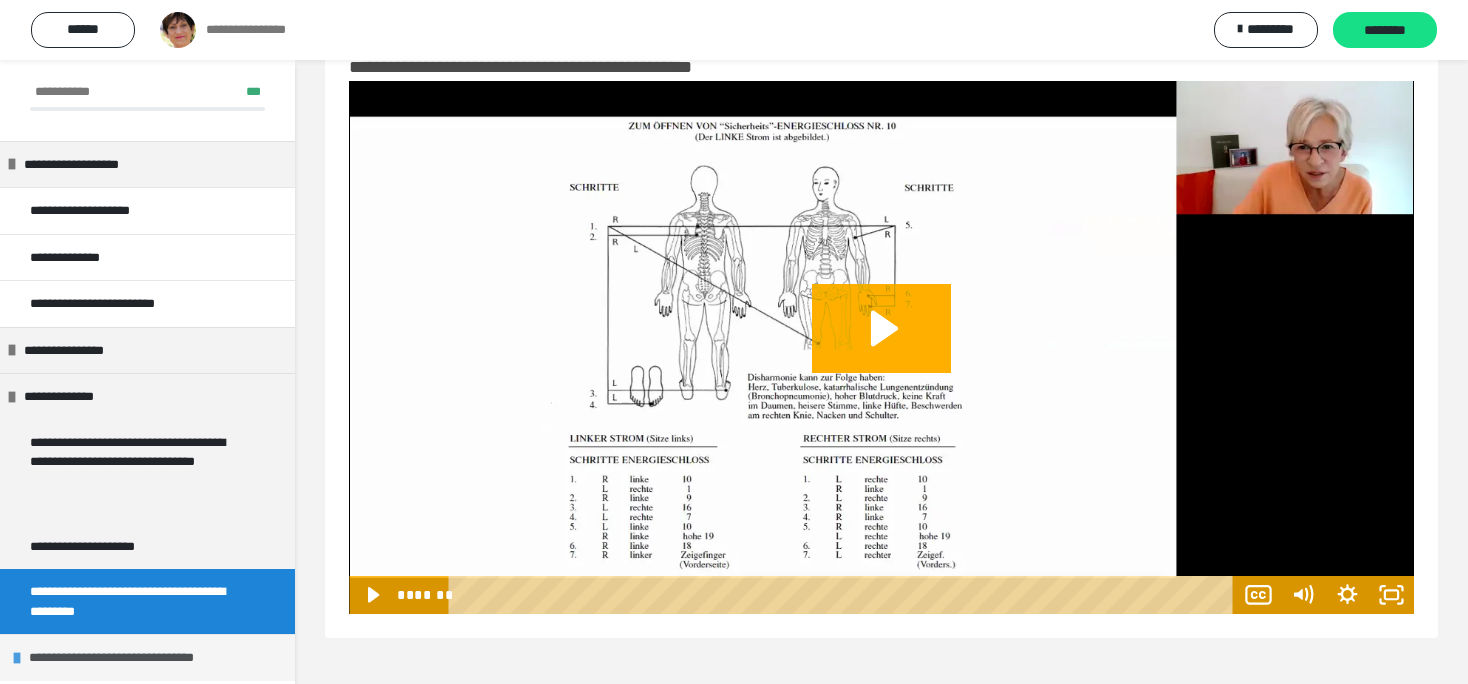 click on "**********" at bounding box center (136, 658) 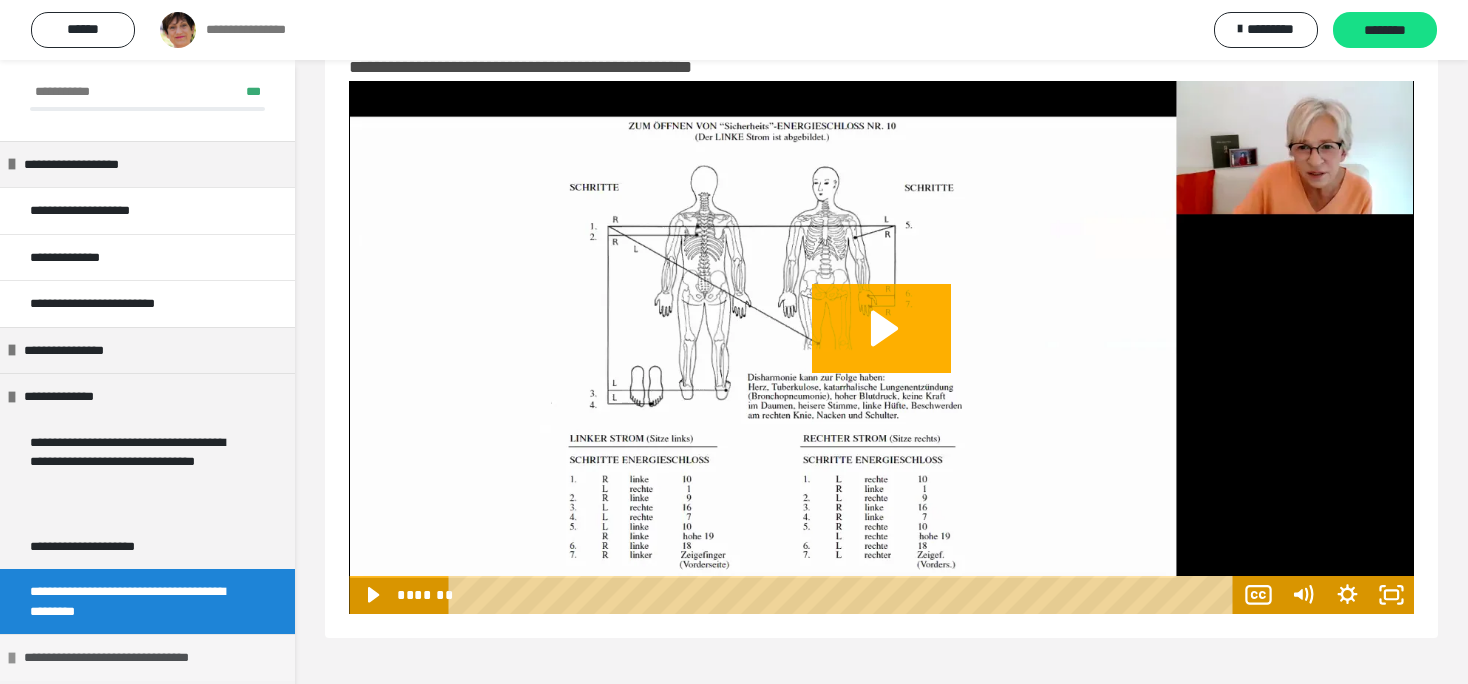 scroll, scrollTop: 225, scrollLeft: 0, axis: vertical 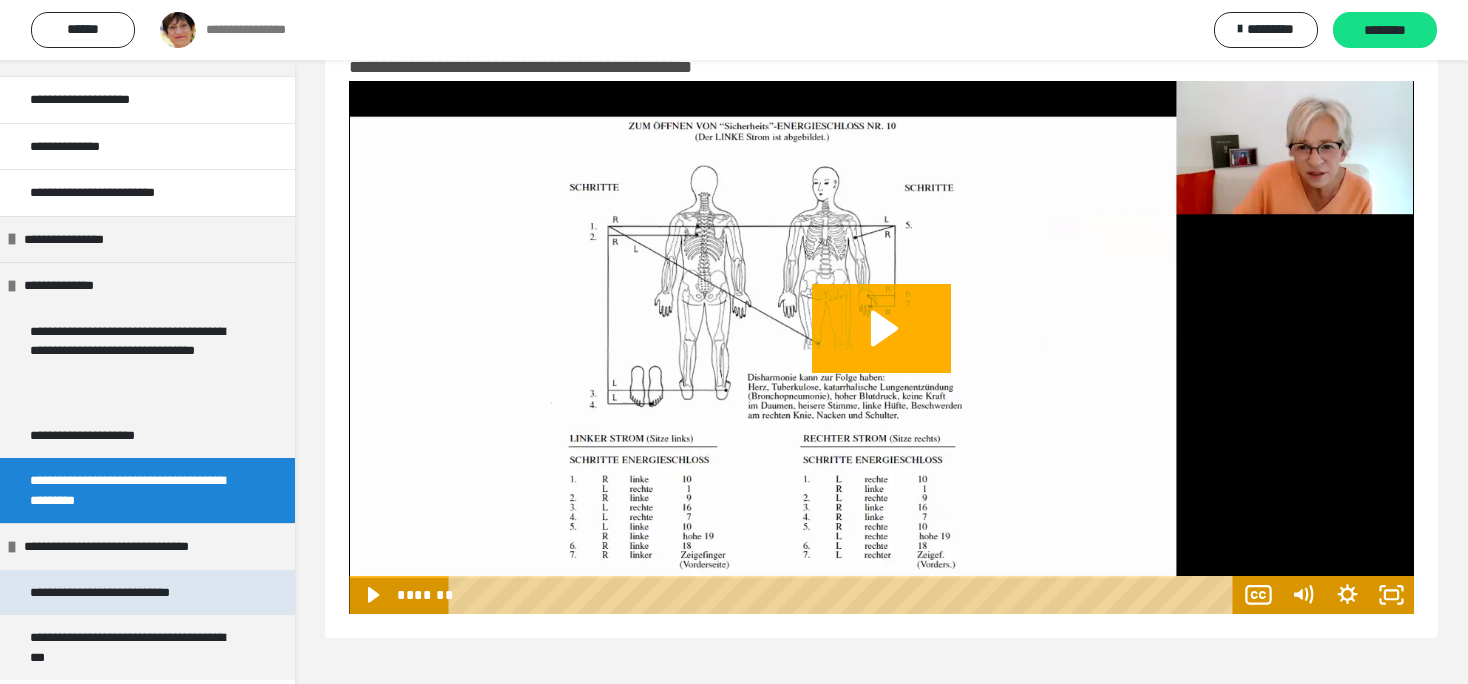 click on "**********" at bounding box center (125, 593) 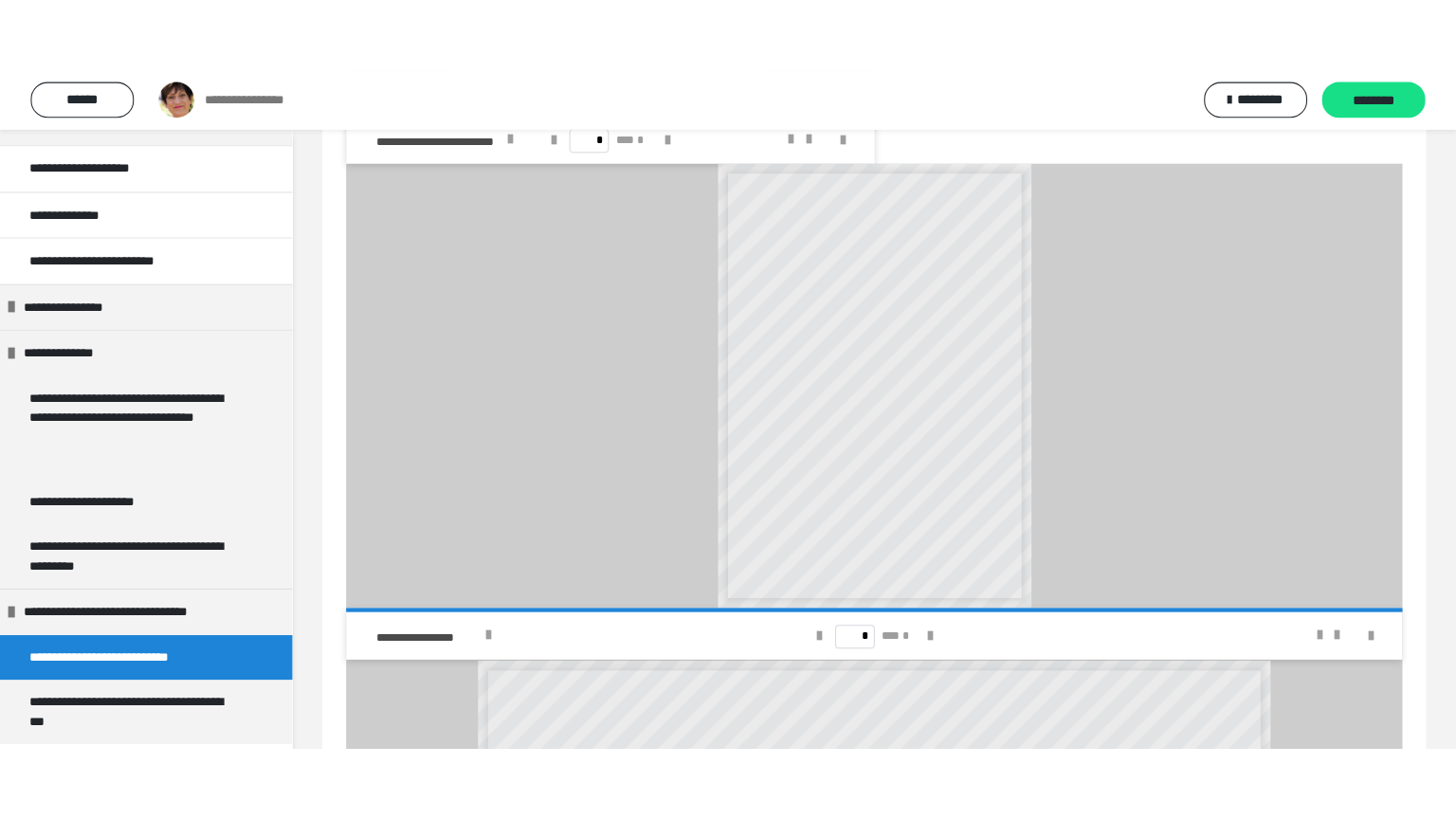 scroll, scrollTop: 519, scrollLeft: 0, axis: vertical 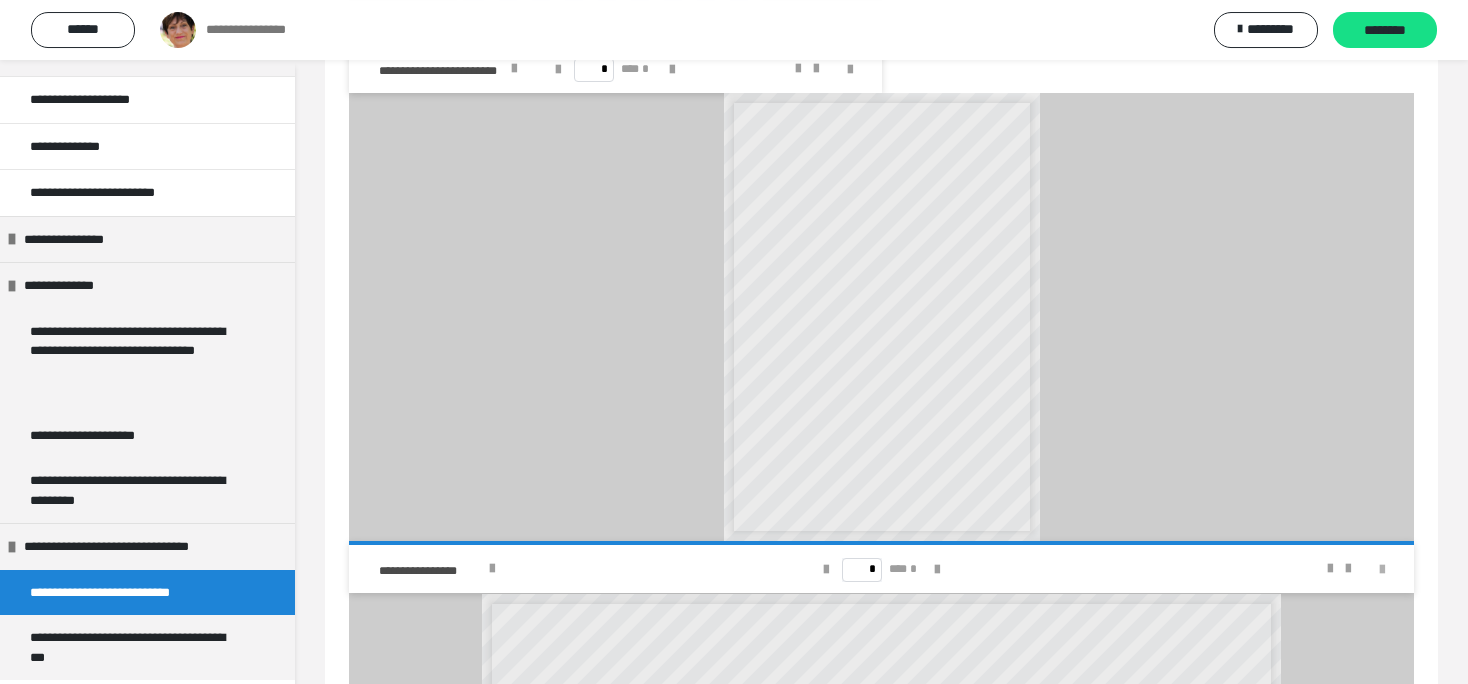 click at bounding box center [1382, 570] 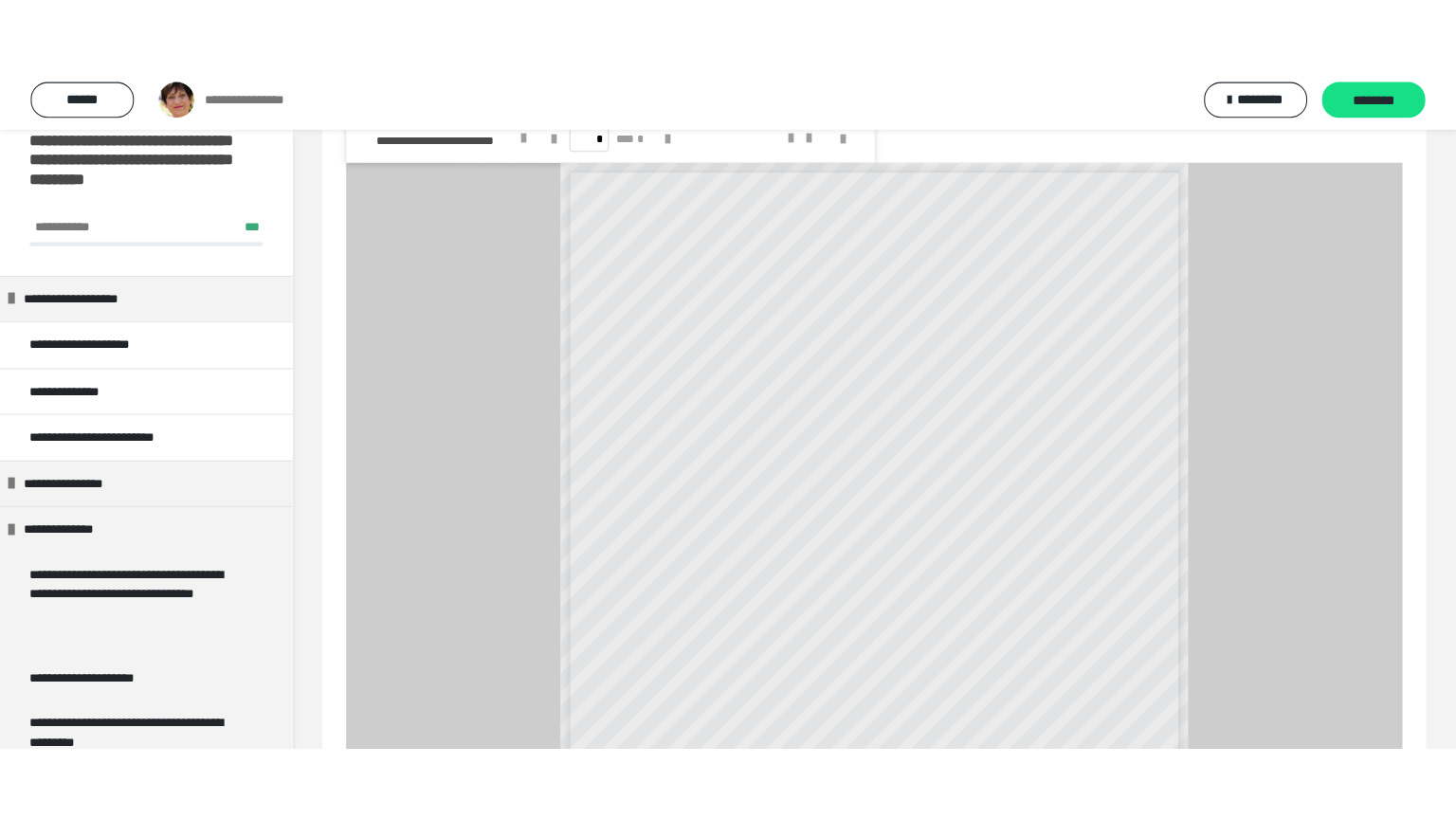 scroll, scrollTop: 43, scrollLeft: 0, axis: vertical 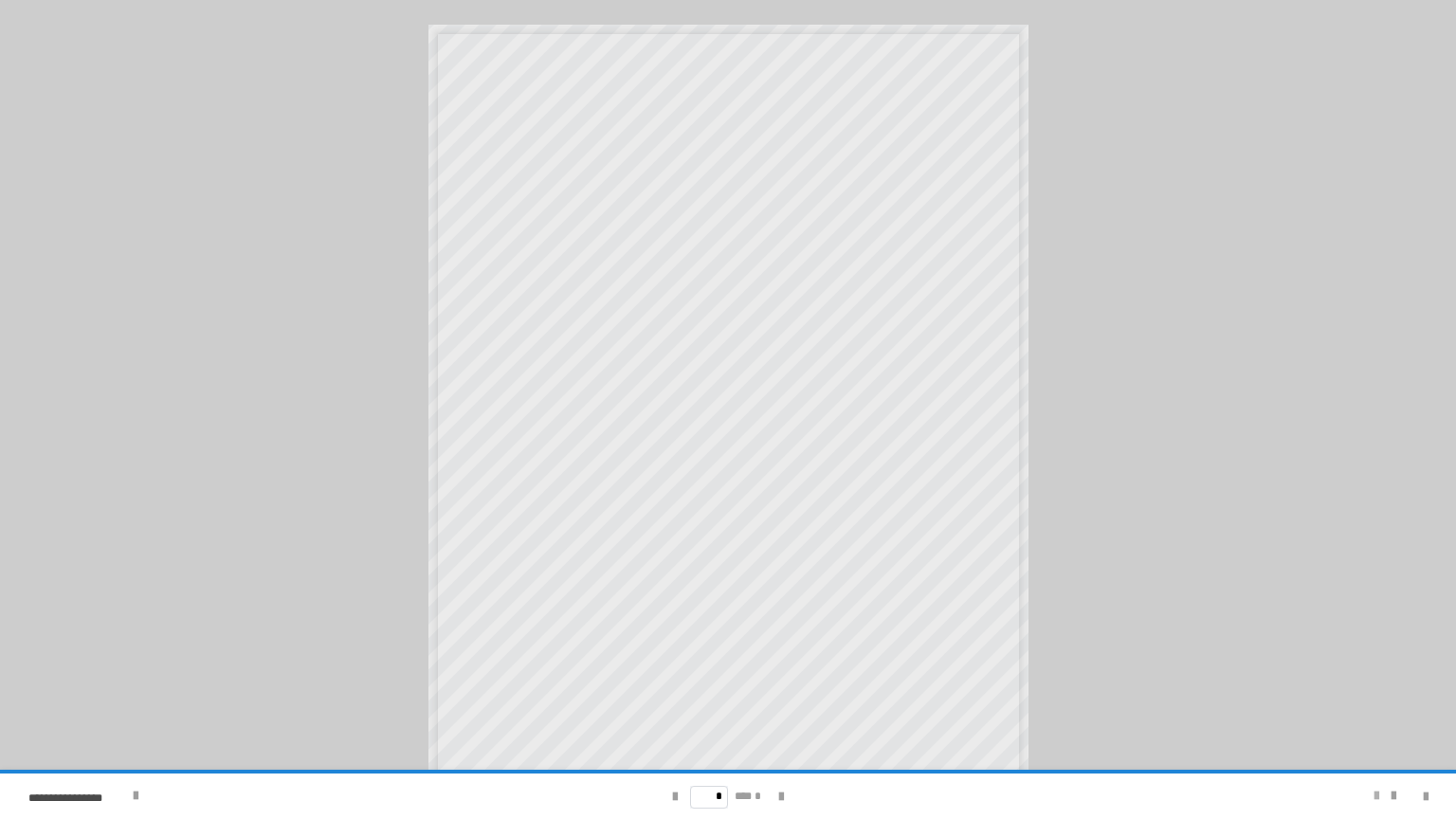 click at bounding box center [1376, 796] 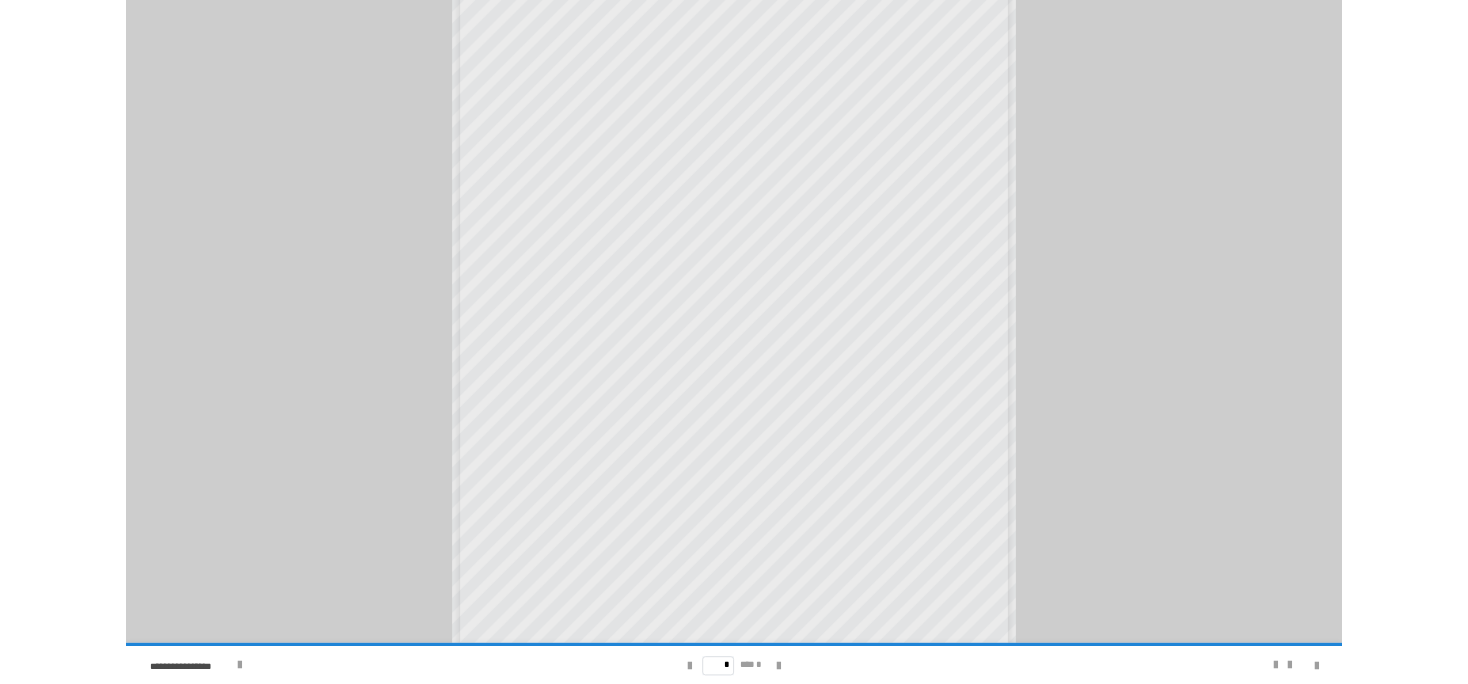 scroll, scrollTop: 54, scrollLeft: 0, axis: vertical 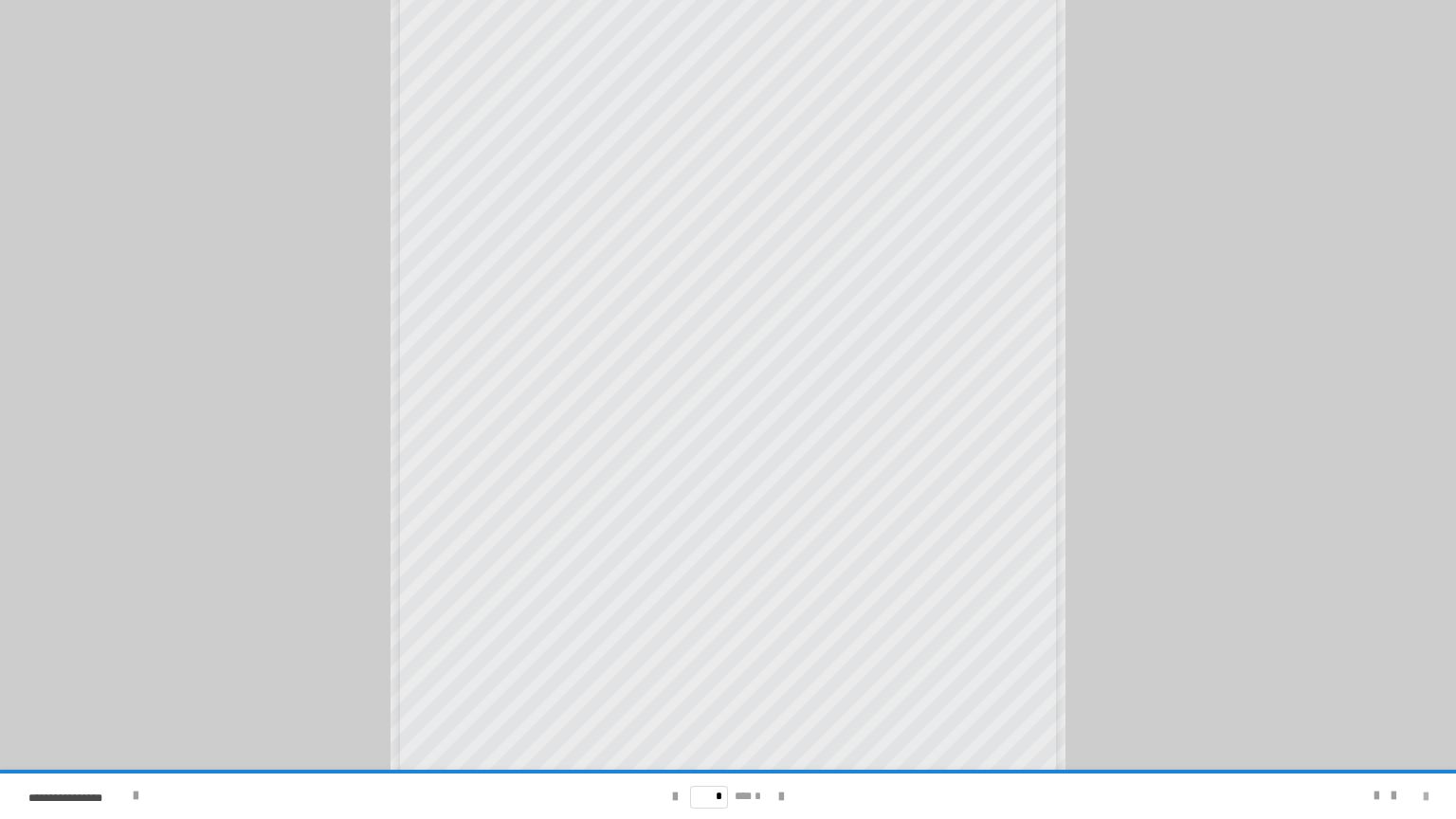 click at bounding box center [1426, 797] 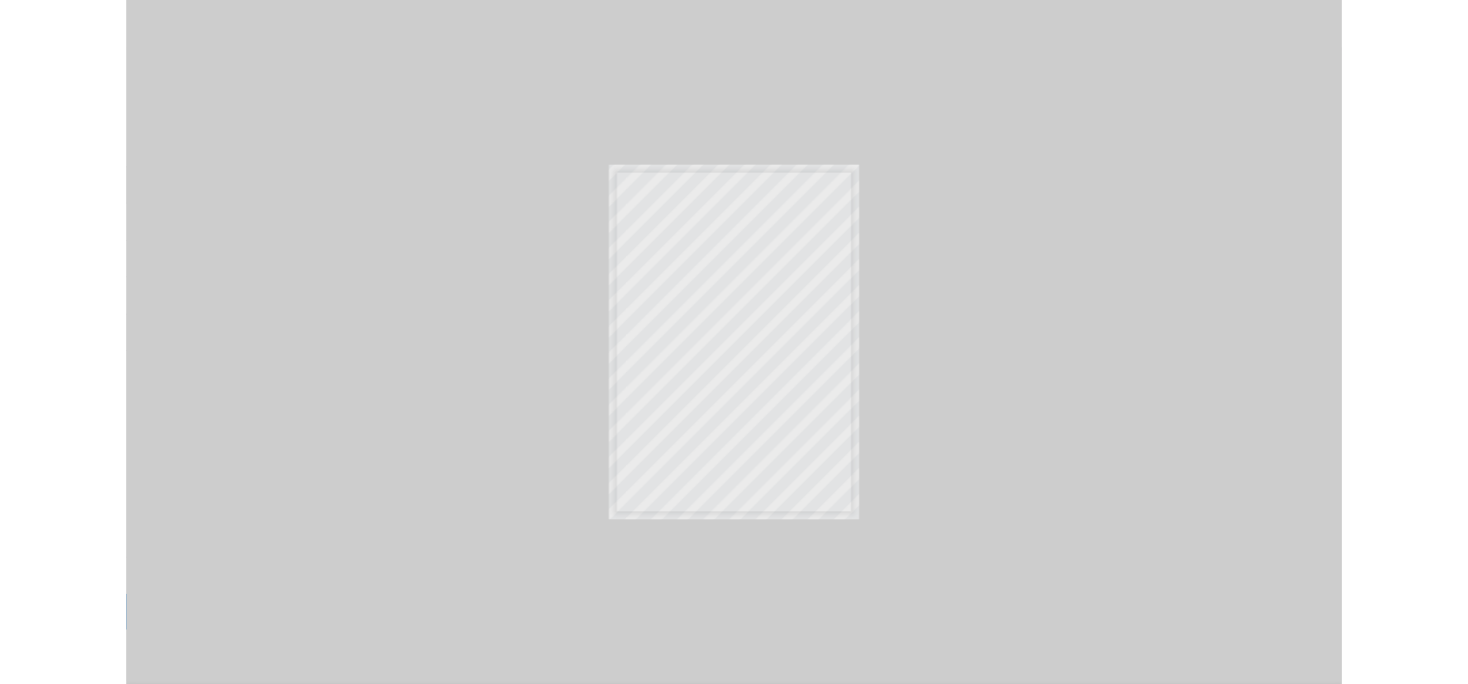 scroll, scrollTop: 0, scrollLeft: 0, axis: both 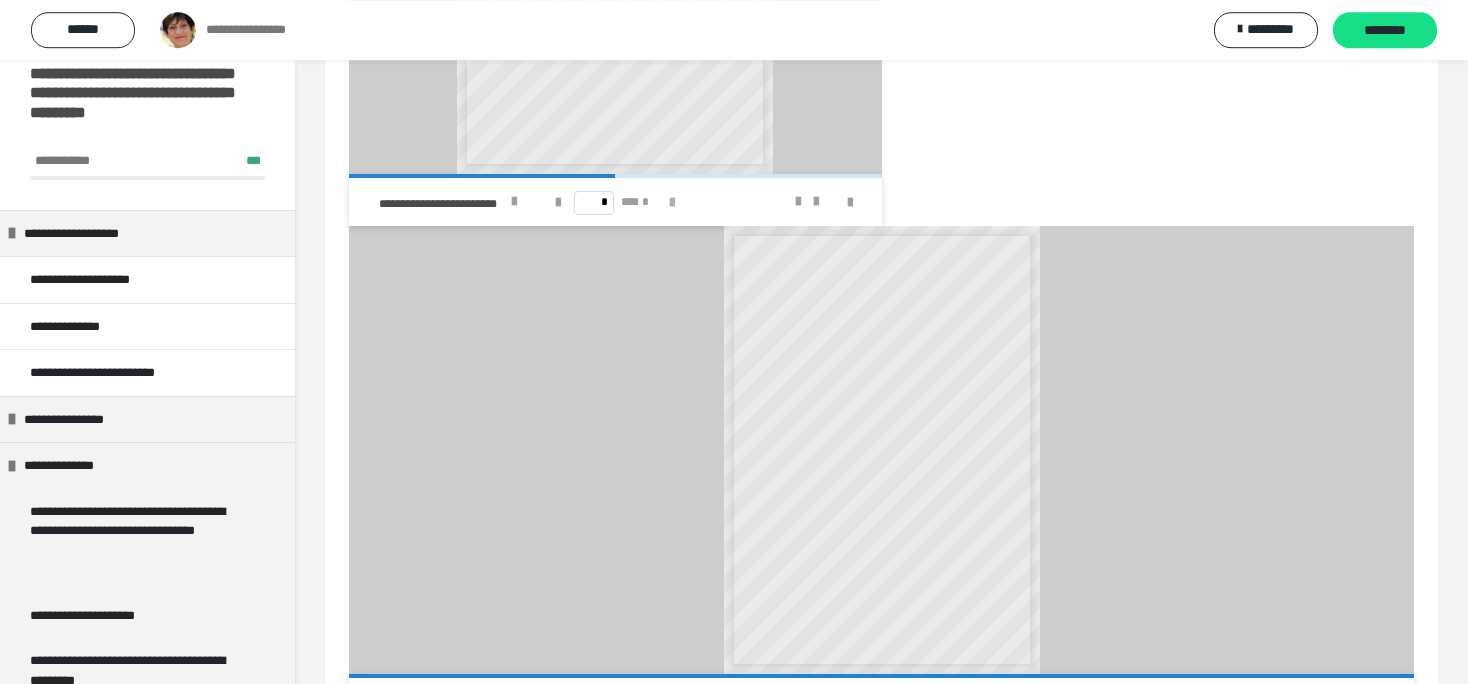 click at bounding box center [672, 203] 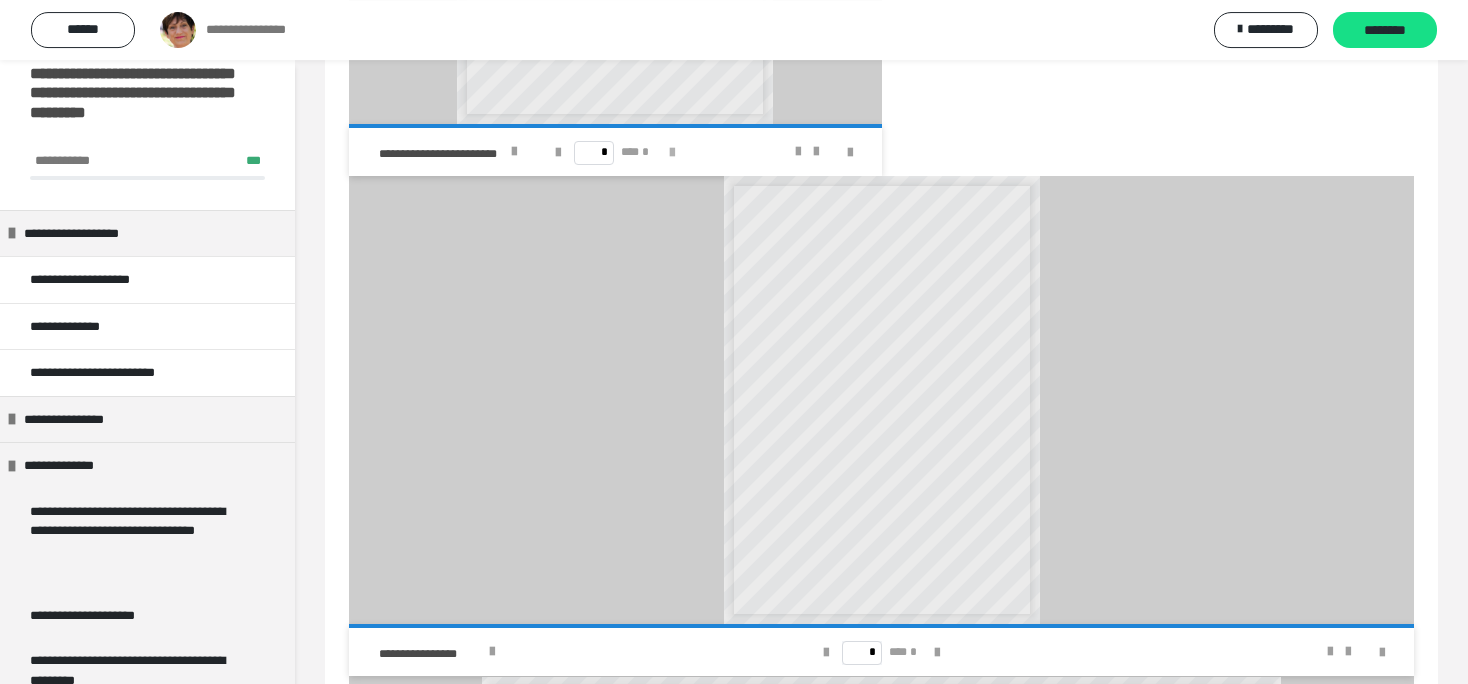 scroll, scrollTop: 484, scrollLeft: 0, axis: vertical 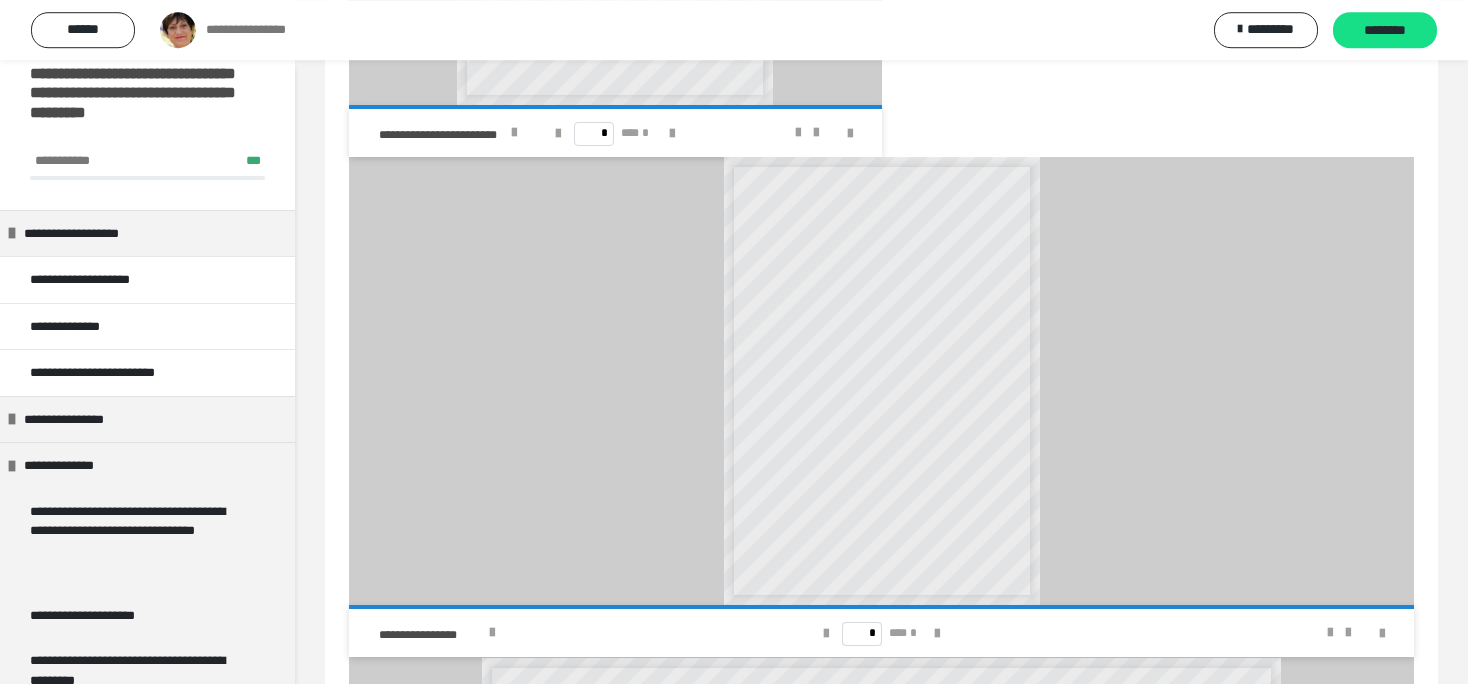 click on "* *** *" at bounding box center [615, 133] 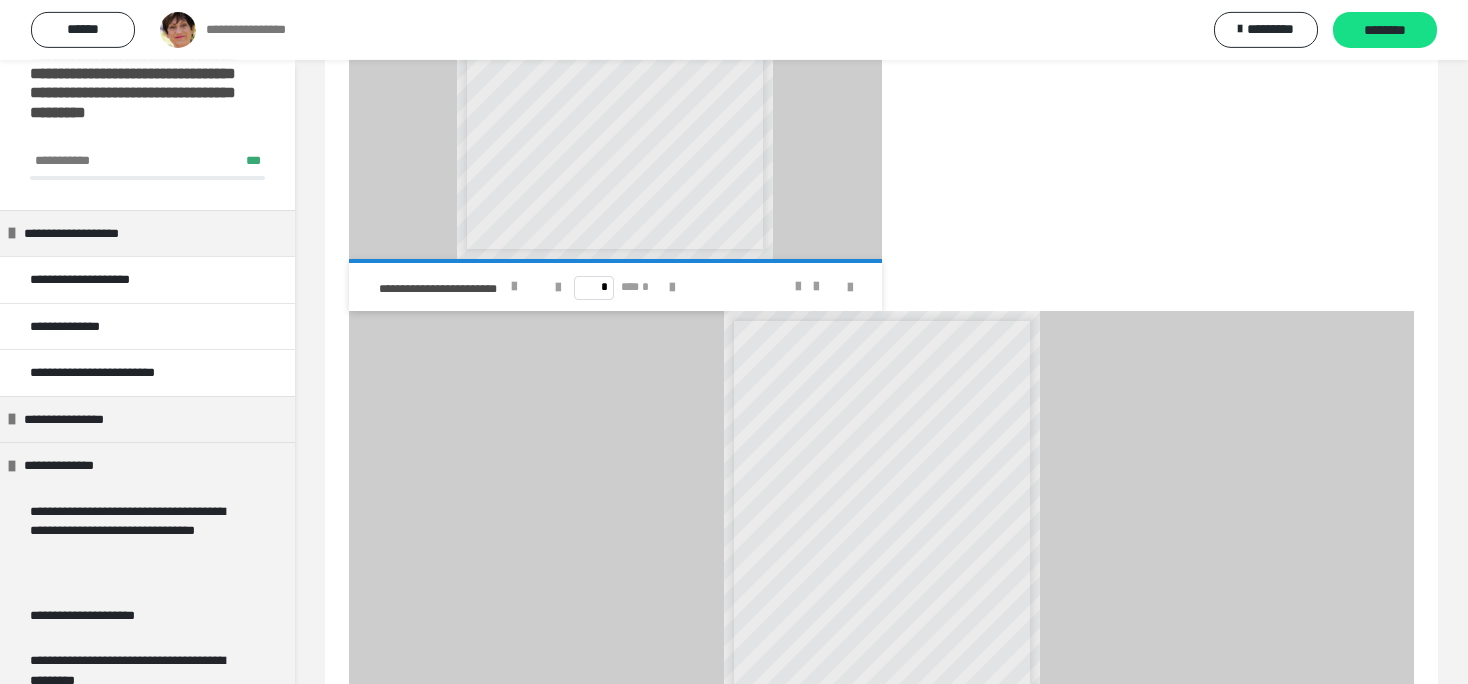 scroll, scrollTop: 332, scrollLeft: 0, axis: vertical 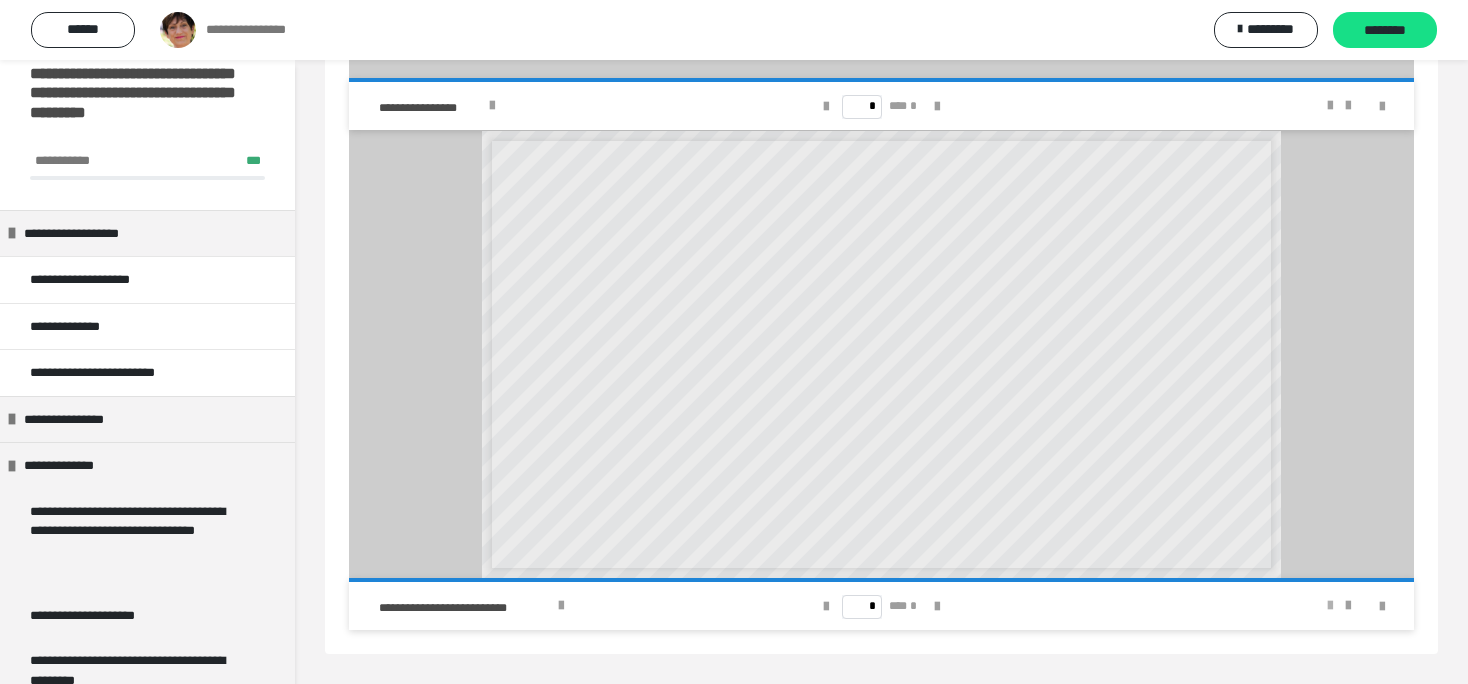 click at bounding box center (1330, 606) 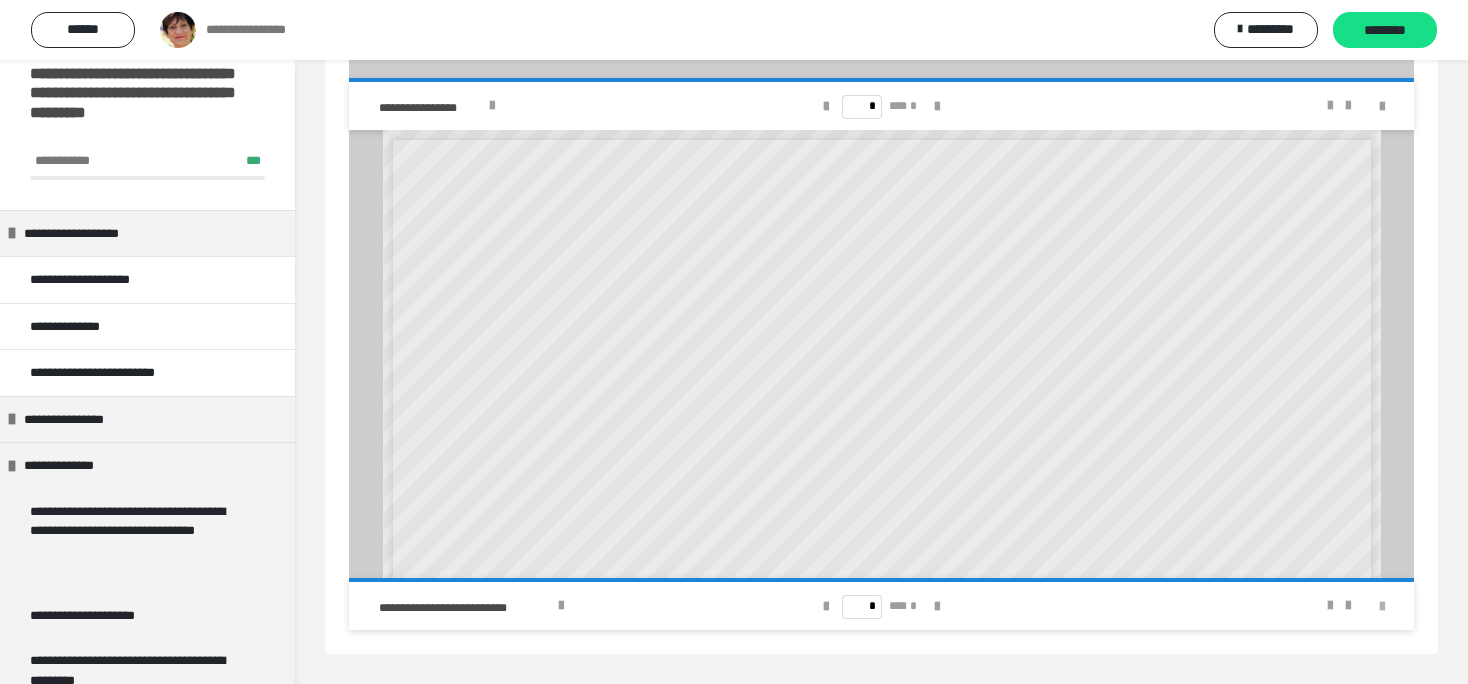 click at bounding box center (1382, 607) 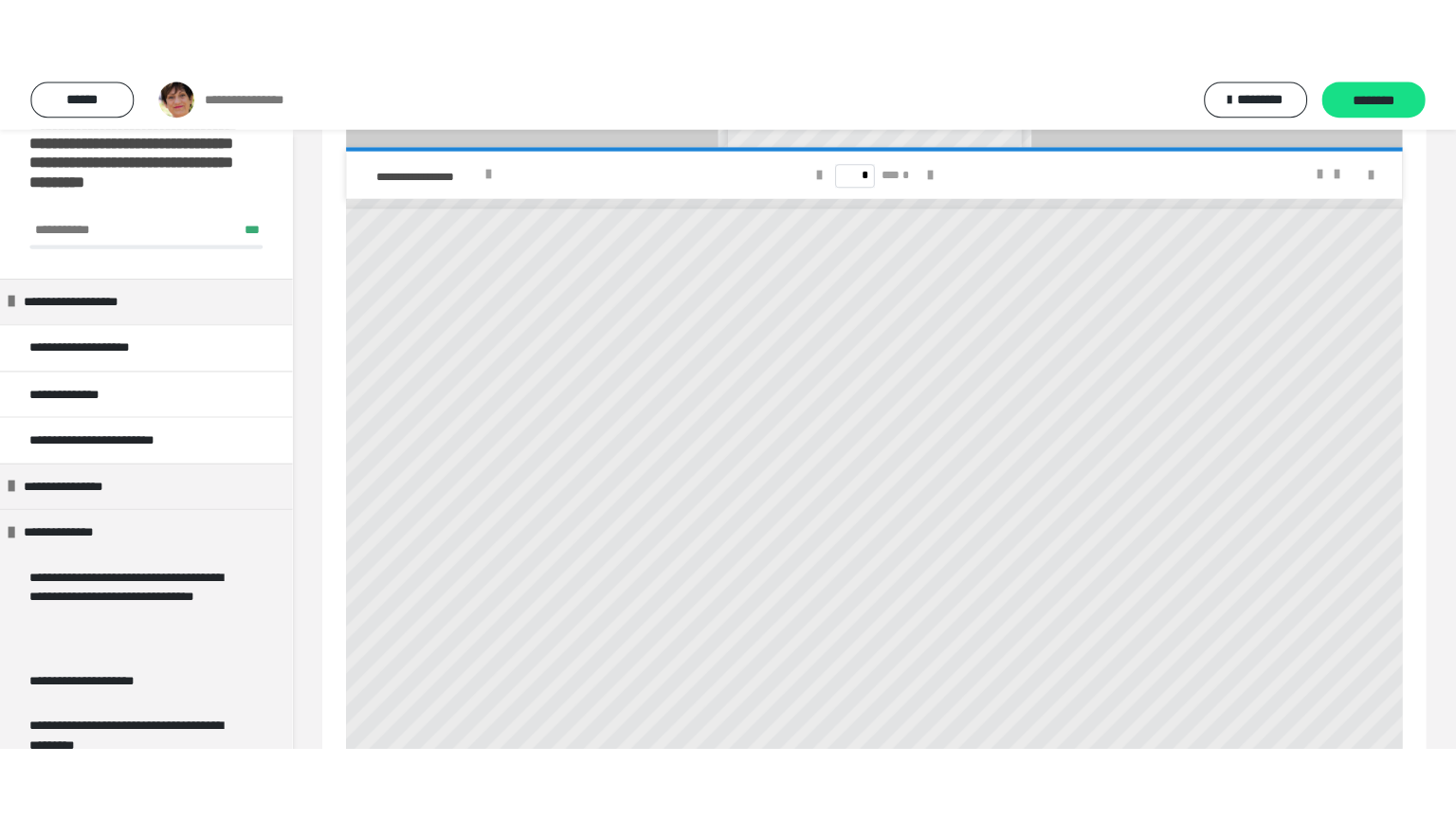 scroll, scrollTop: 788, scrollLeft: 0, axis: vertical 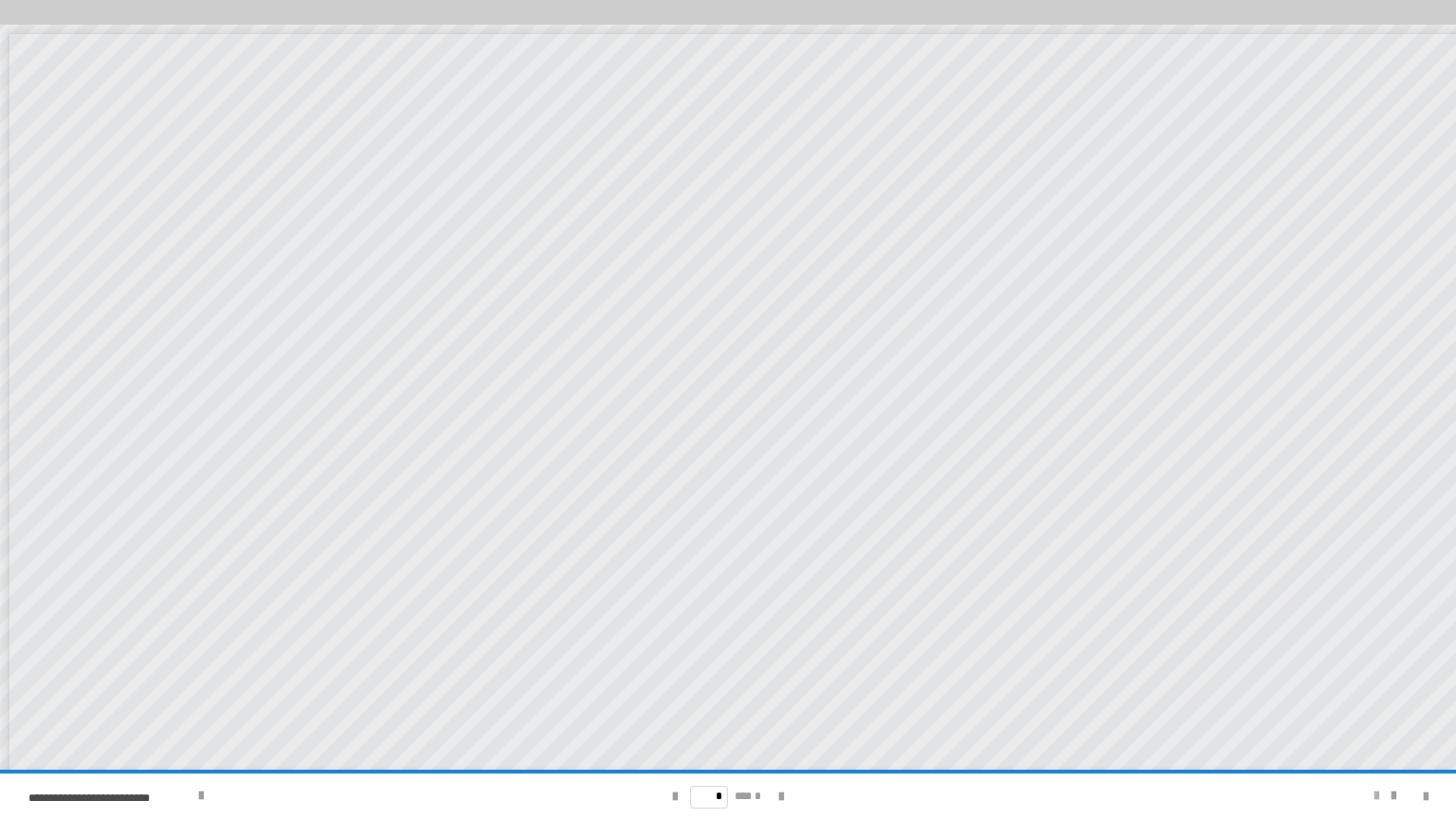 click at bounding box center (1376, 796) 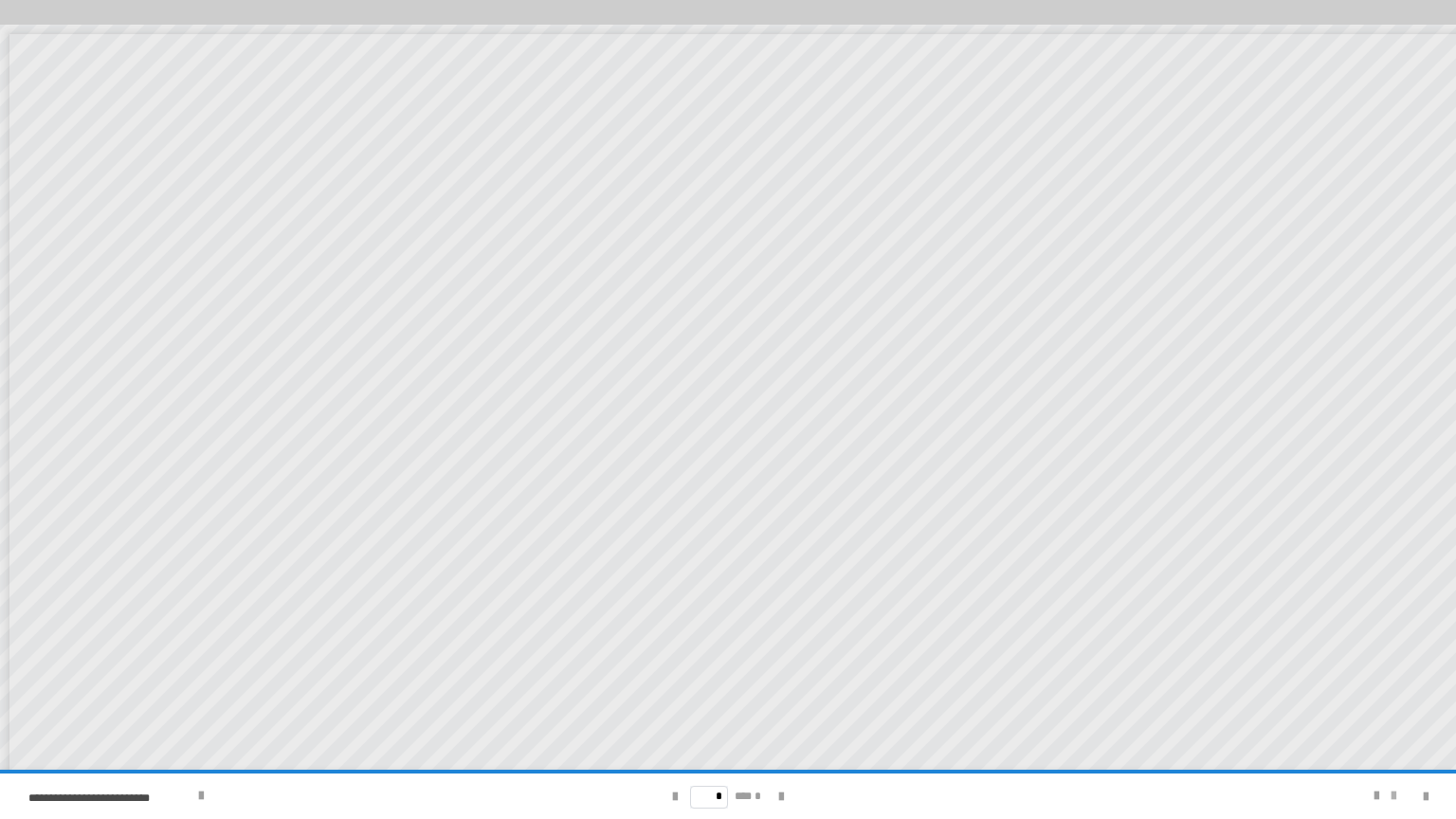 click at bounding box center [1393, 796] 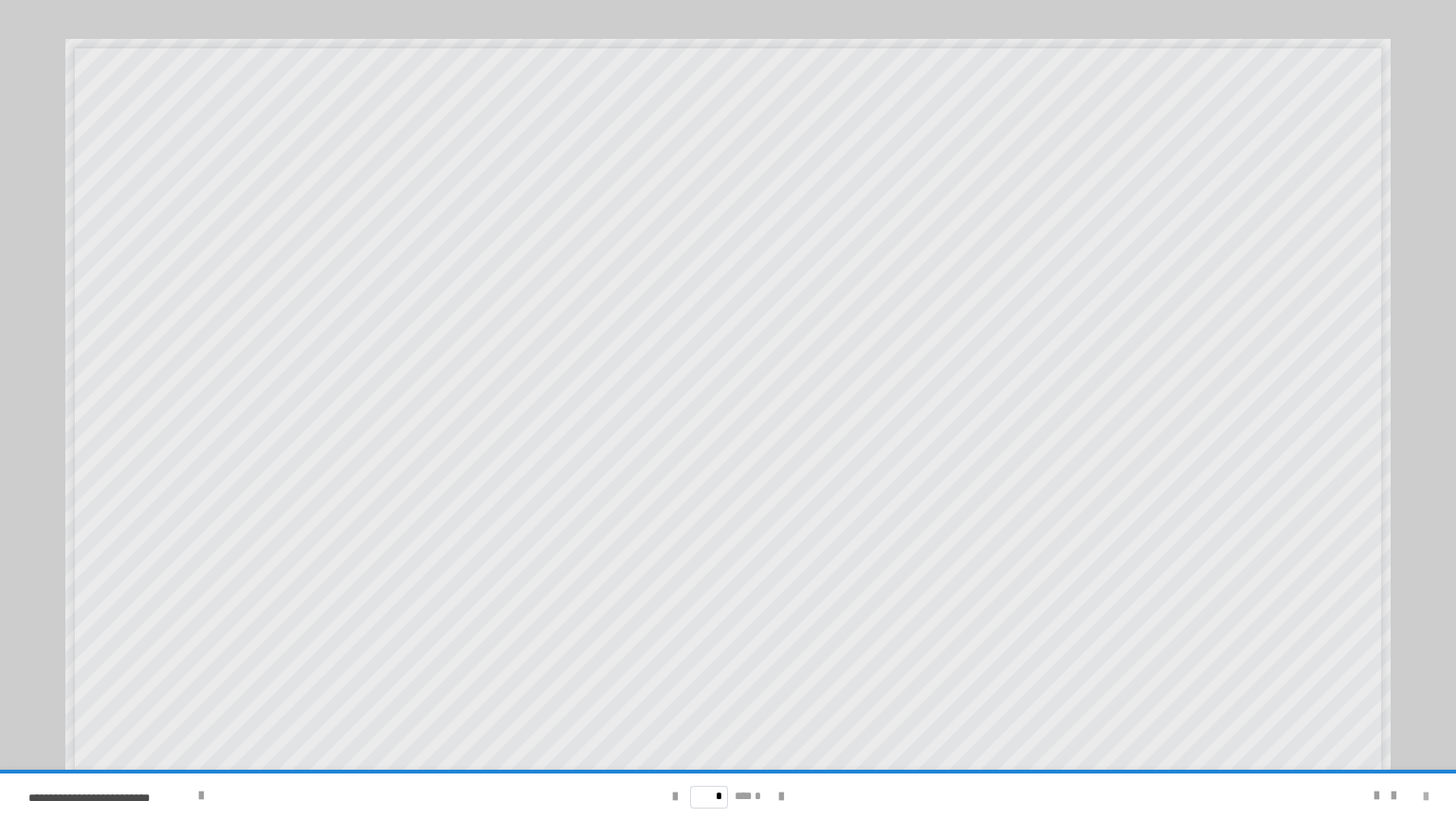 click at bounding box center (1426, 797) 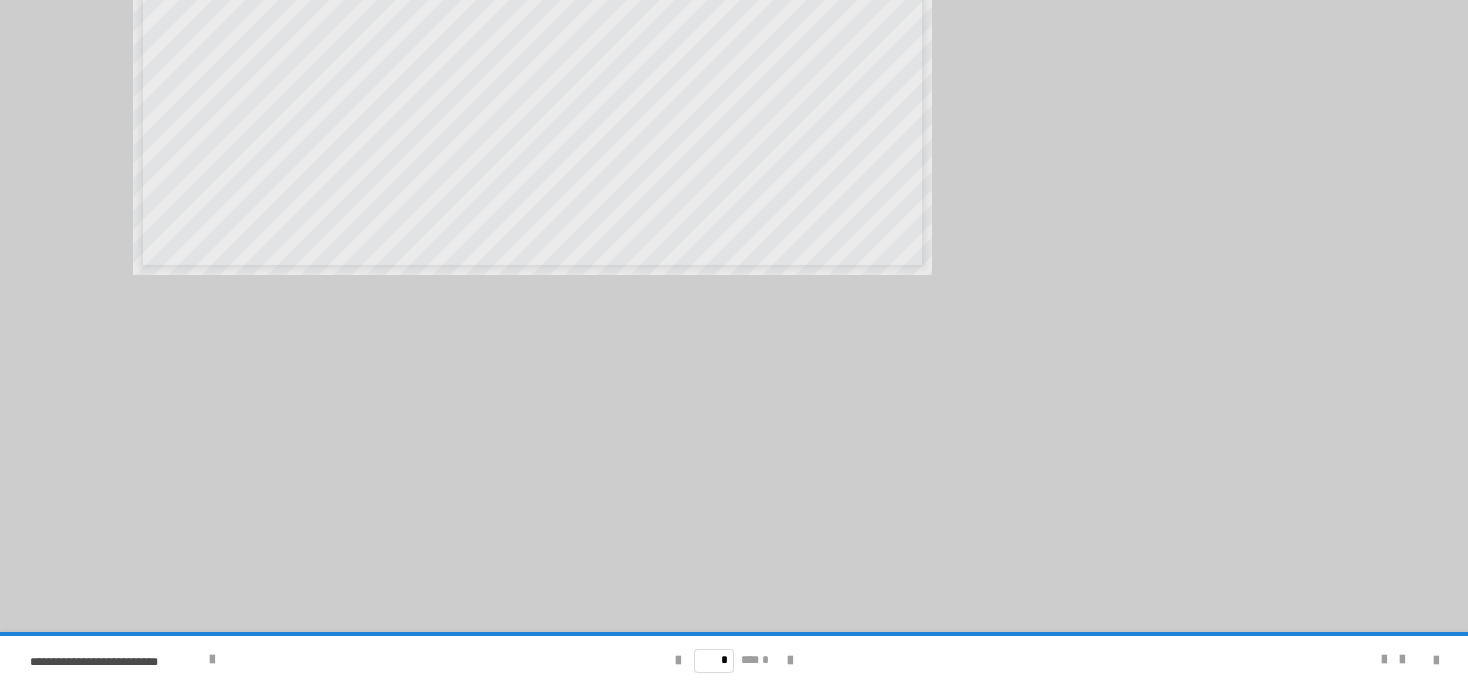 scroll, scrollTop: 0, scrollLeft: 0, axis: both 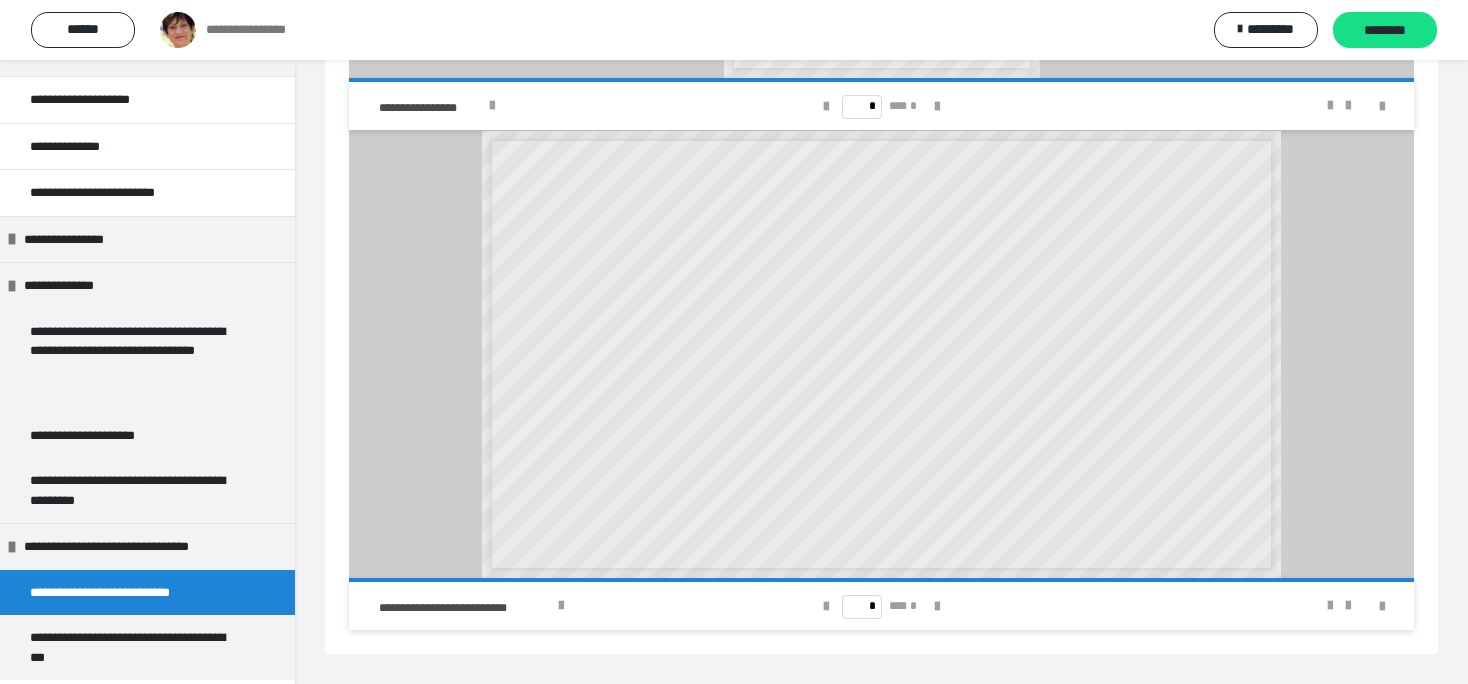 click on "**********" at bounding box center (125, 593) 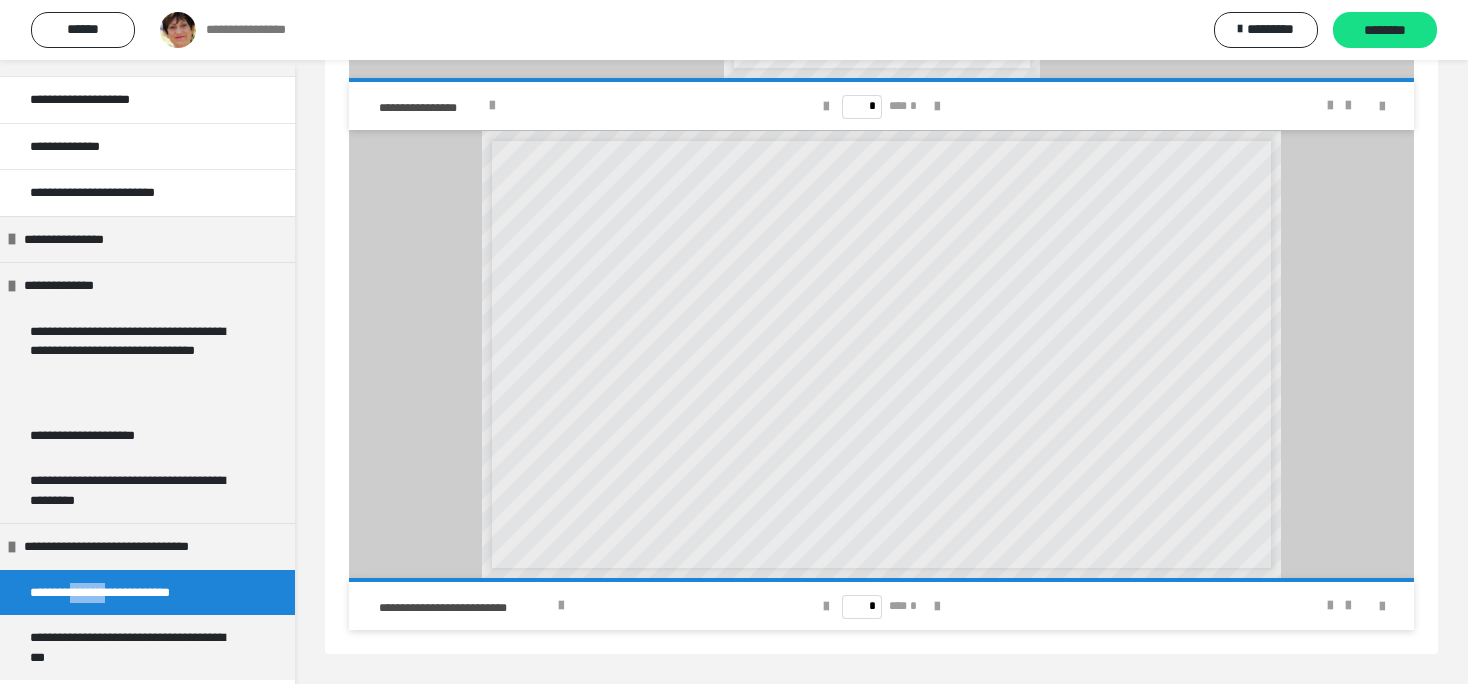 click on "**********" at bounding box center (125, 593) 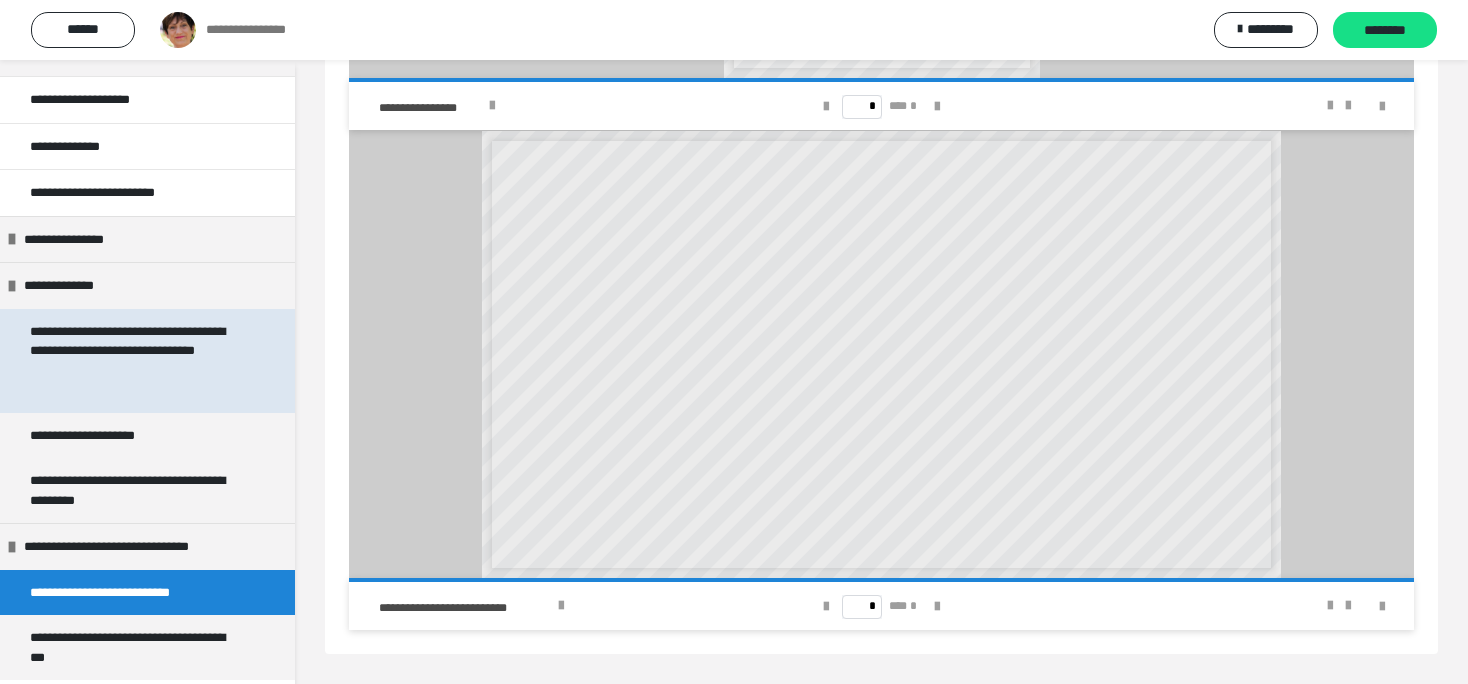 click on "**********" at bounding box center [131, 361] 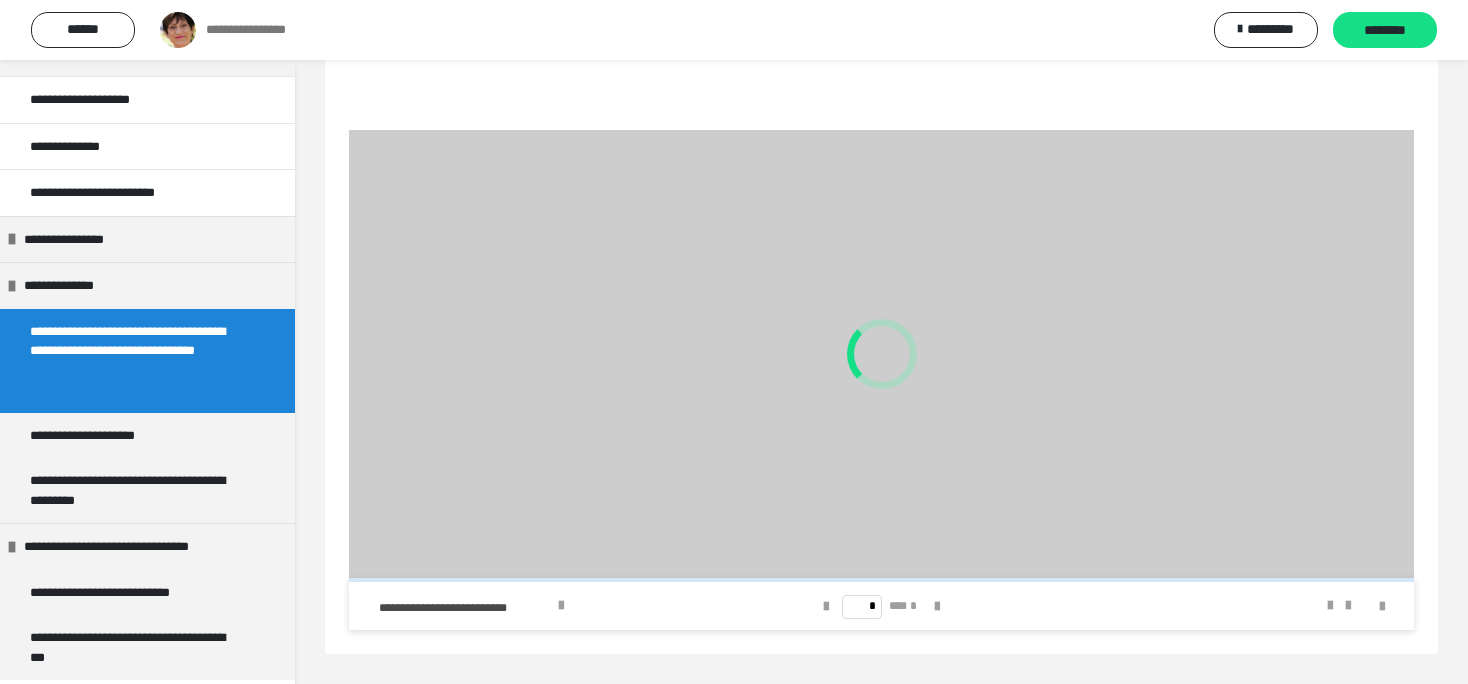 scroll, scrollTop: 60, scrollLeft: 0, axis: vertical 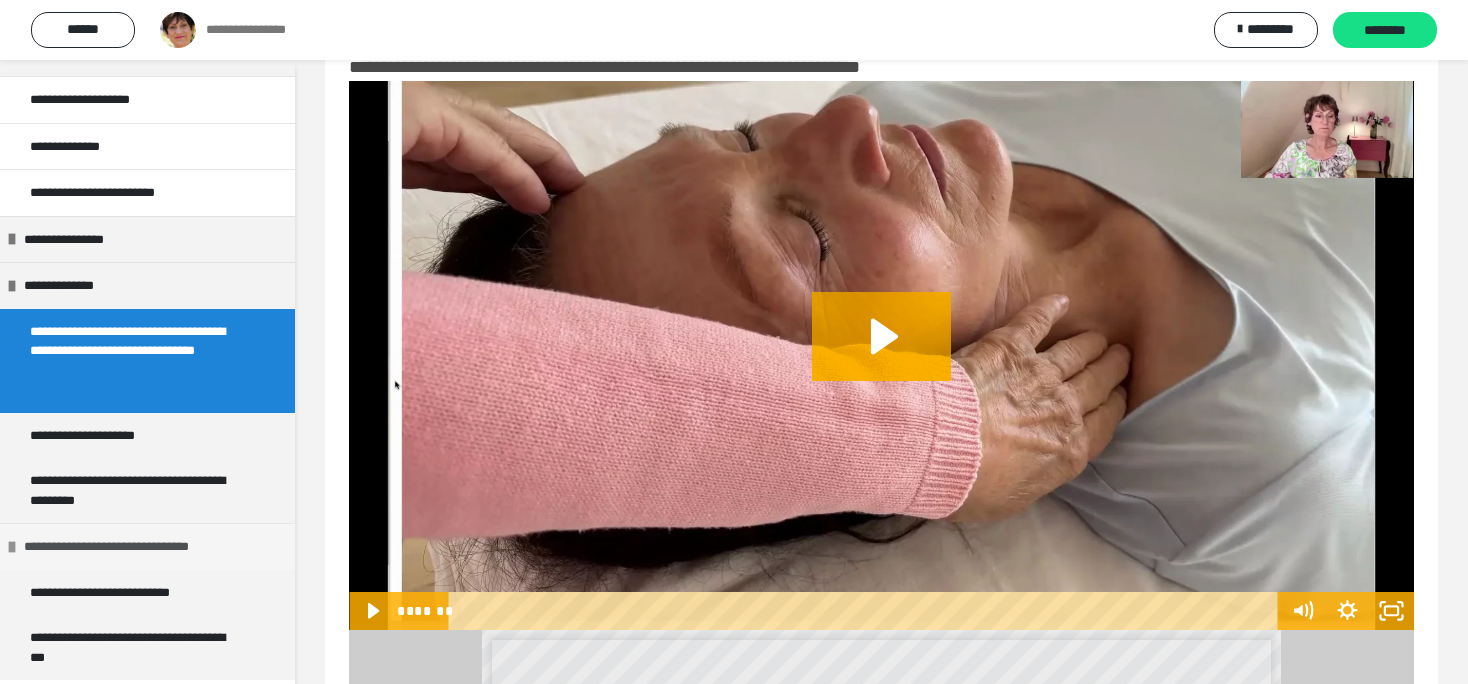 click on "**********" at bounding box center [131, 547] 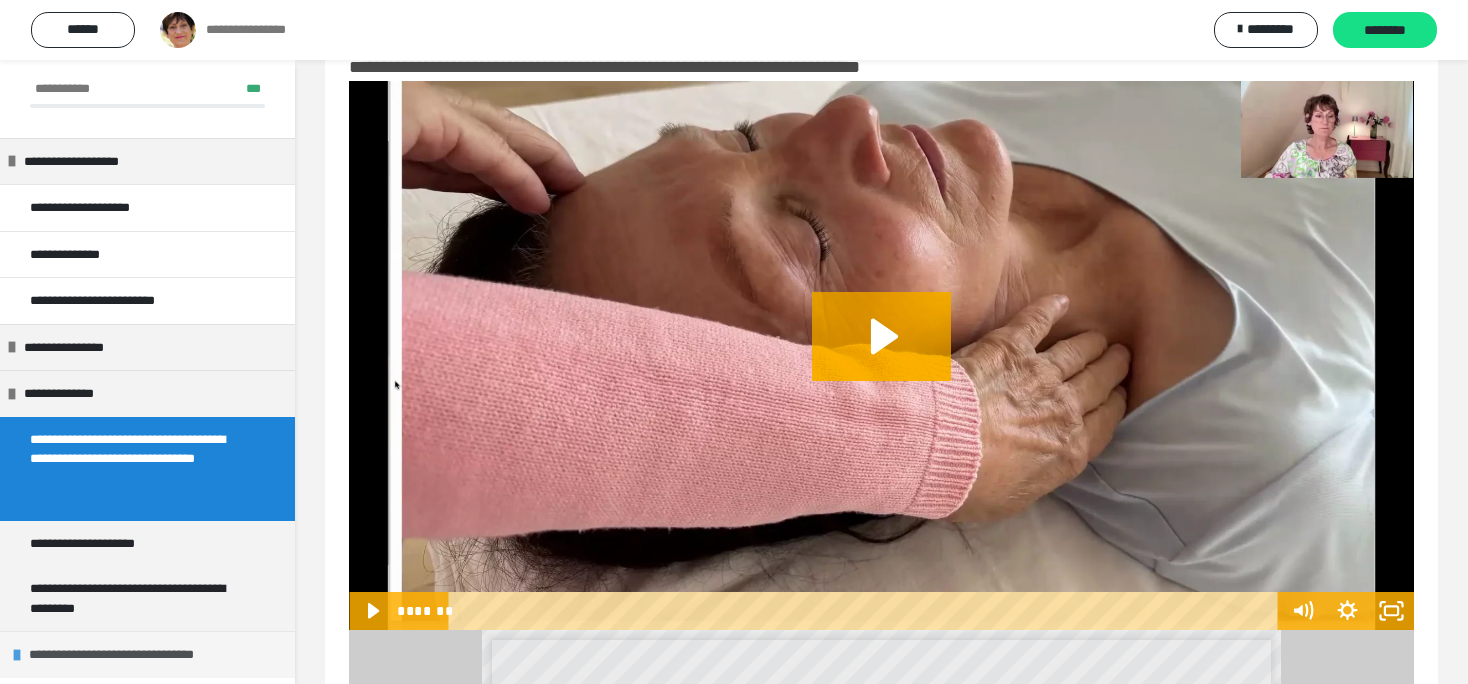 scroll, scrollTop: 114, scrollLeft: 0, axis: vertical 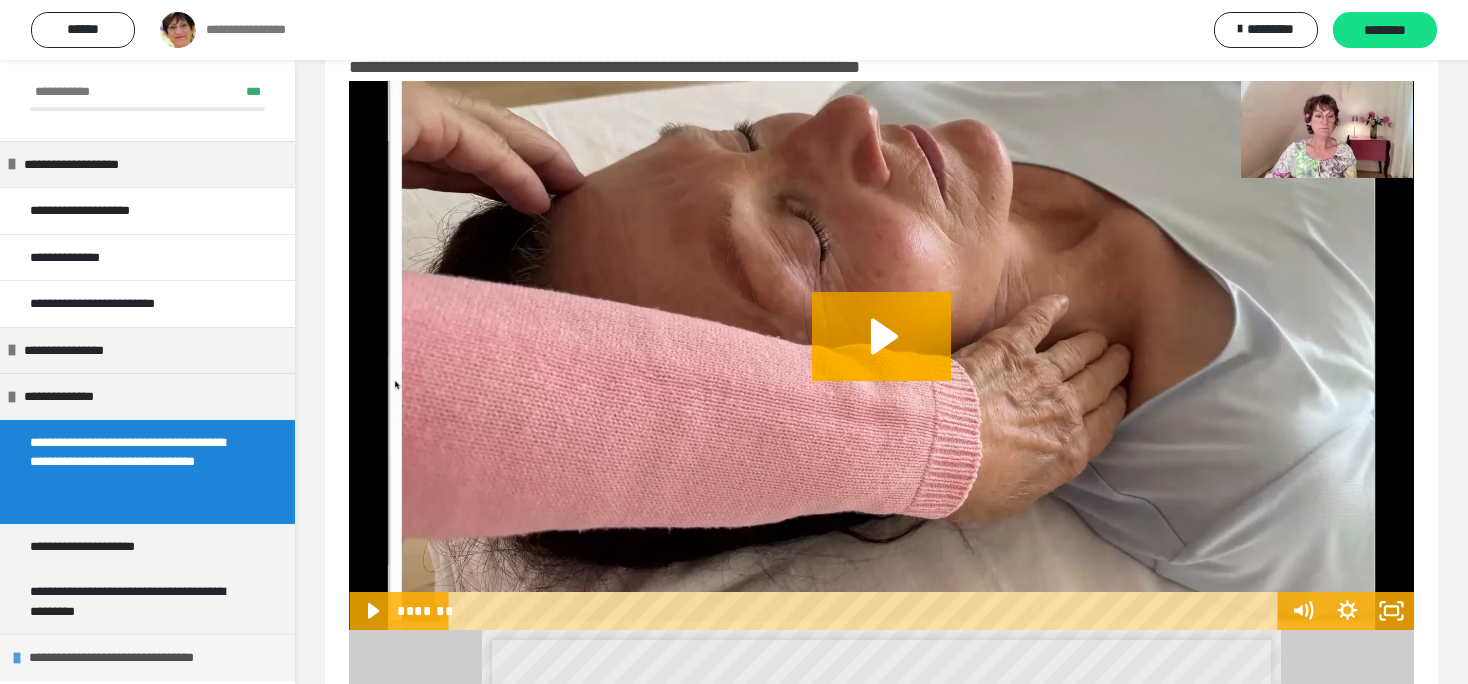 click on "**********" at bounding box center (136, 658) 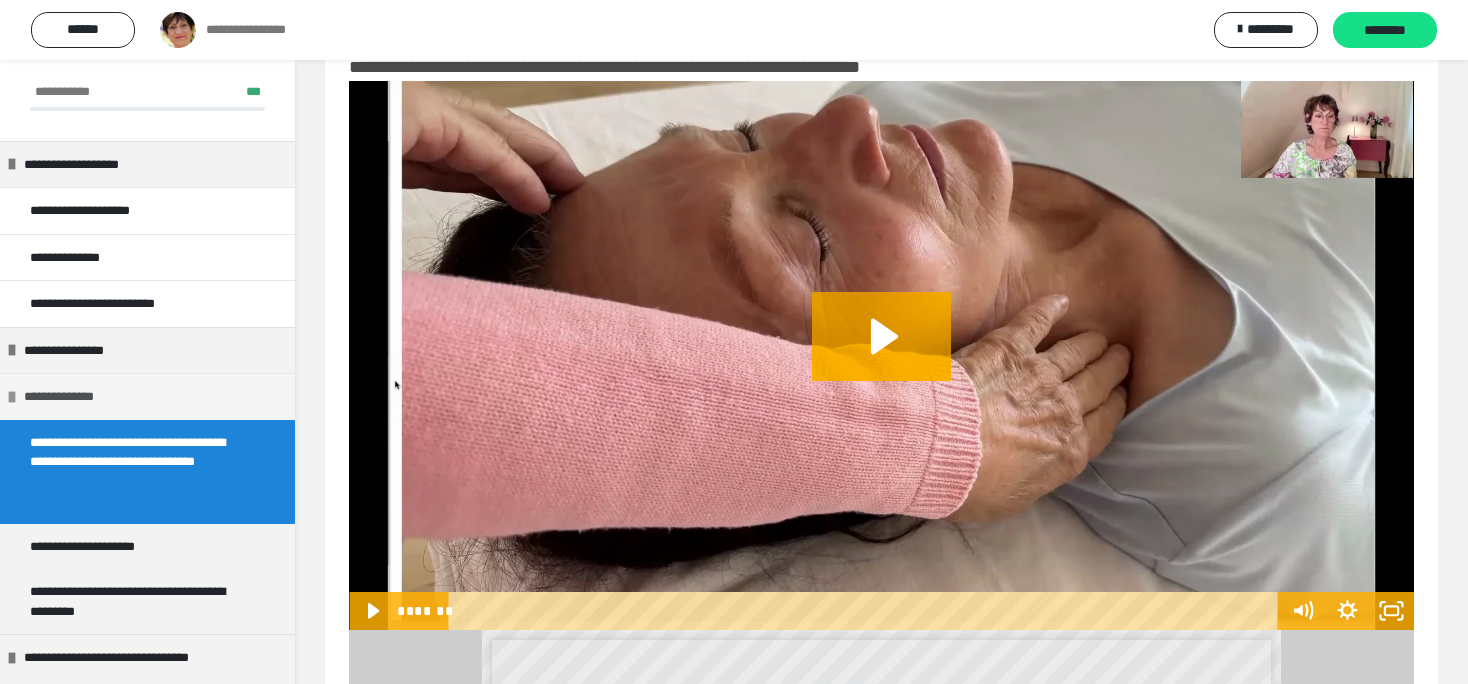 click on "**********" at bounding box center [74, 397] 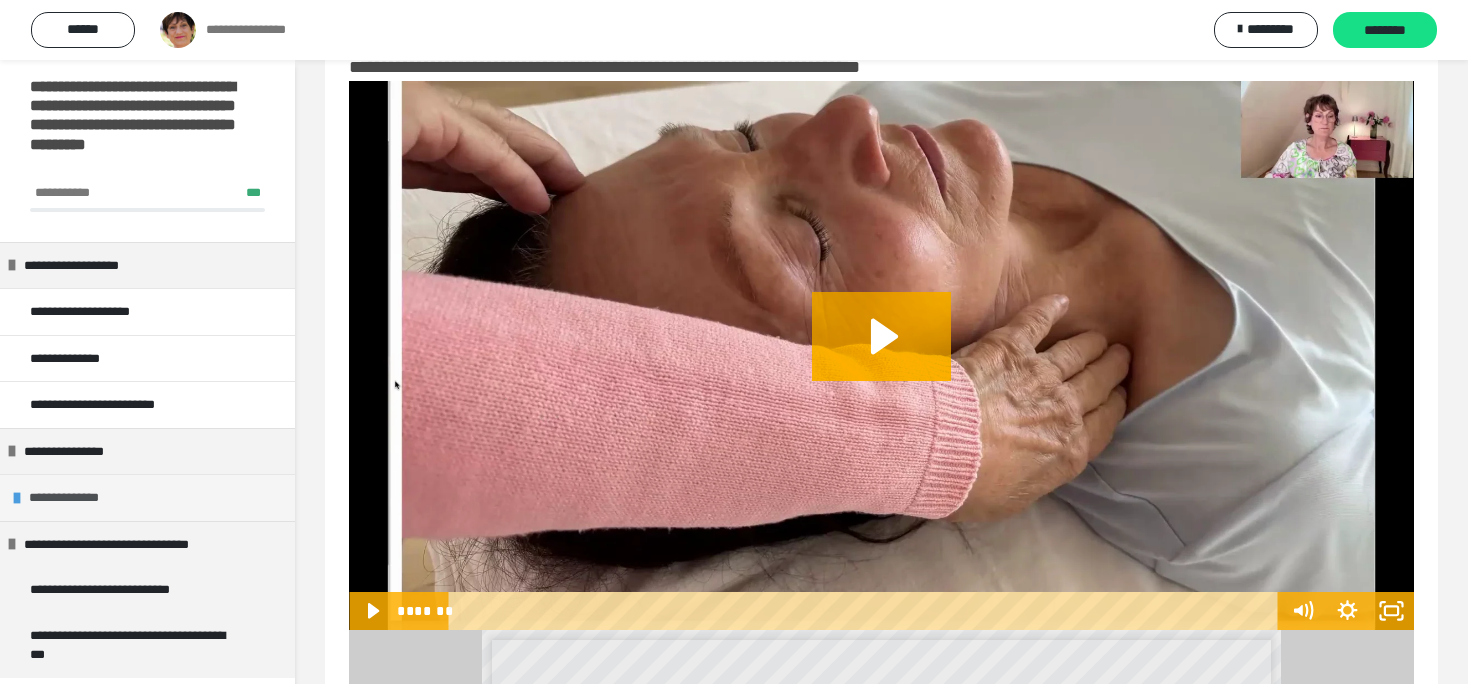 scroll, scrollTop: 10, scrollLeft: 0, axis: vertical 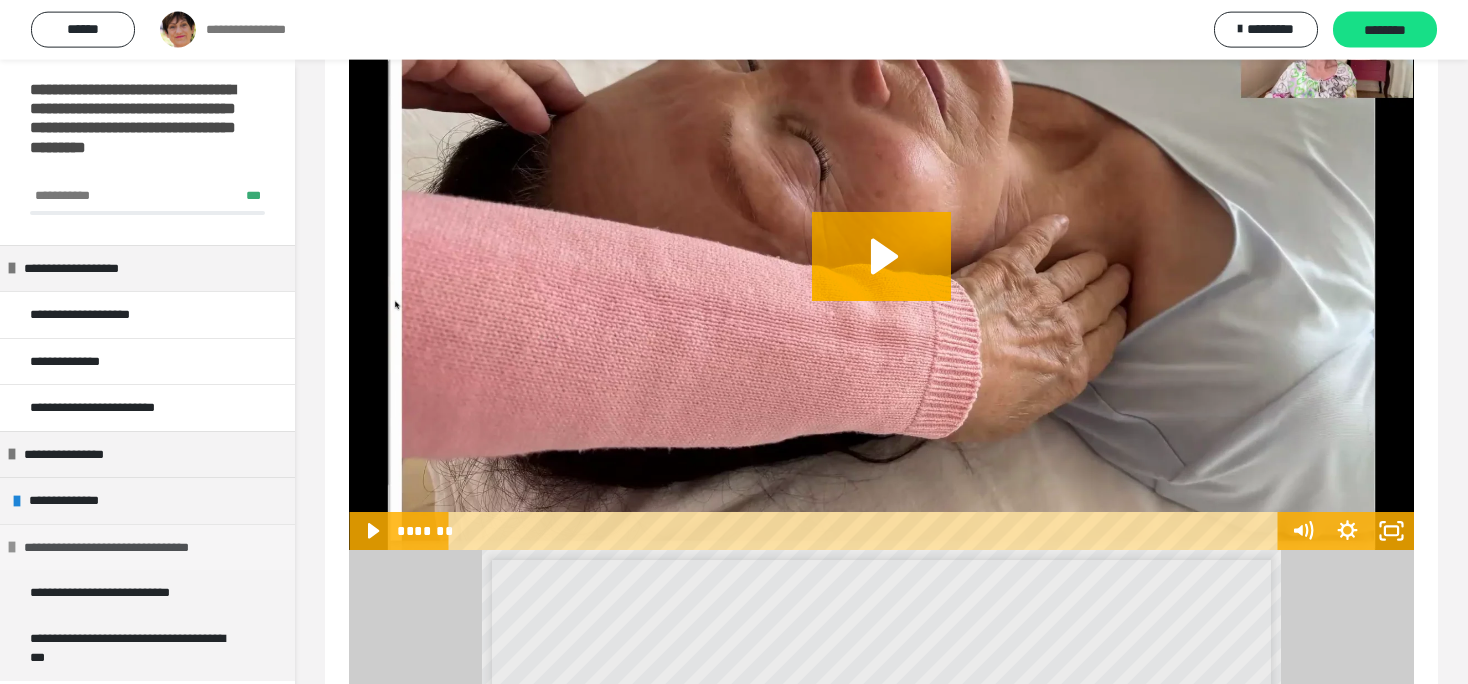 click on "**********" at bounding box center (131, 548) 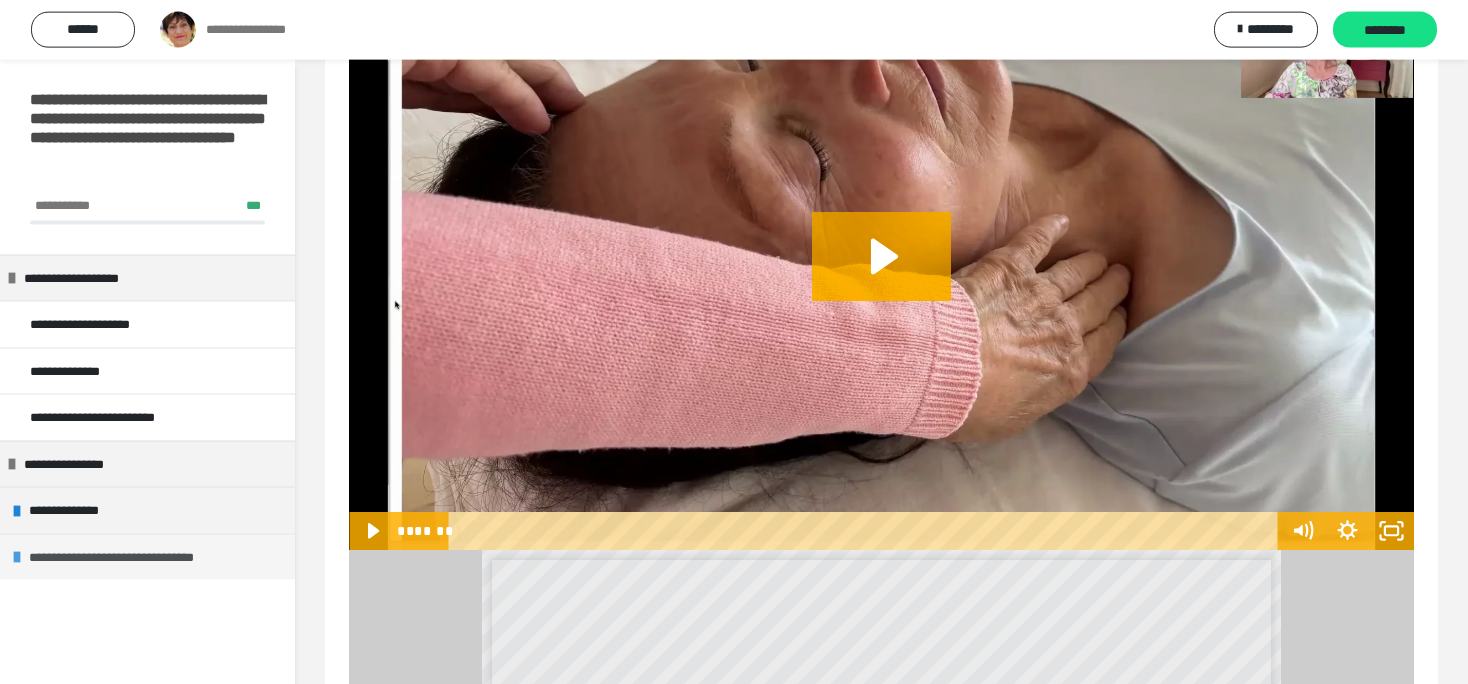 scroll, scrollTop: 0, scrollLeft: 0, axis: both 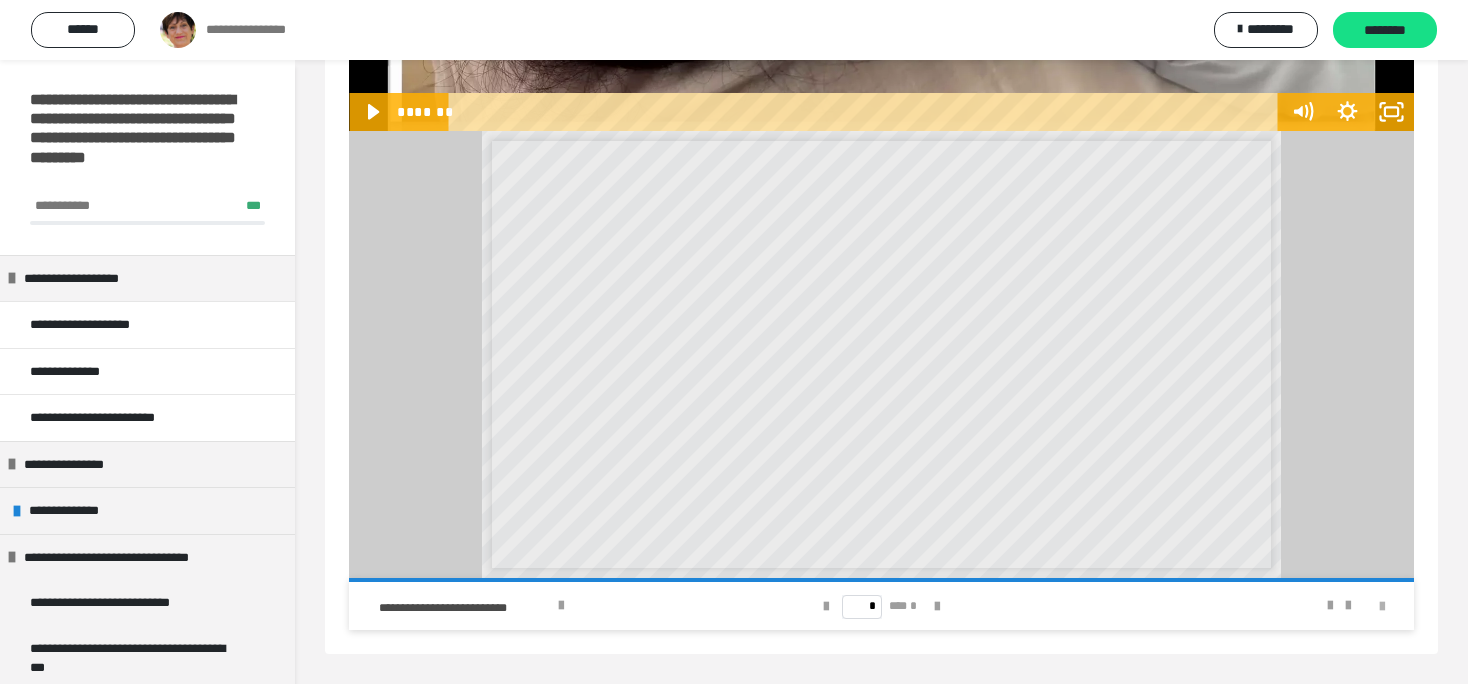 click at bounding box center [1382, 607] 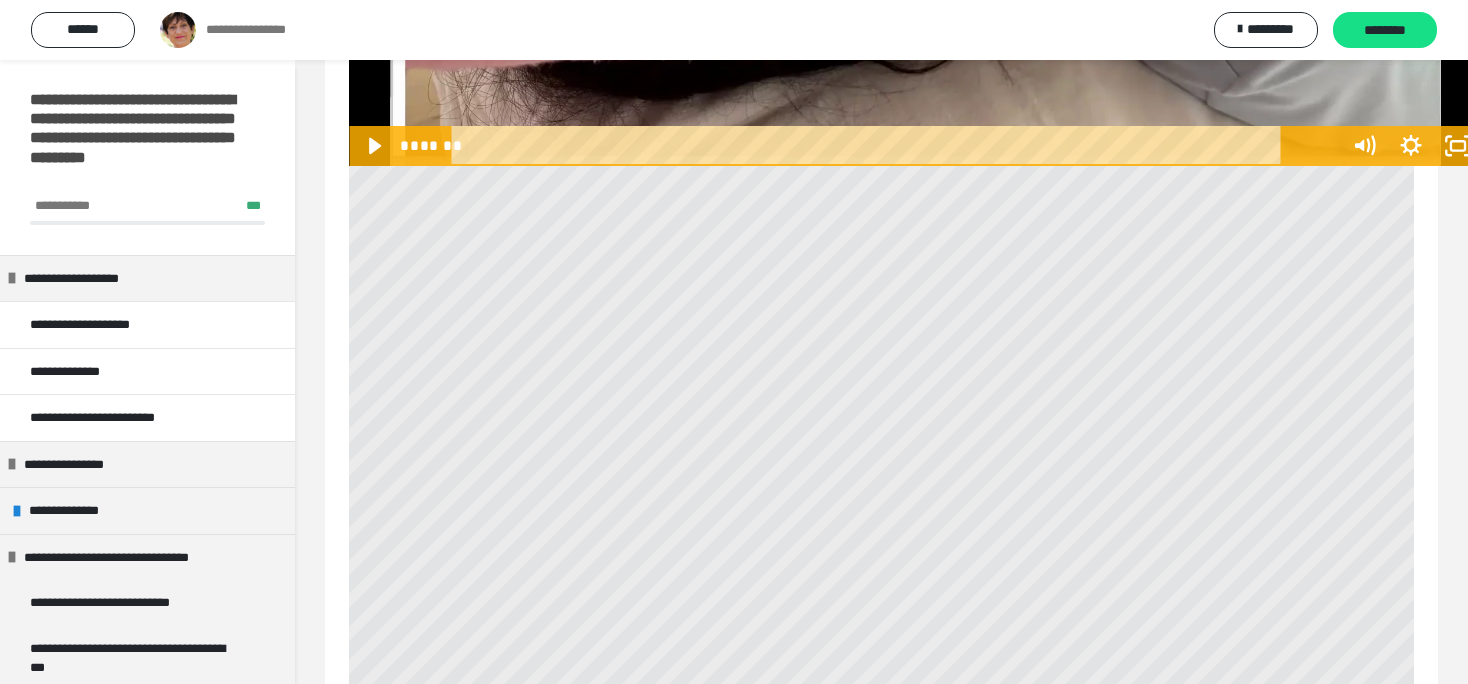 scroll, scrollTop: 414, scrollLeft: 0, axis: vertical 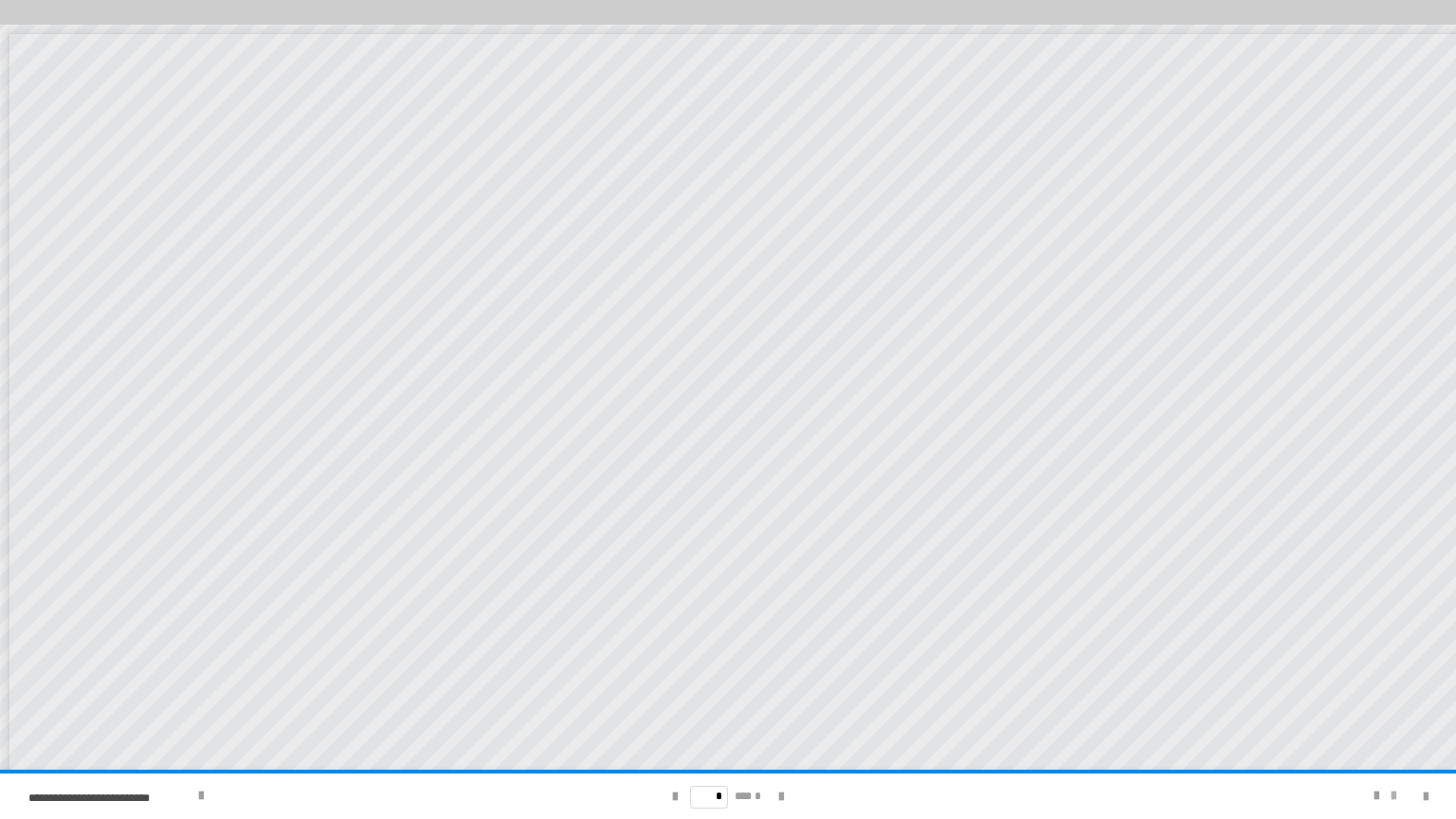 click at bounding box center (1393, 796) 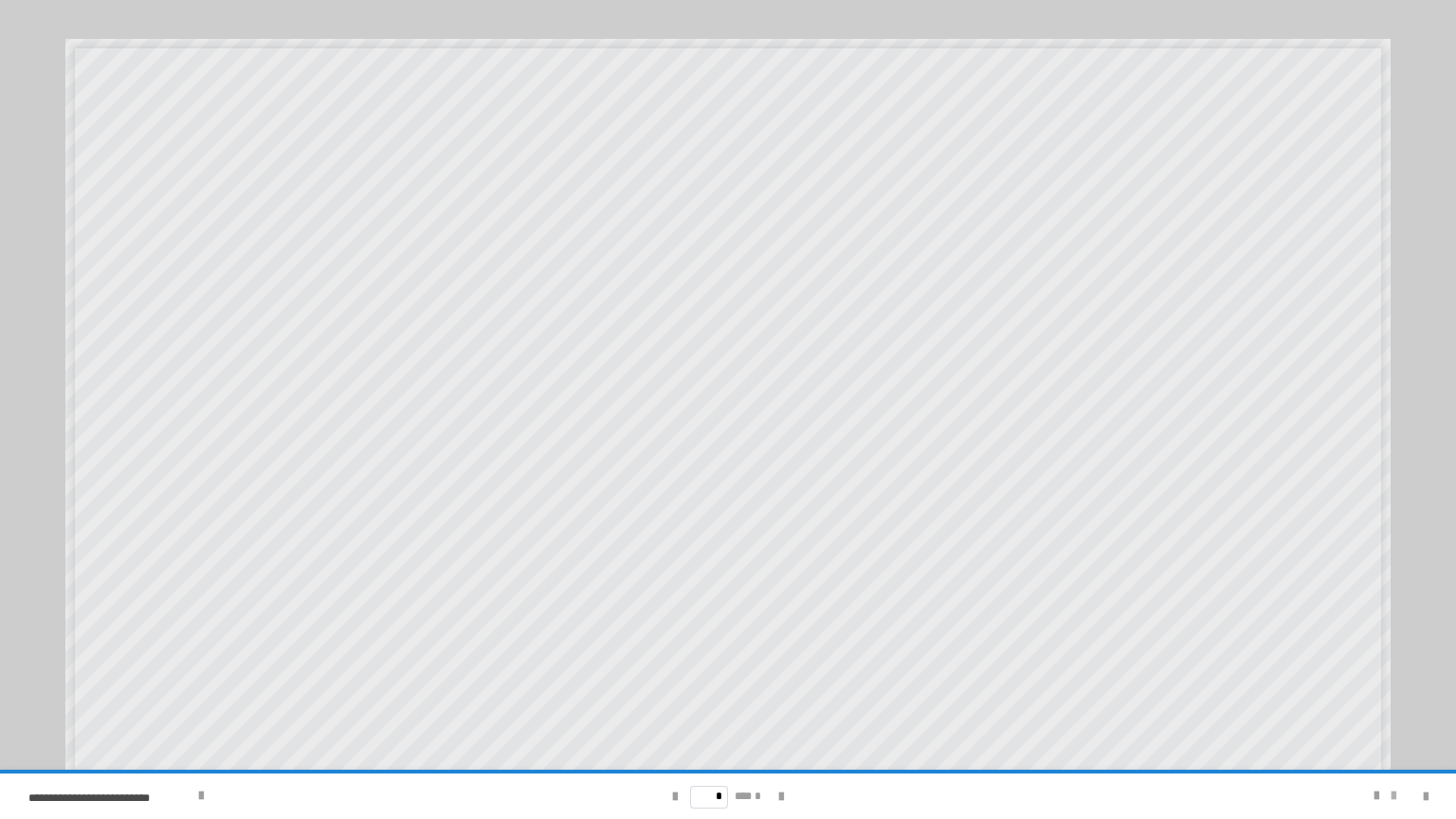 click at bounding box center (1393, 796) 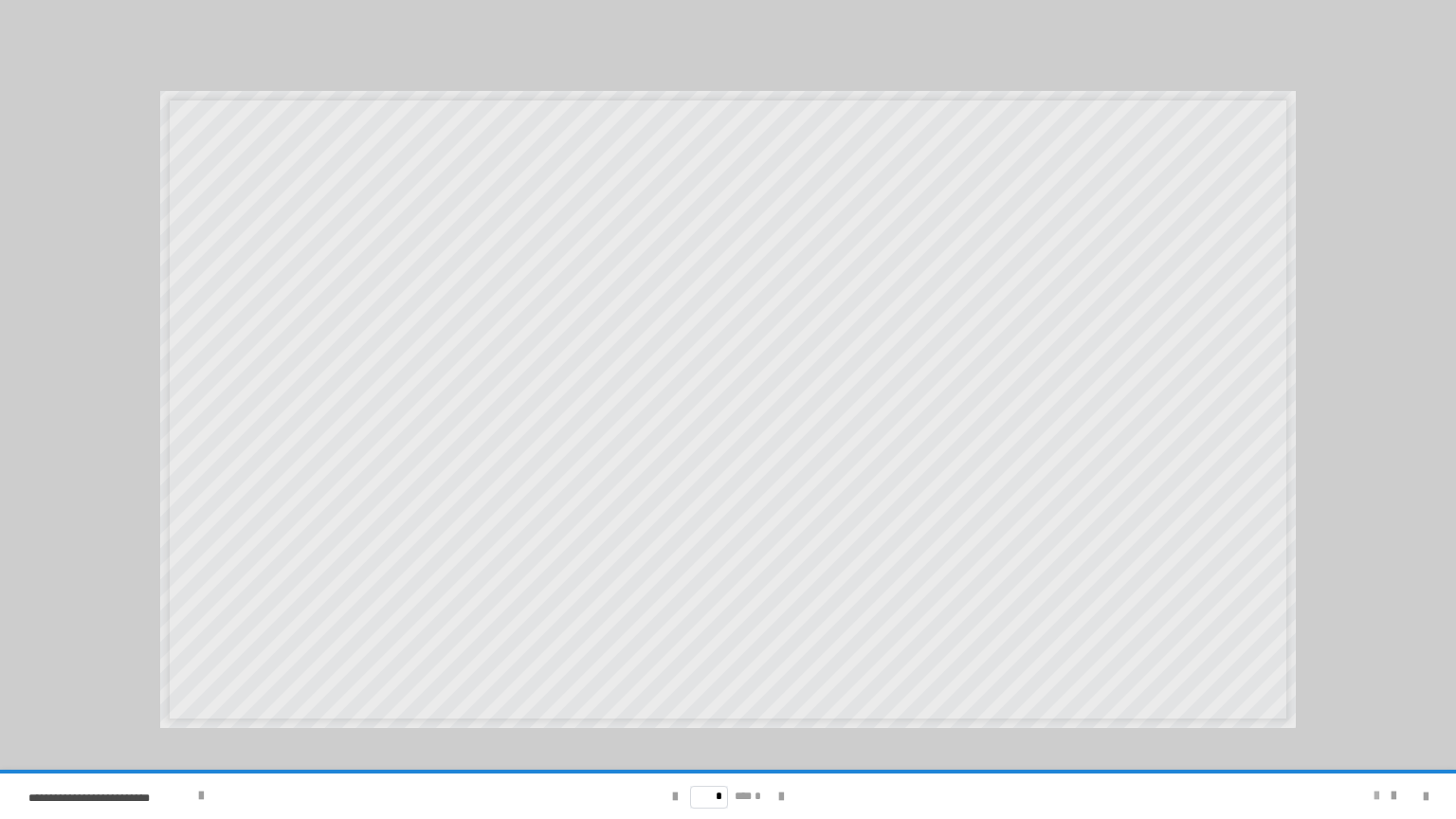click at bounding box center [1376, 796] 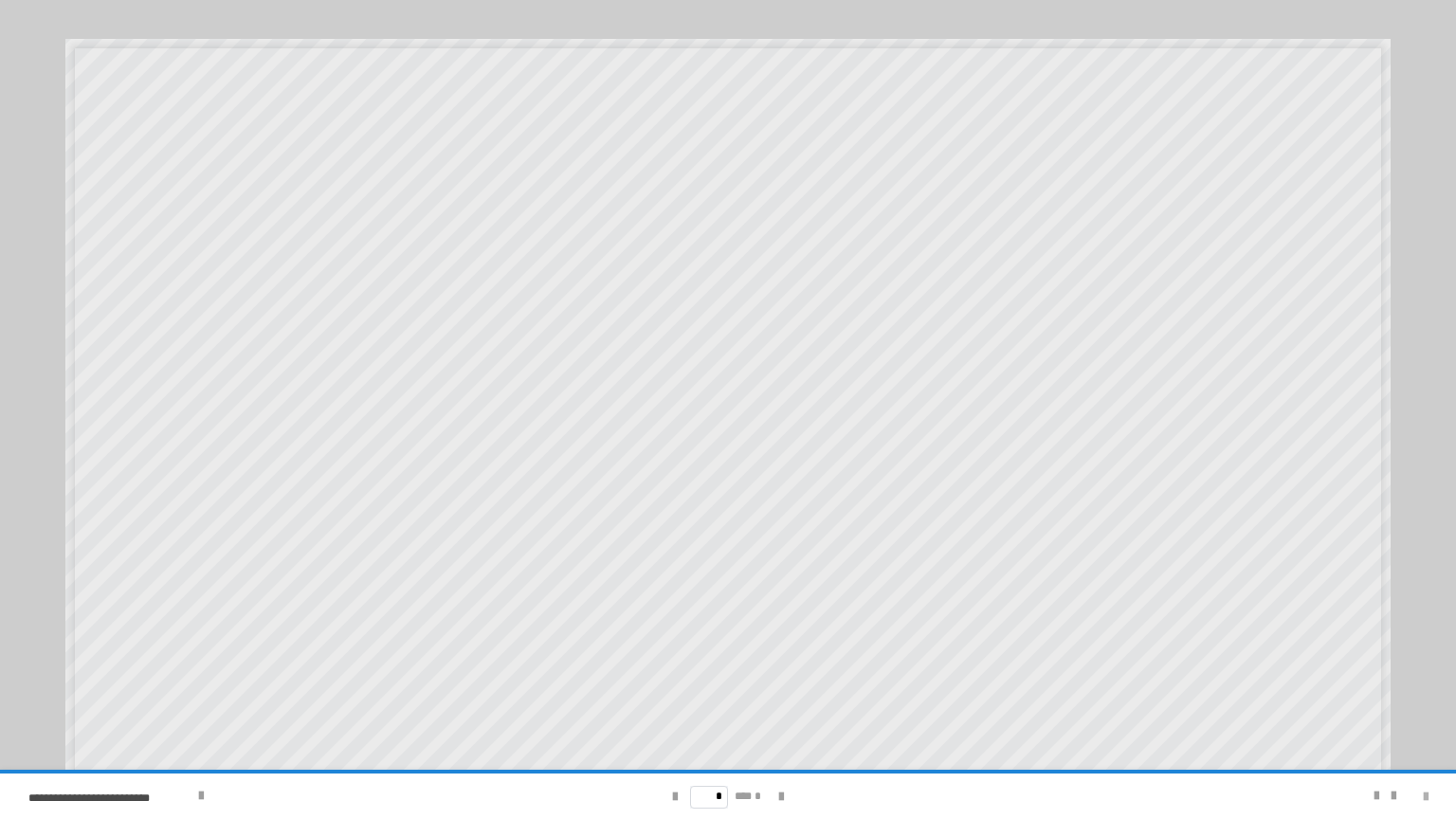 click at bounding box center [1426, 797] 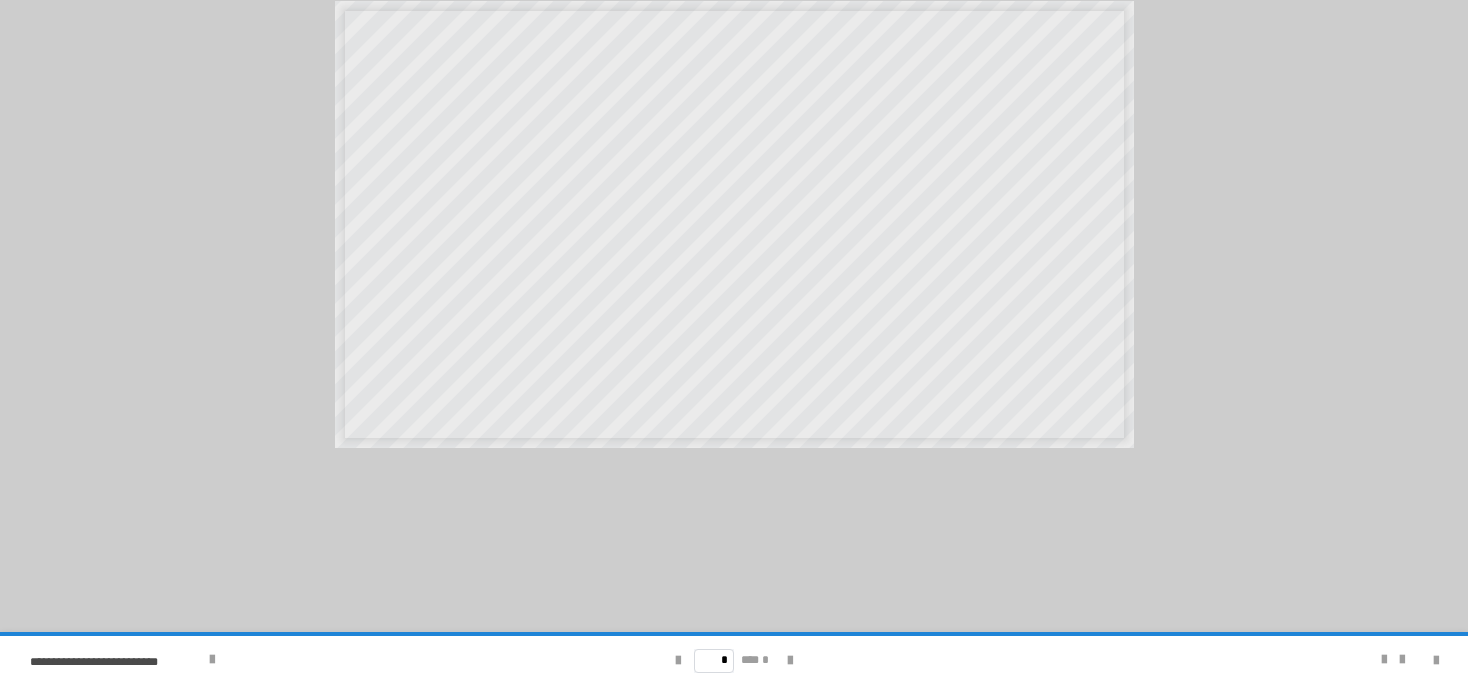 scroll, scrollTop: 559, scrollLeft: 0, axis: vertical 